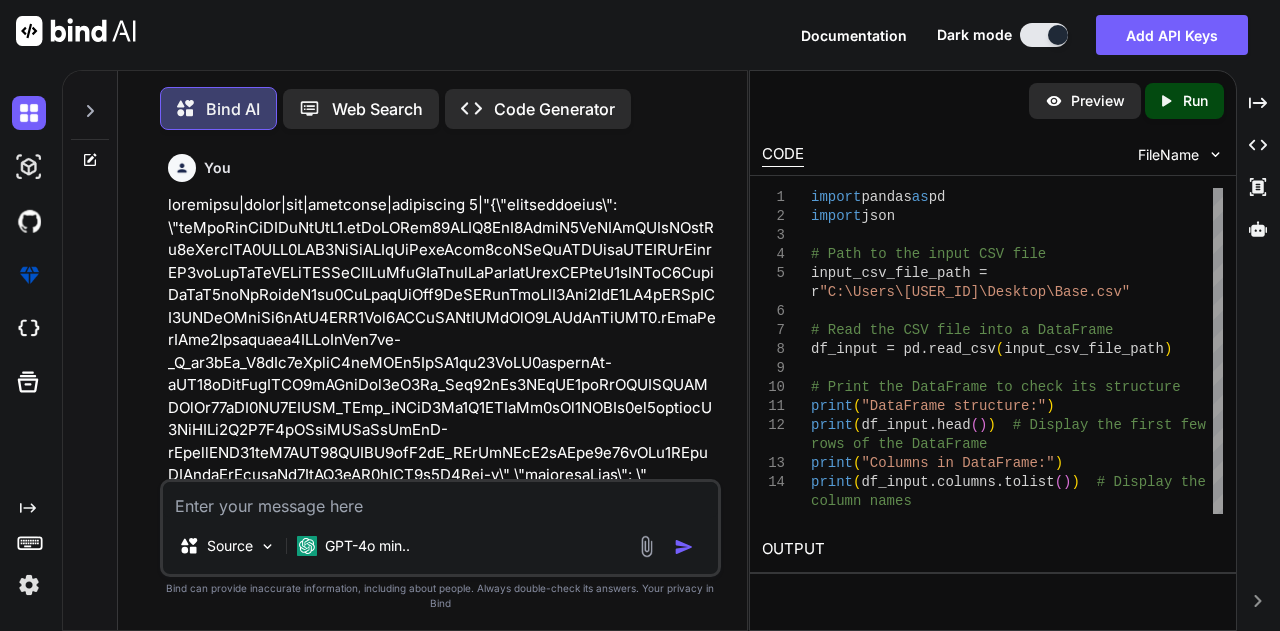 scroll, scrollTop: 0, scrollLeft: 0, axis: both 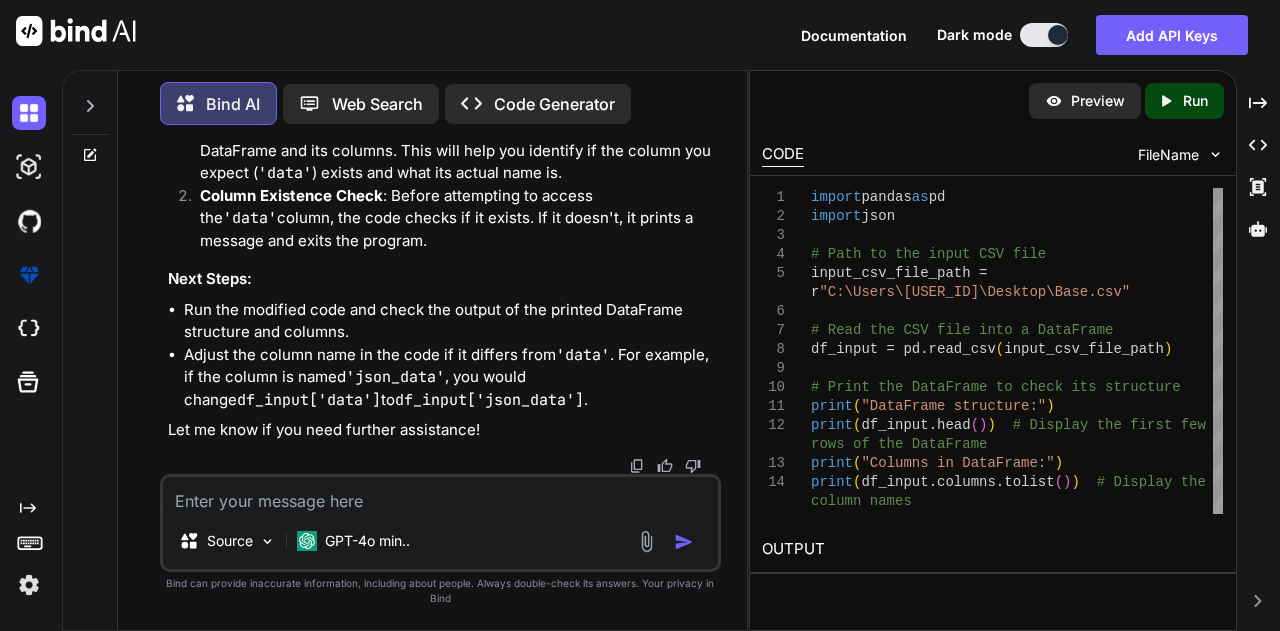 click on "Documentation Dark mode Add API Keys Created with Pixso." at bounding box center [640, 35] 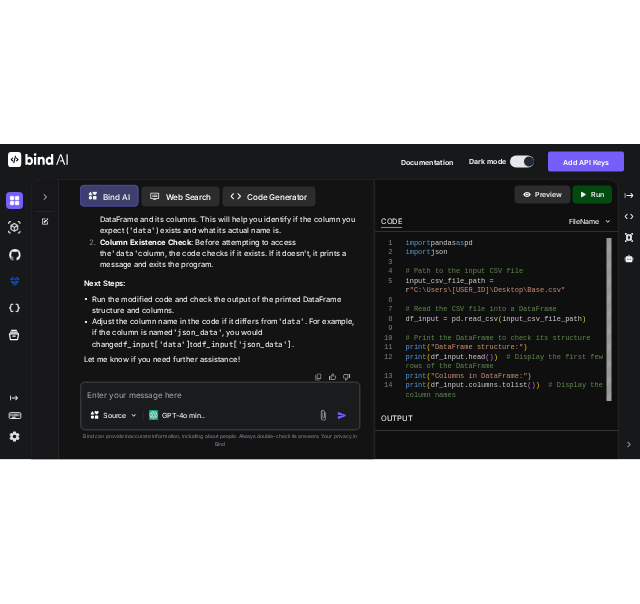 scroll, scrollTop: 58903, scrollLeft: 0, axis: vertical 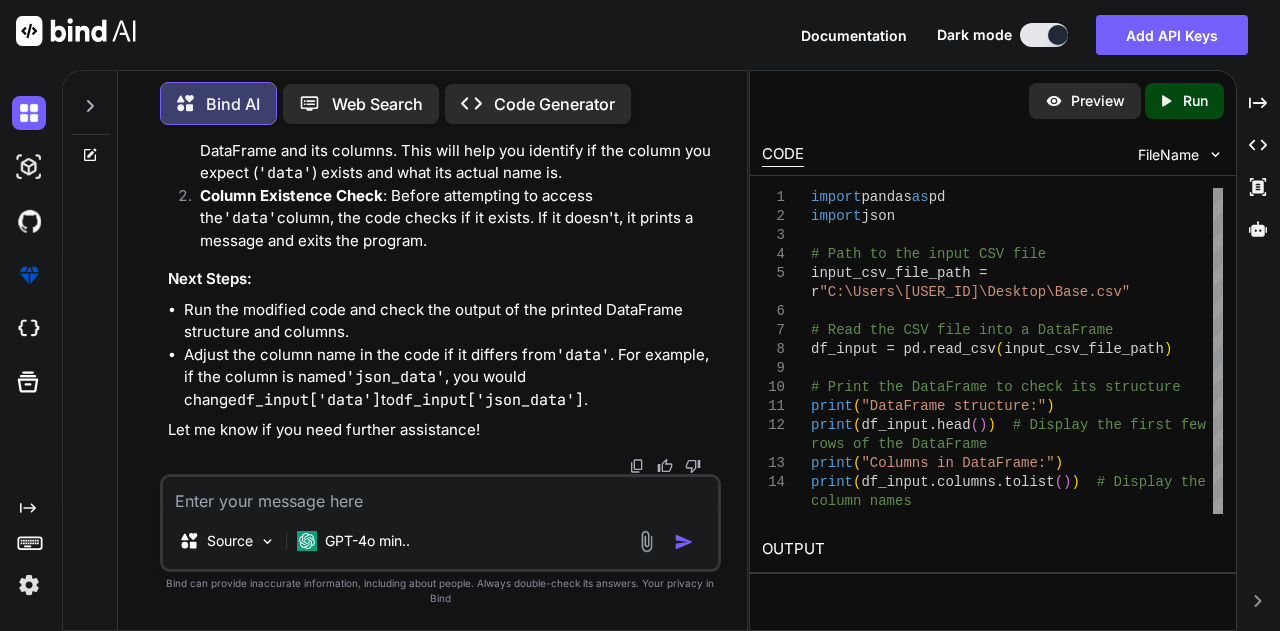 type on "x" 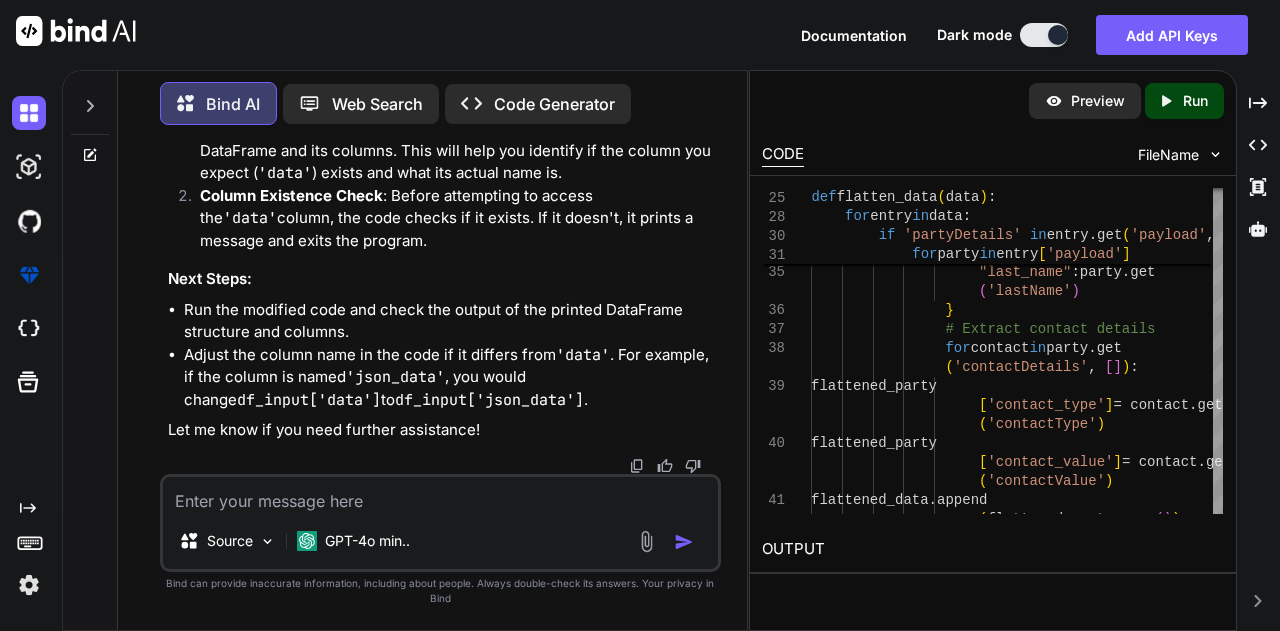 type on "th}")" 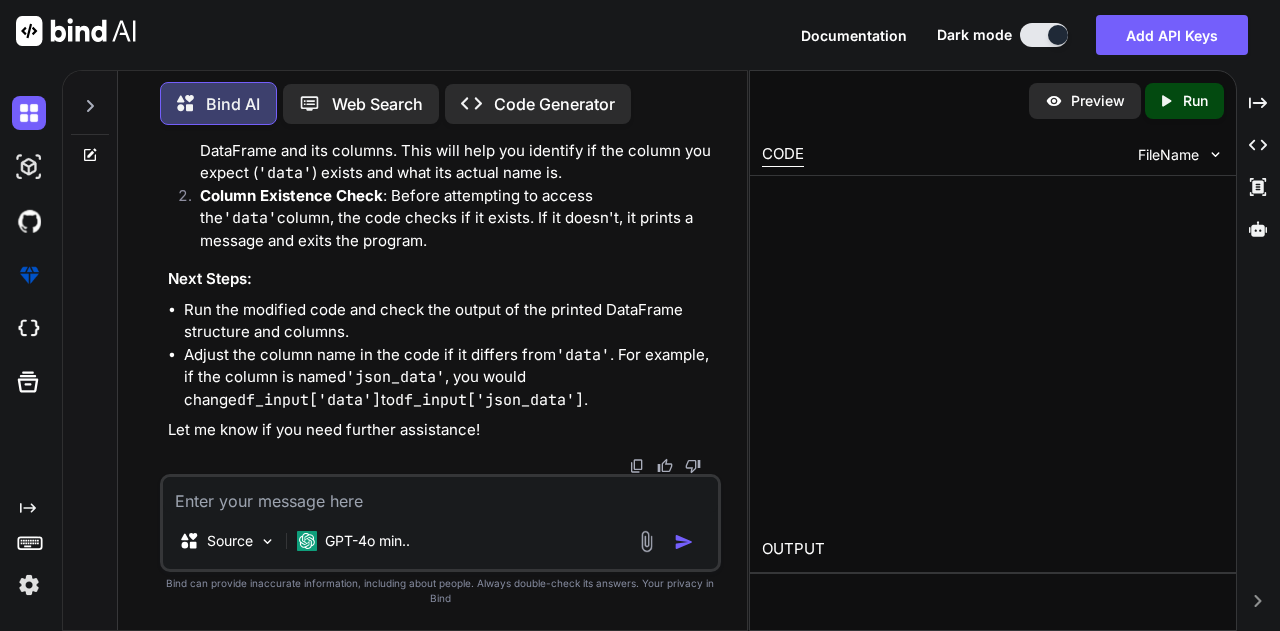 type on "x" 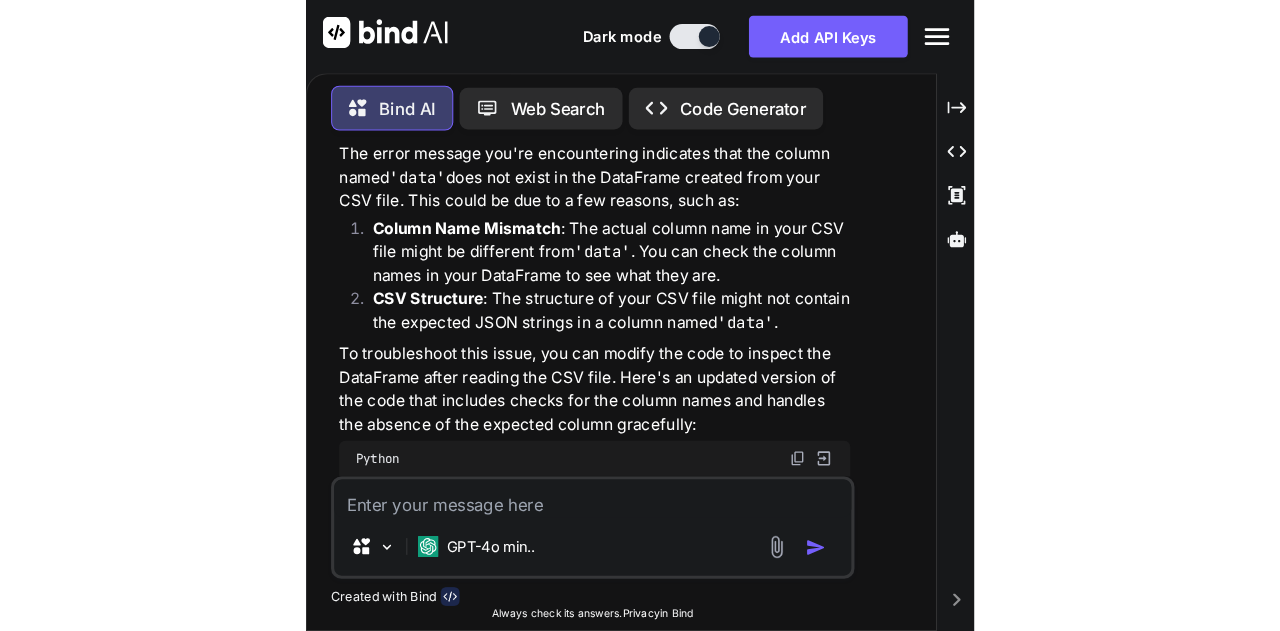 scroll, scrollTop: 65598, scrollLeft: 0, axis: vertical 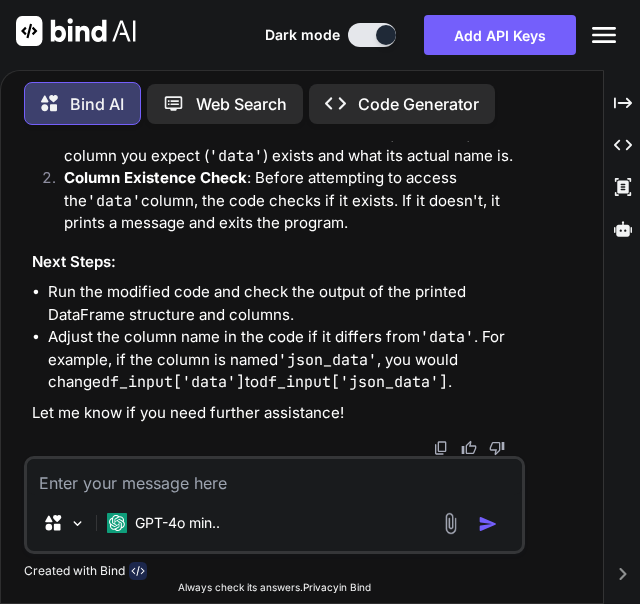 type on "r"[PATH]\Desktop\flattened_data.csv"
df_flattened.to_csv(output_csv_file_path, index=False)
print(f"Flattened data saved to {output_csv_file_path}")" 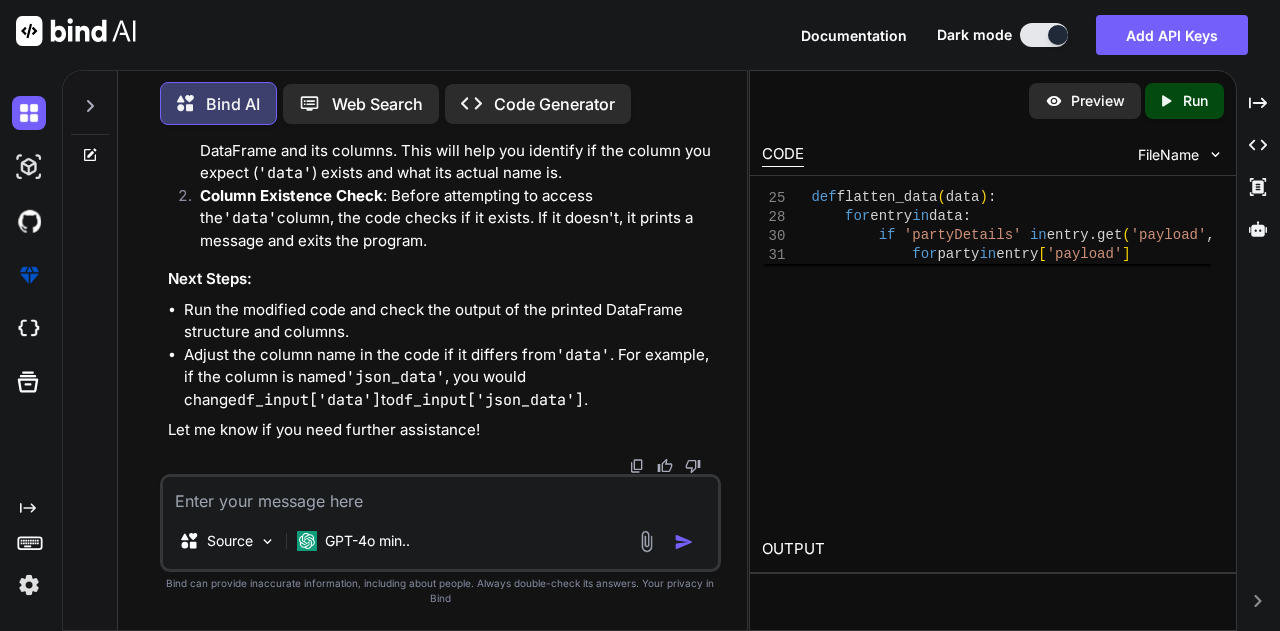 scroll, scrollTop: 58903, scrollLeft: 0, axis: vertical 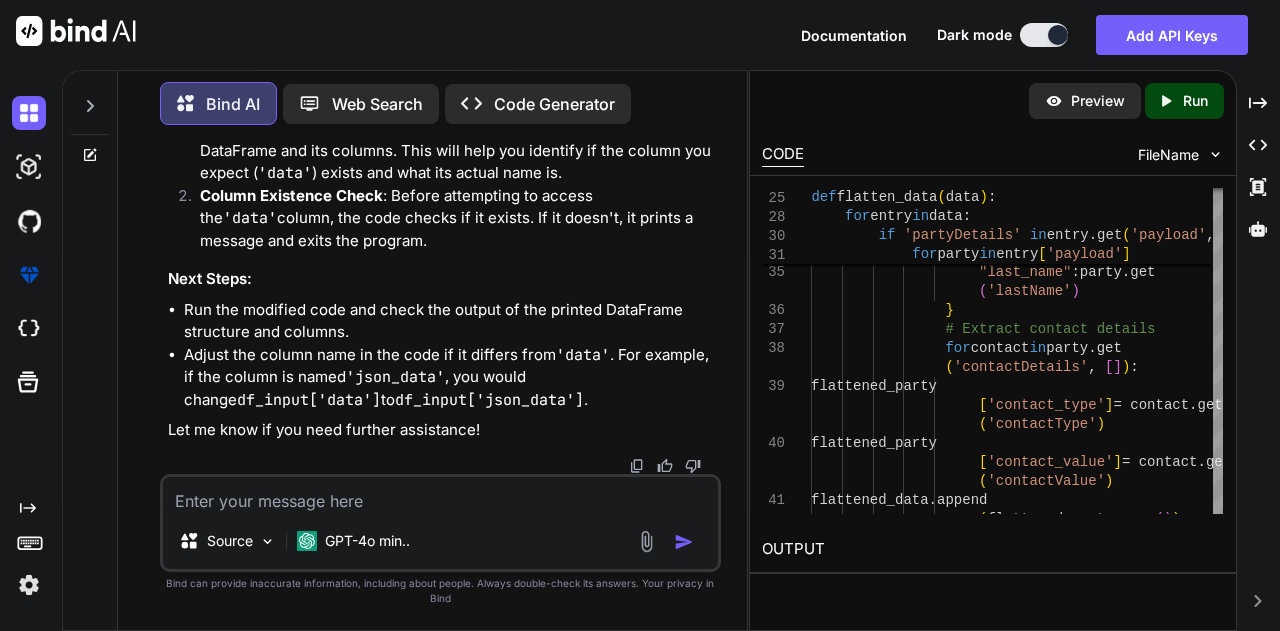 click at bounding box center [441, 495] 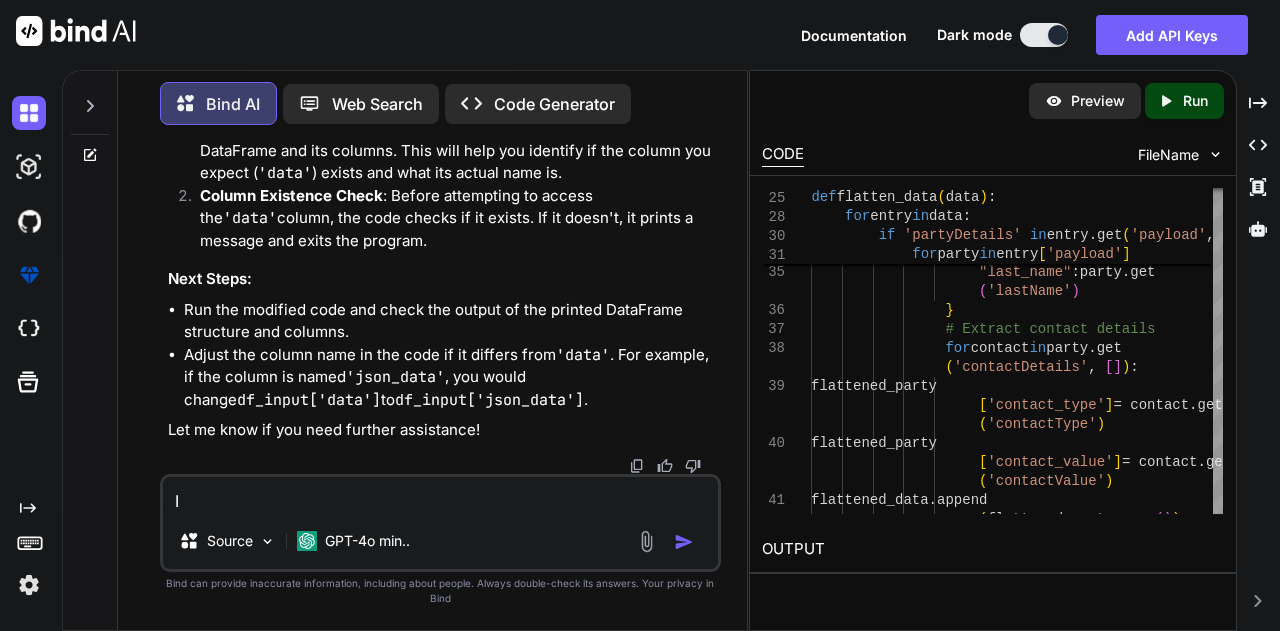 type 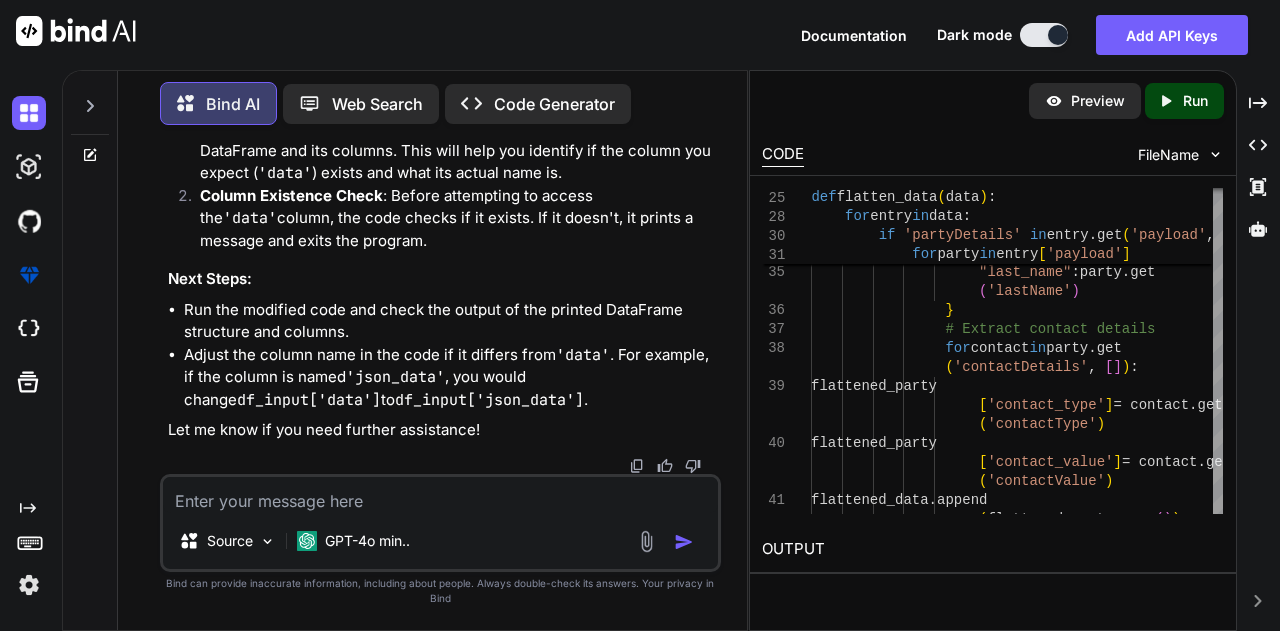 type on "N" 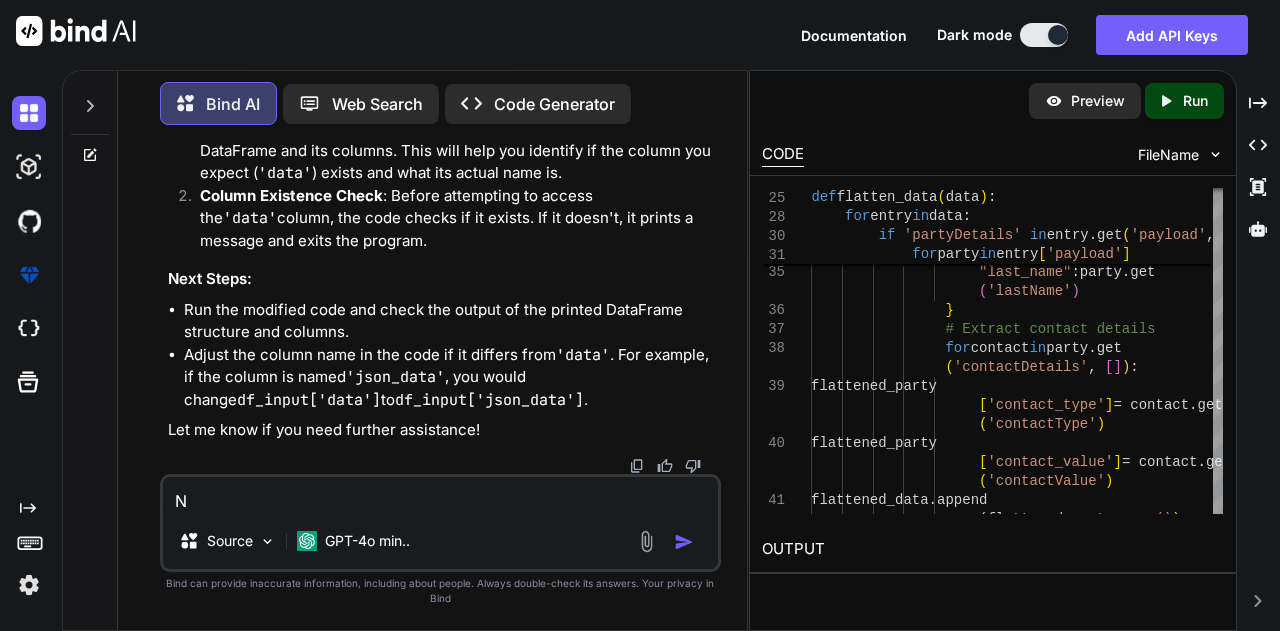 type on "No" 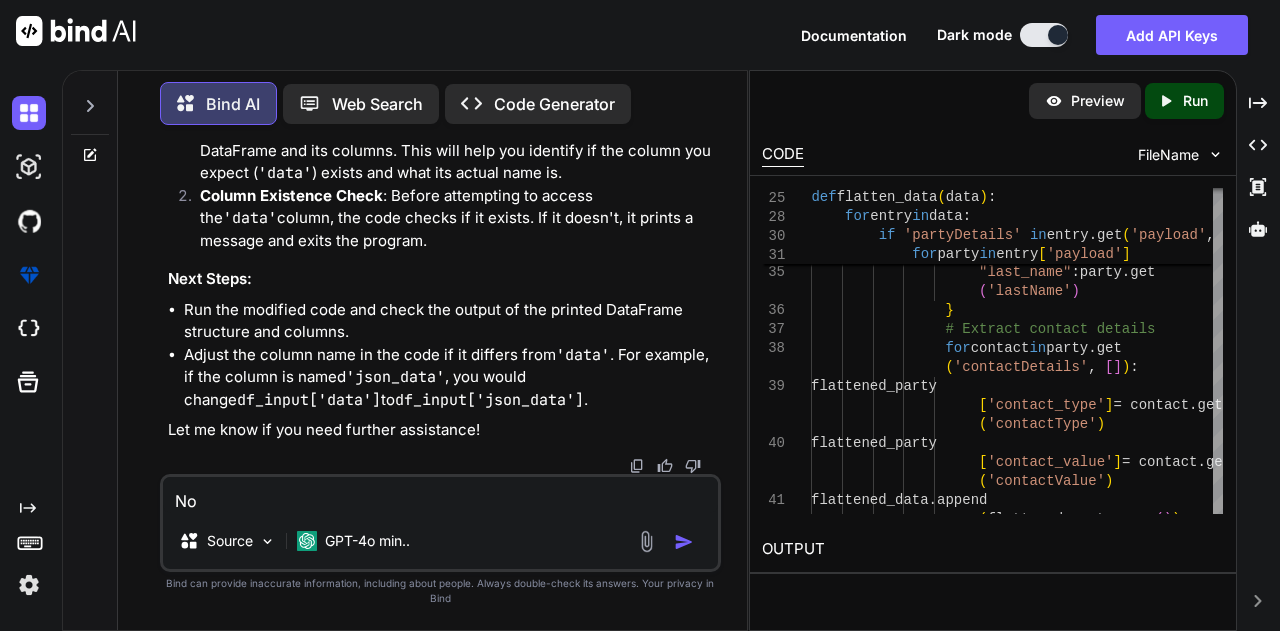 type on "Now" 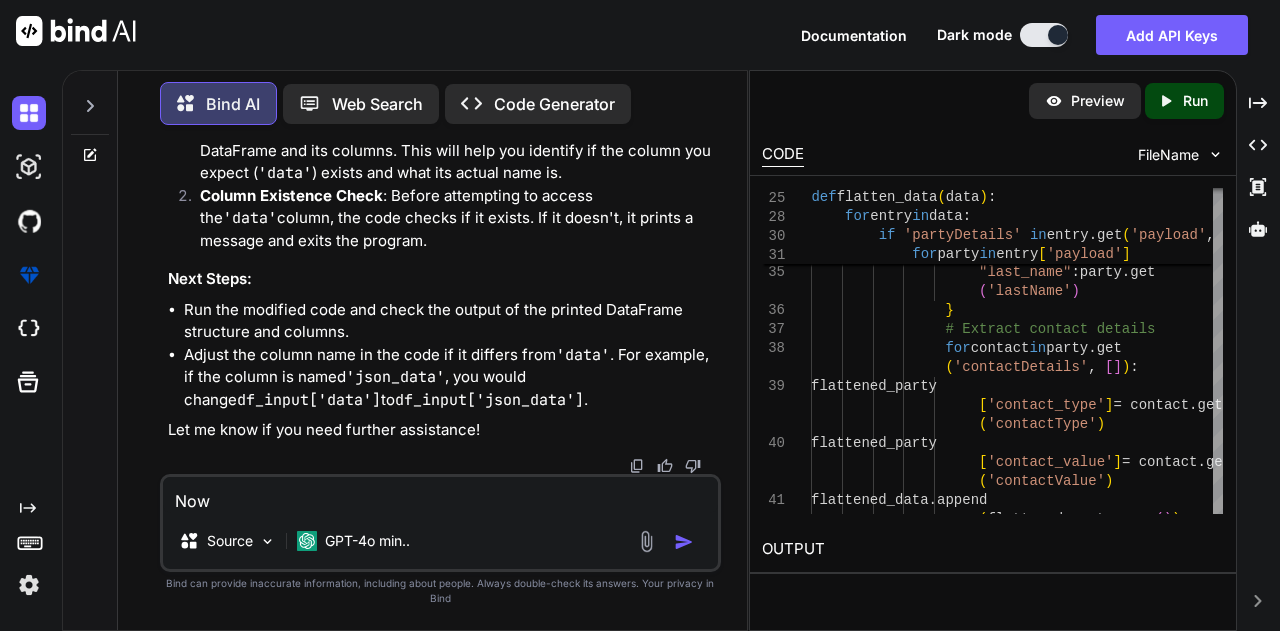 type on "Now" 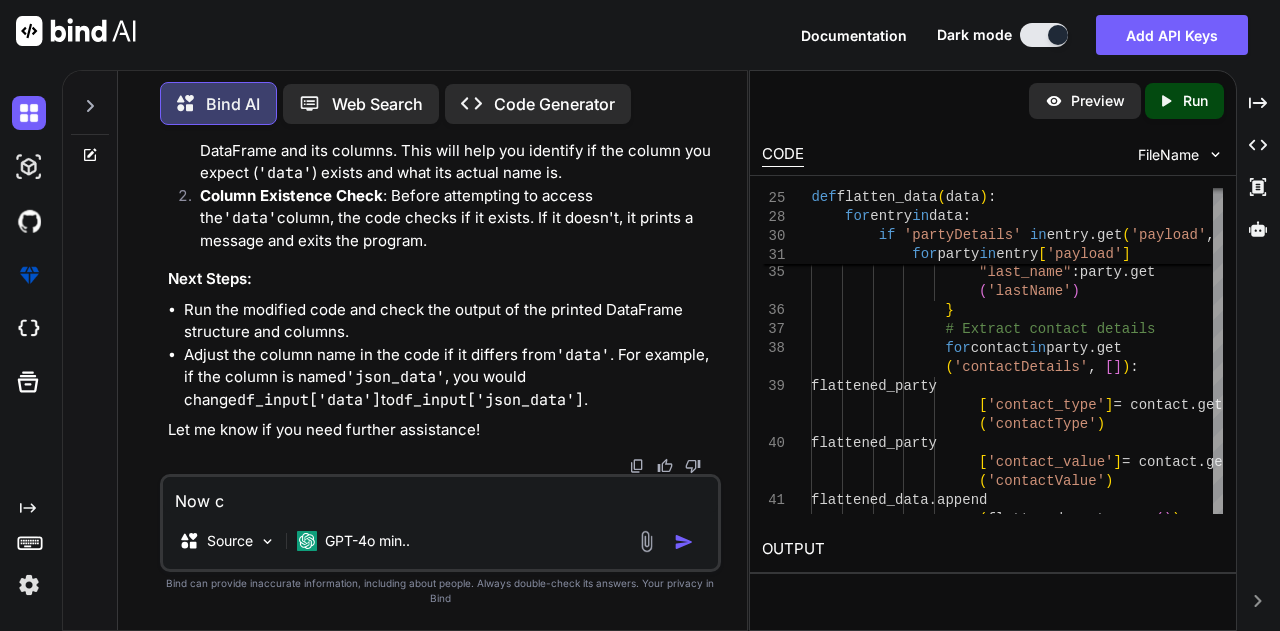 type on "Now ch" 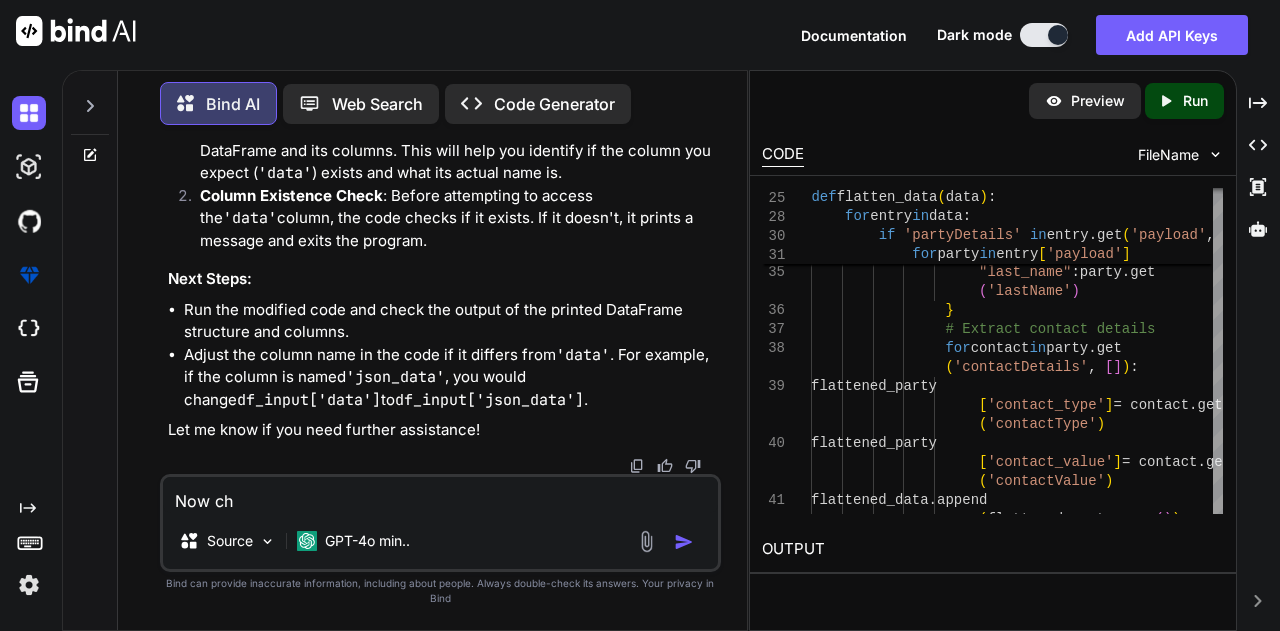 type on "Now cha" 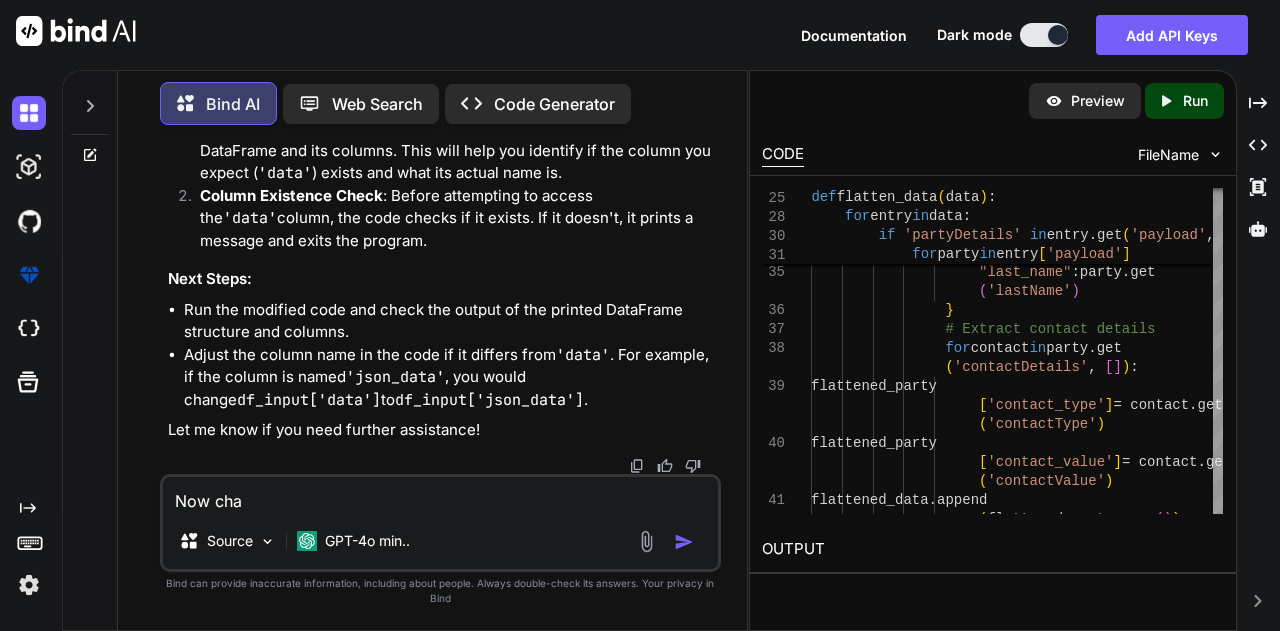 type on "Now chan" 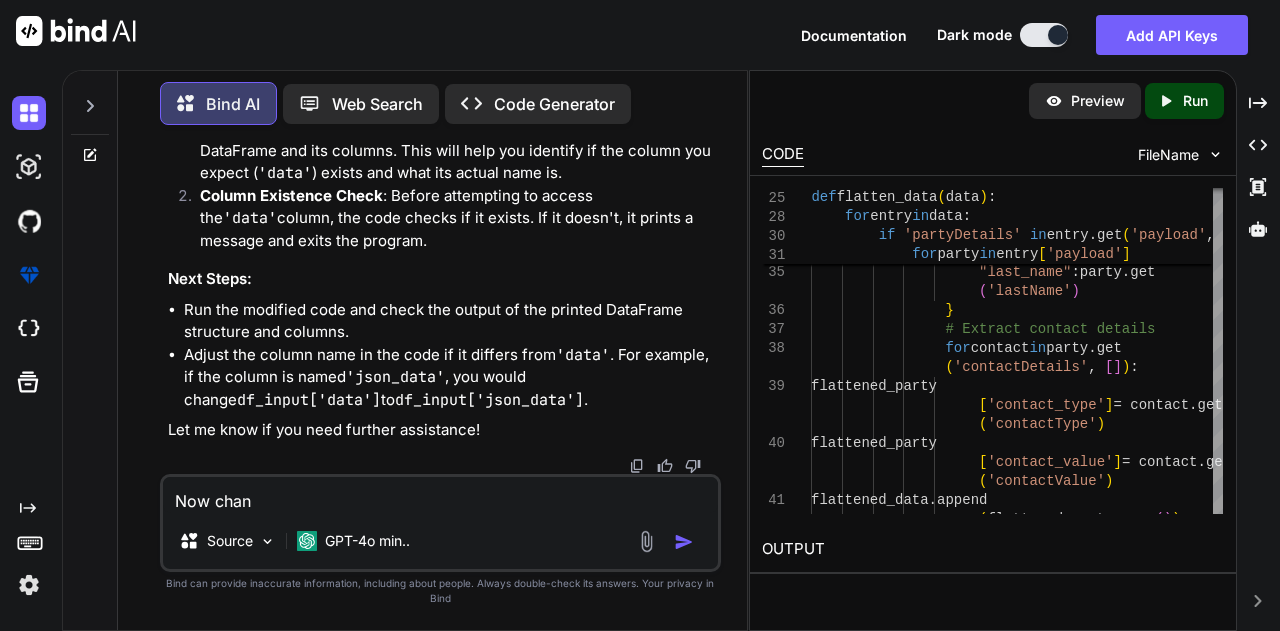 type on "Now chang" 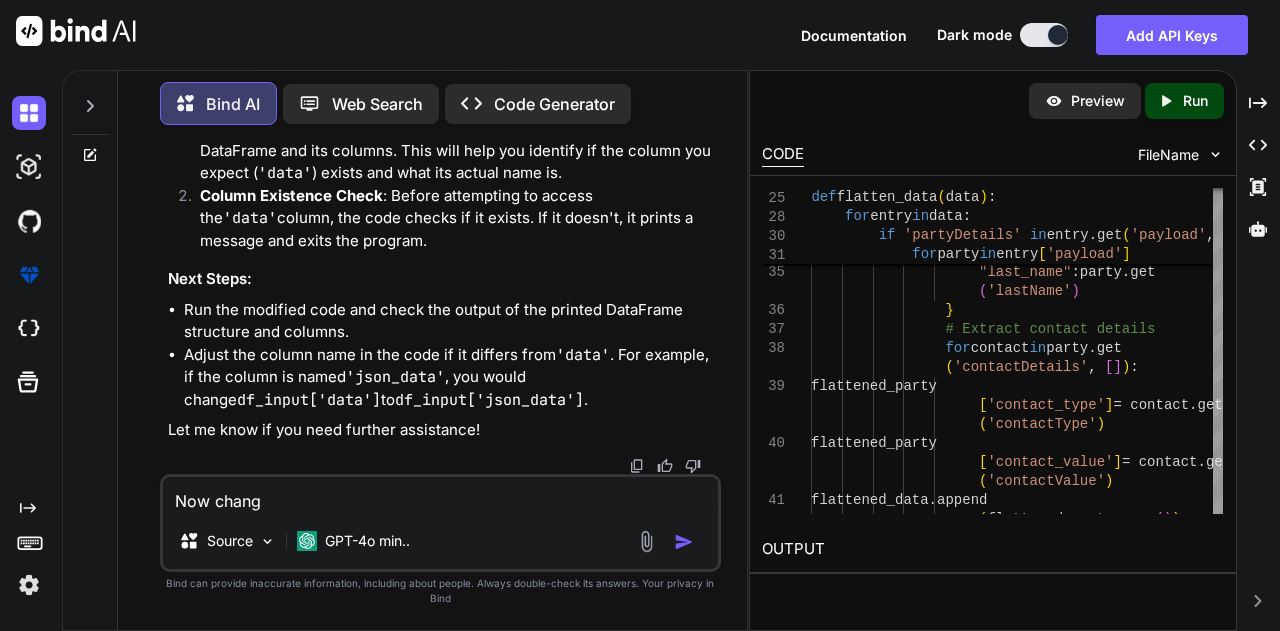 type on "Now change" 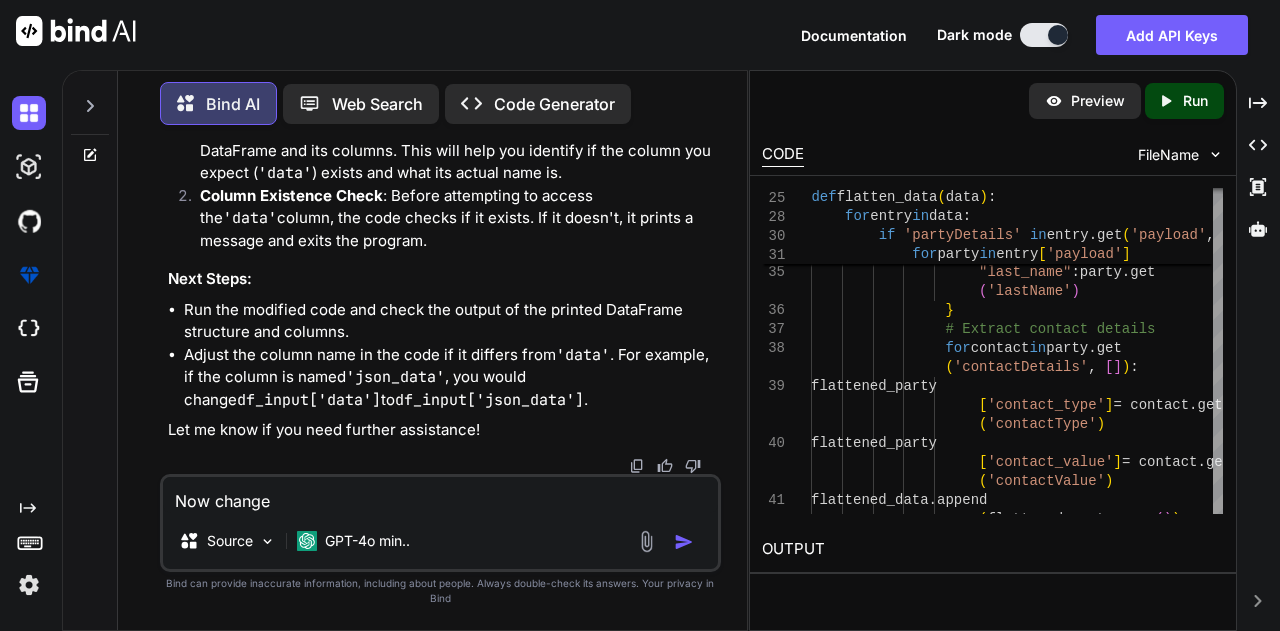 type on "Now change" 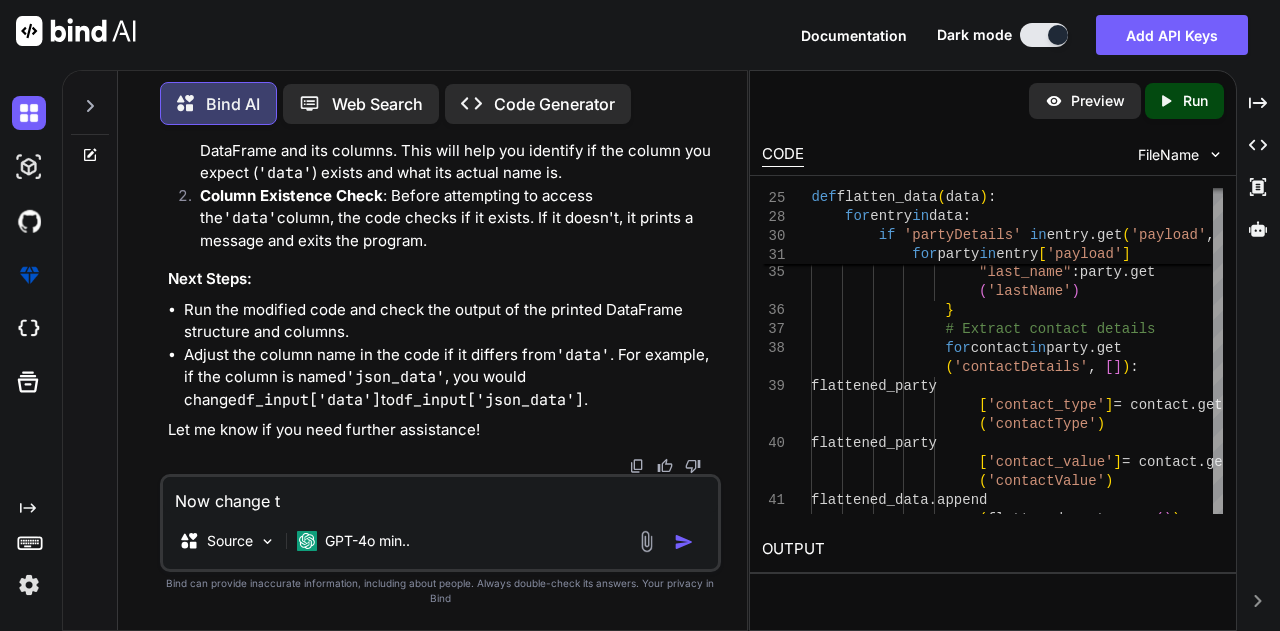 type on "Now change th" 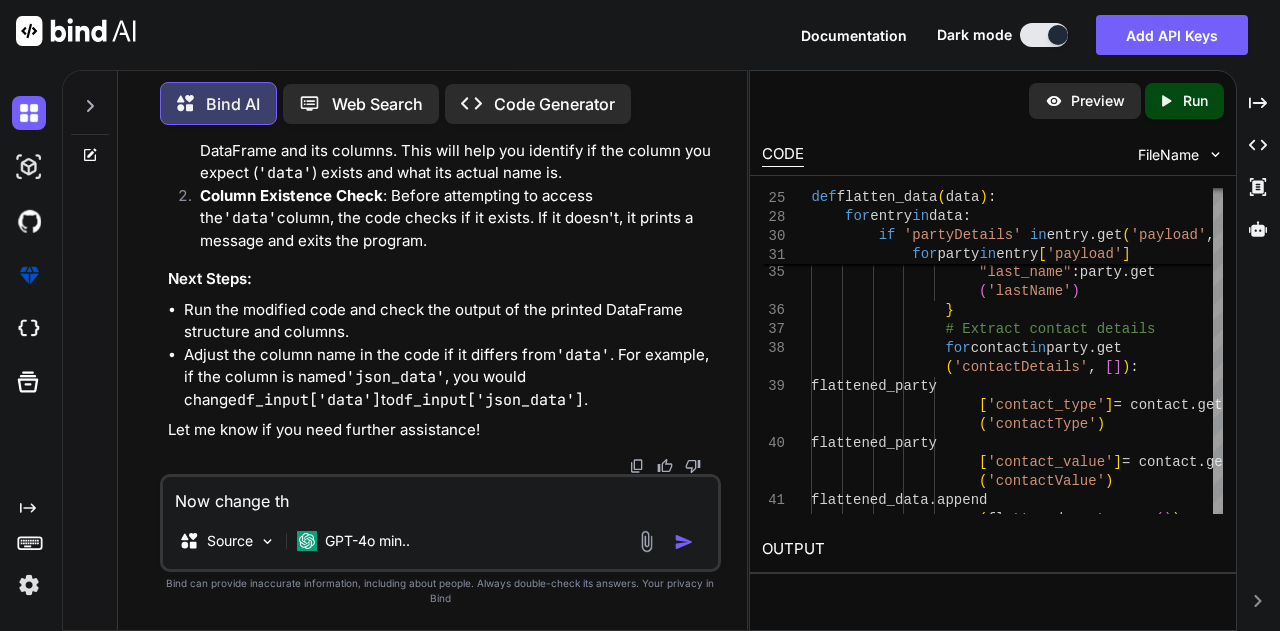 type on "Now change thi" 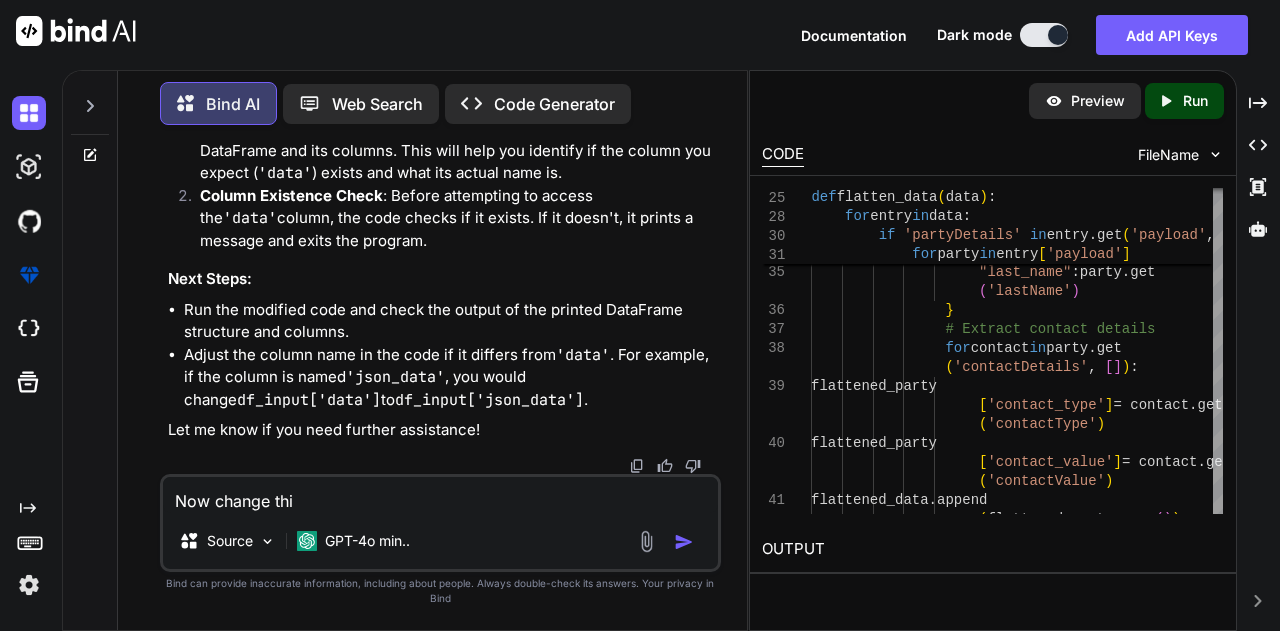 type on "Now change this" 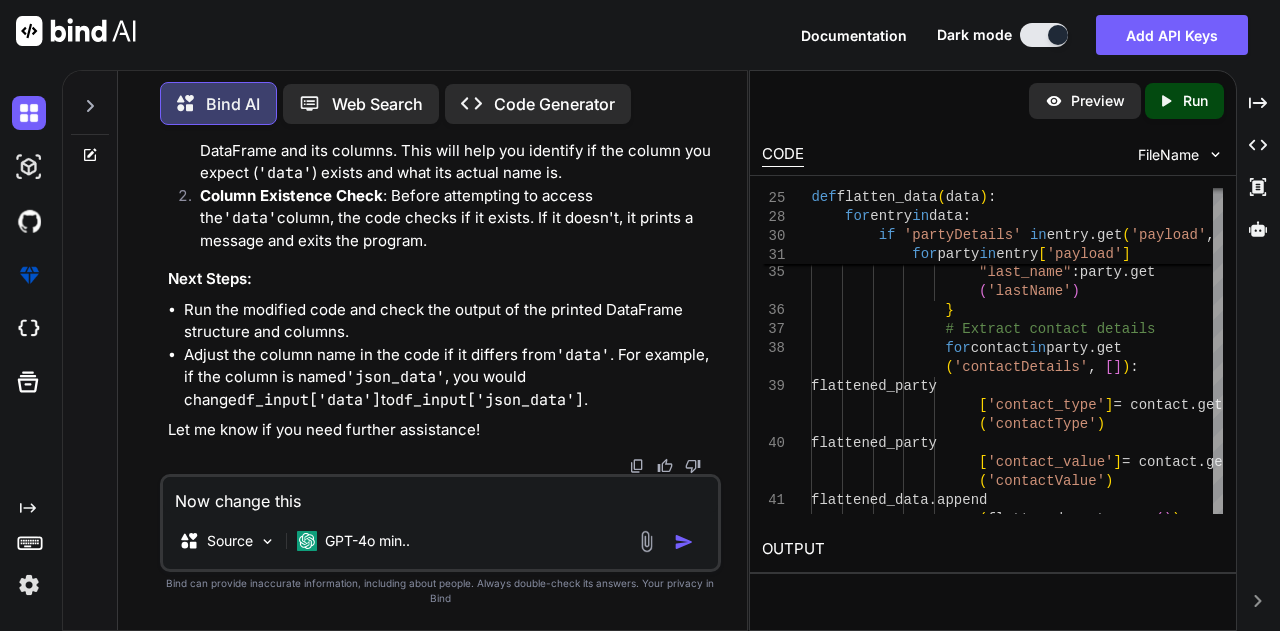 type on "Now change this" 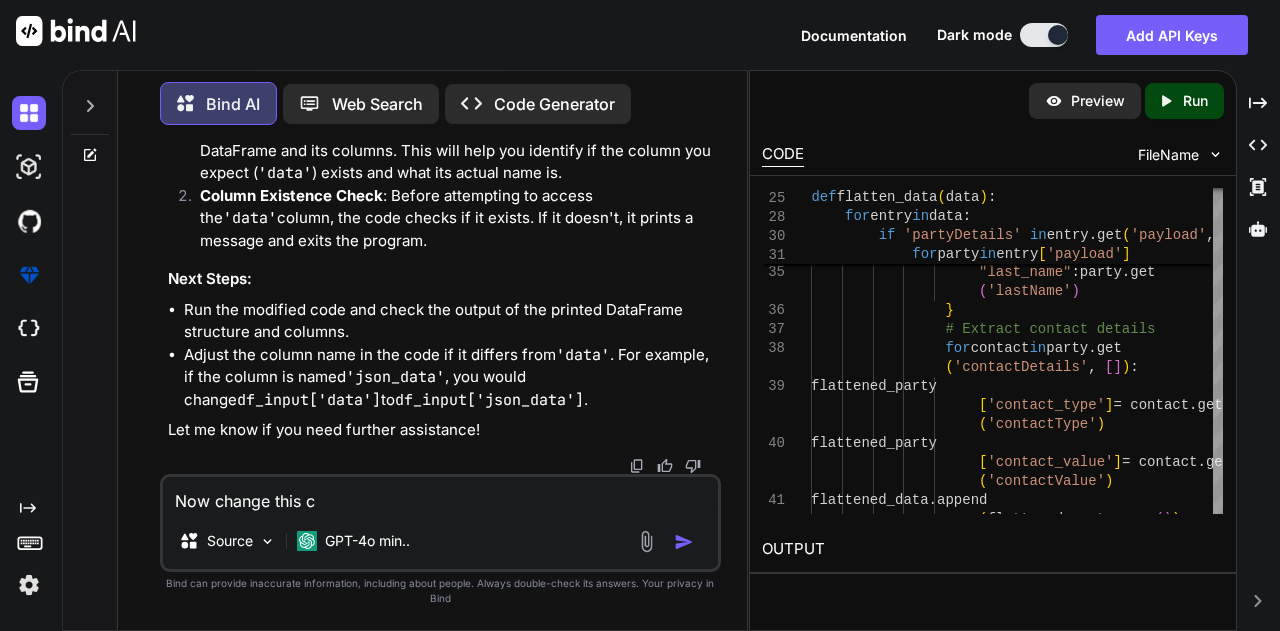 type on "Now change this co" 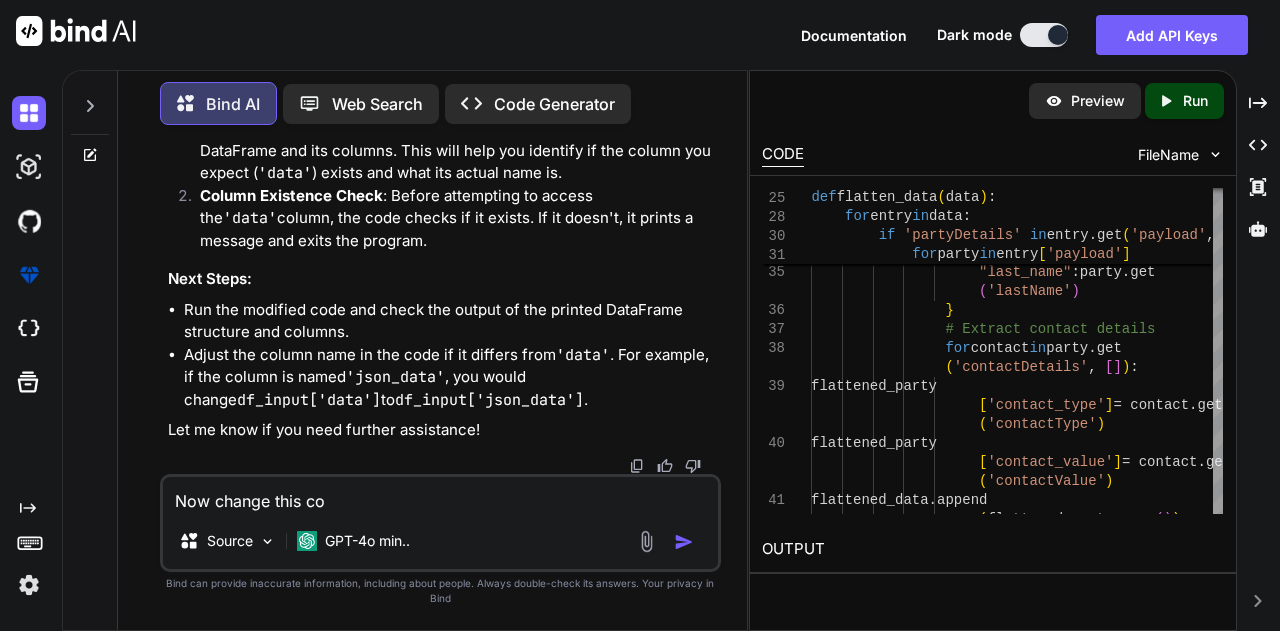 type on "Now change this cod" 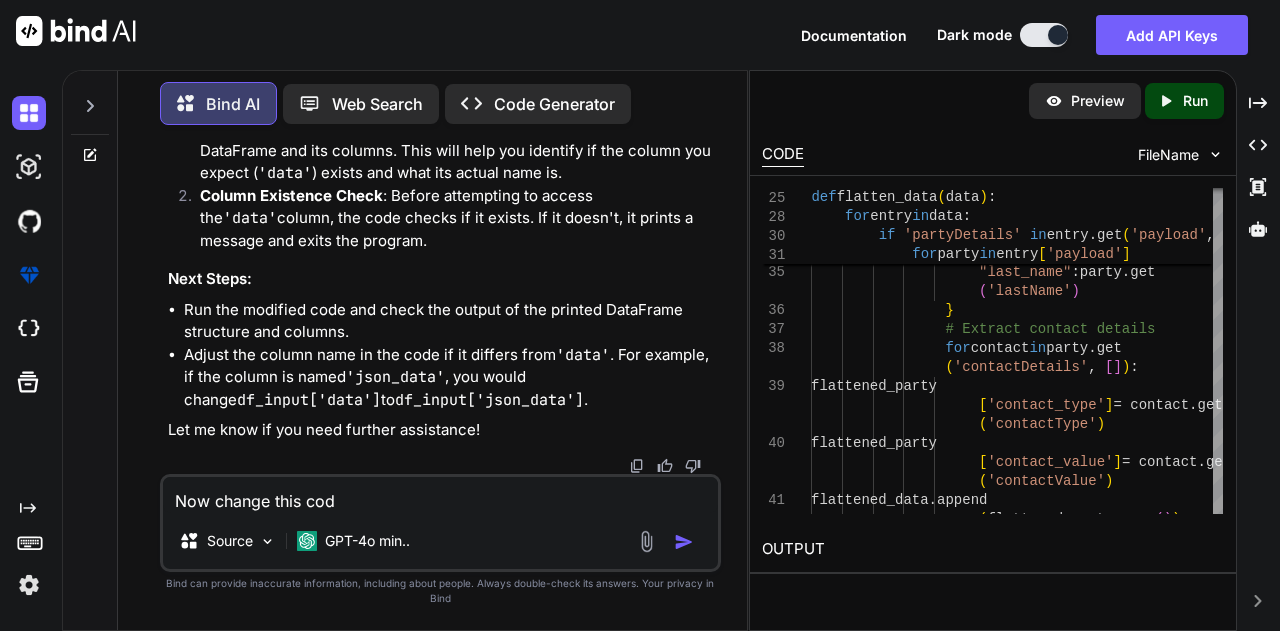 type on "x" 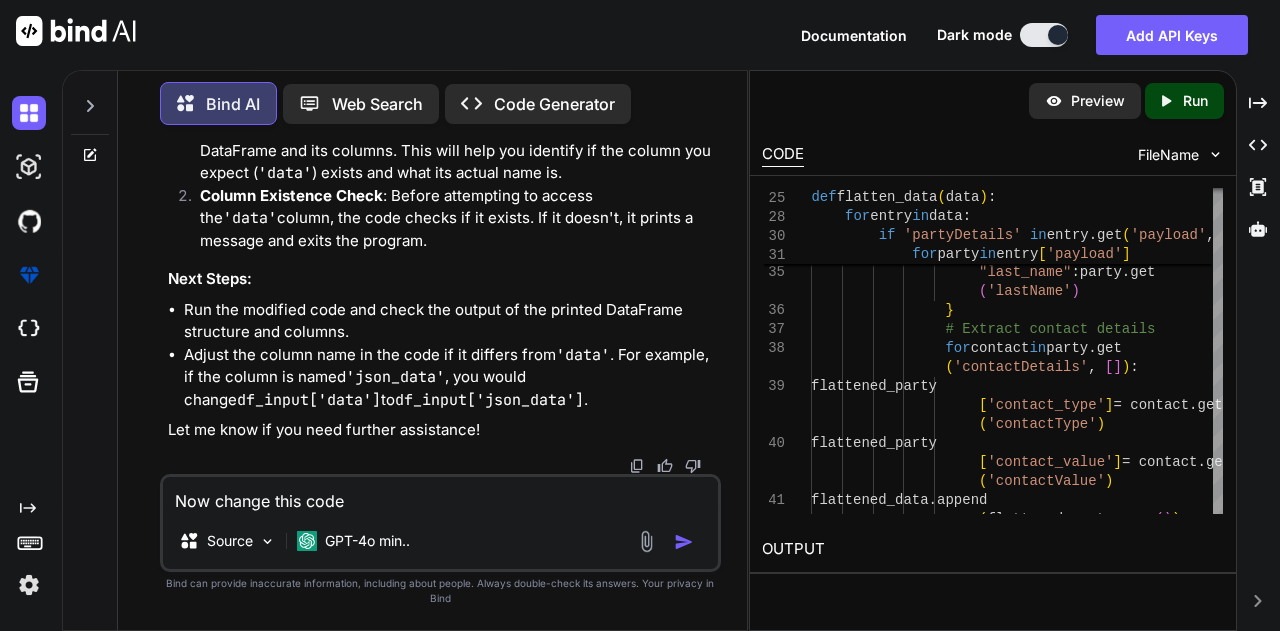 type on "Now change this code" 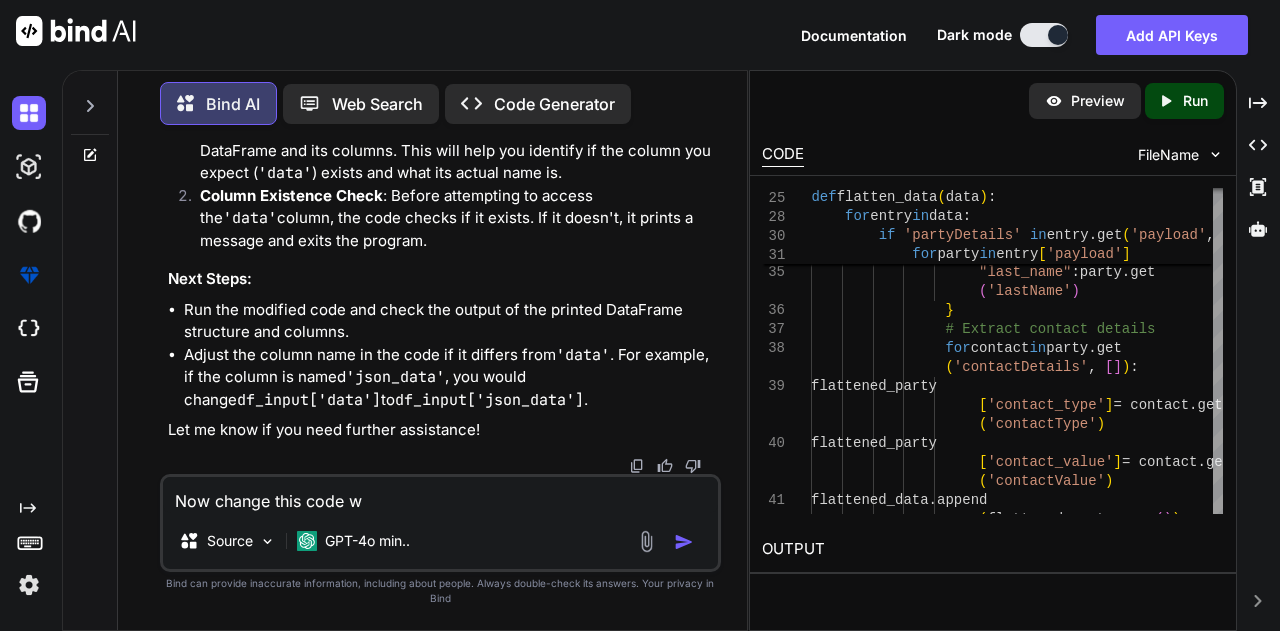 type on "Now change this code wh" 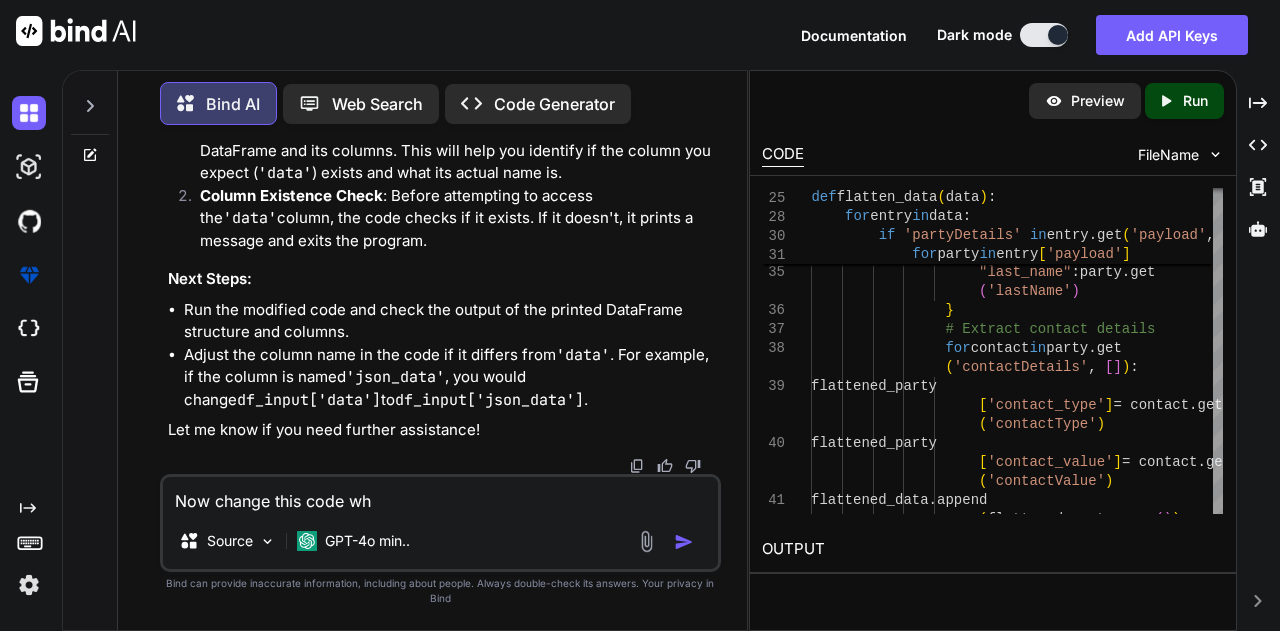 type on "Now change this code whe" 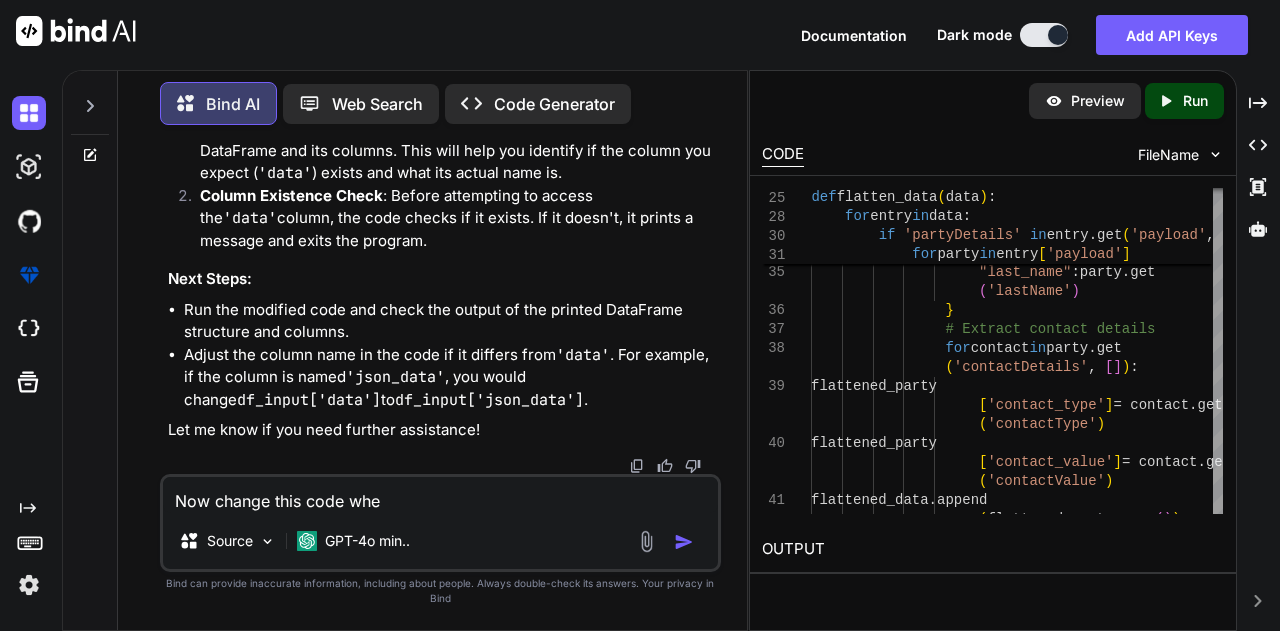 type on "Now change this code wher" 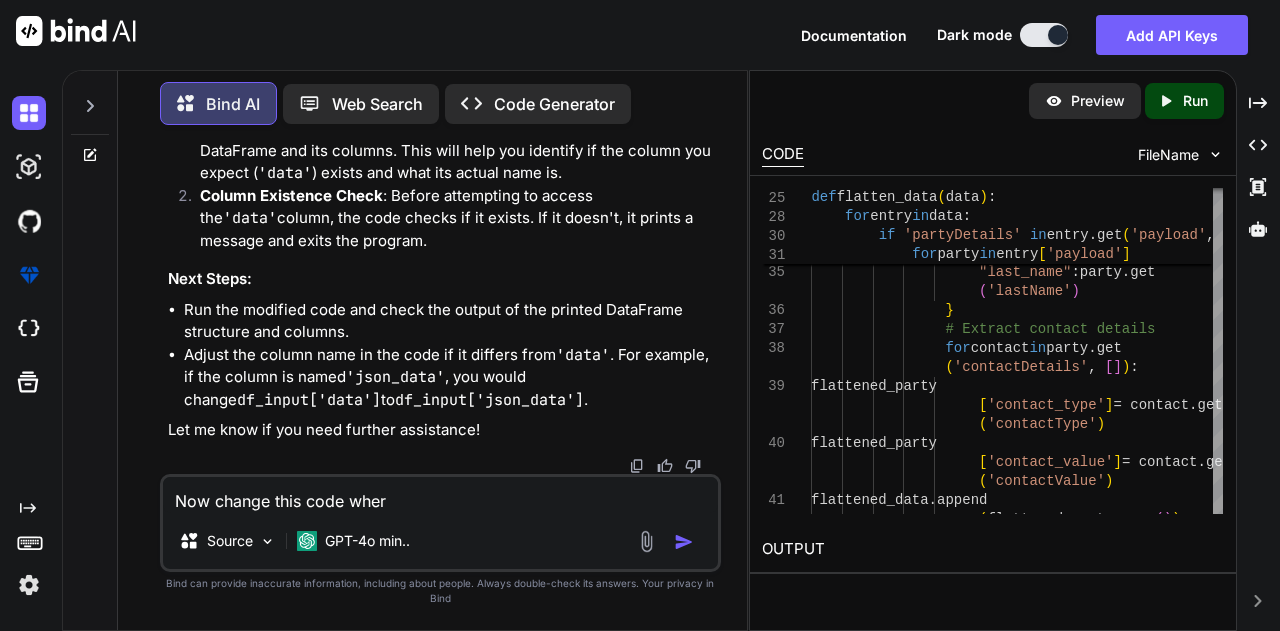 type on "Now change this code where" 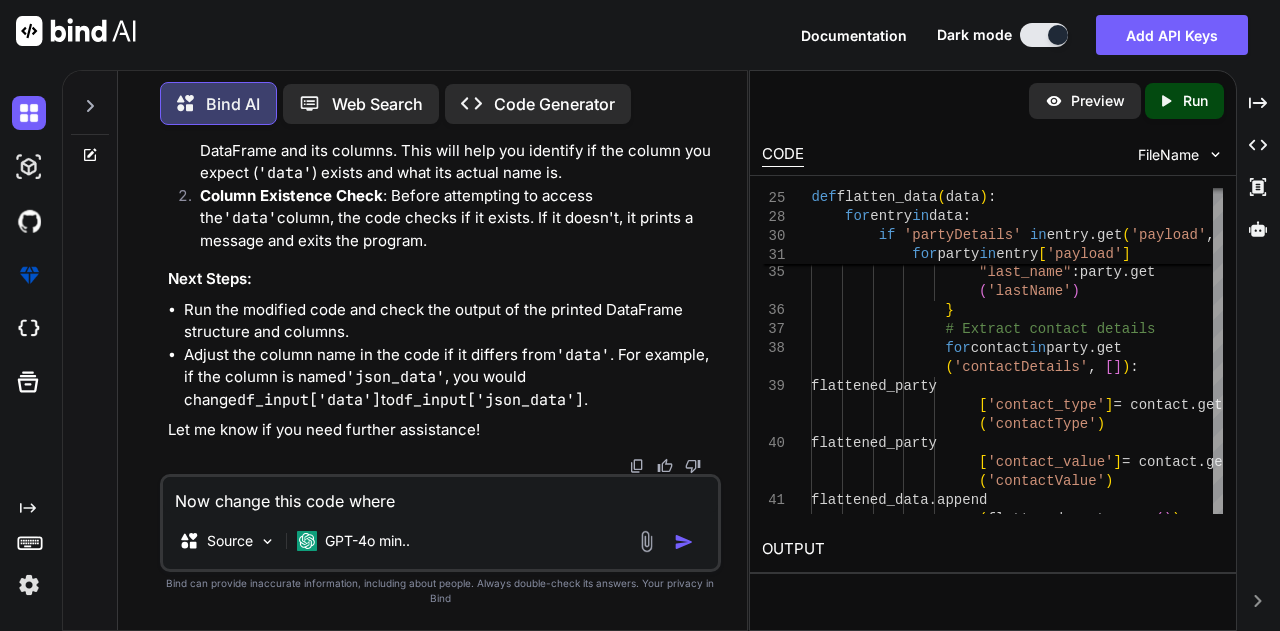 type on "Now change this code where" 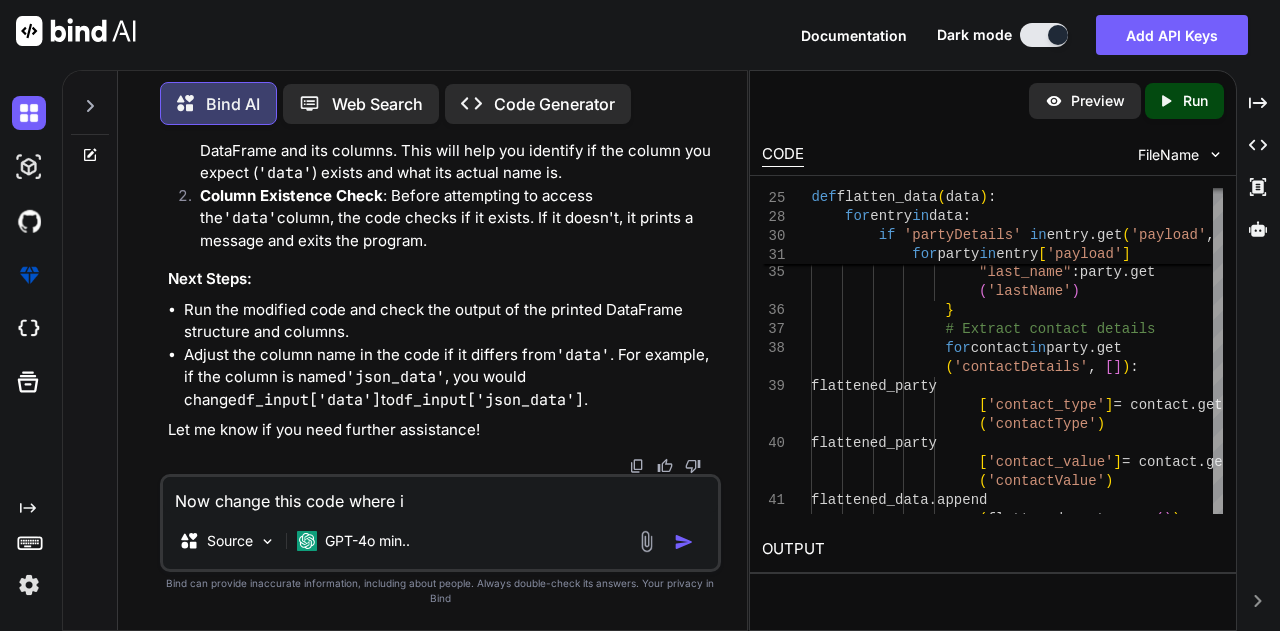 type on "Now change this code where i" 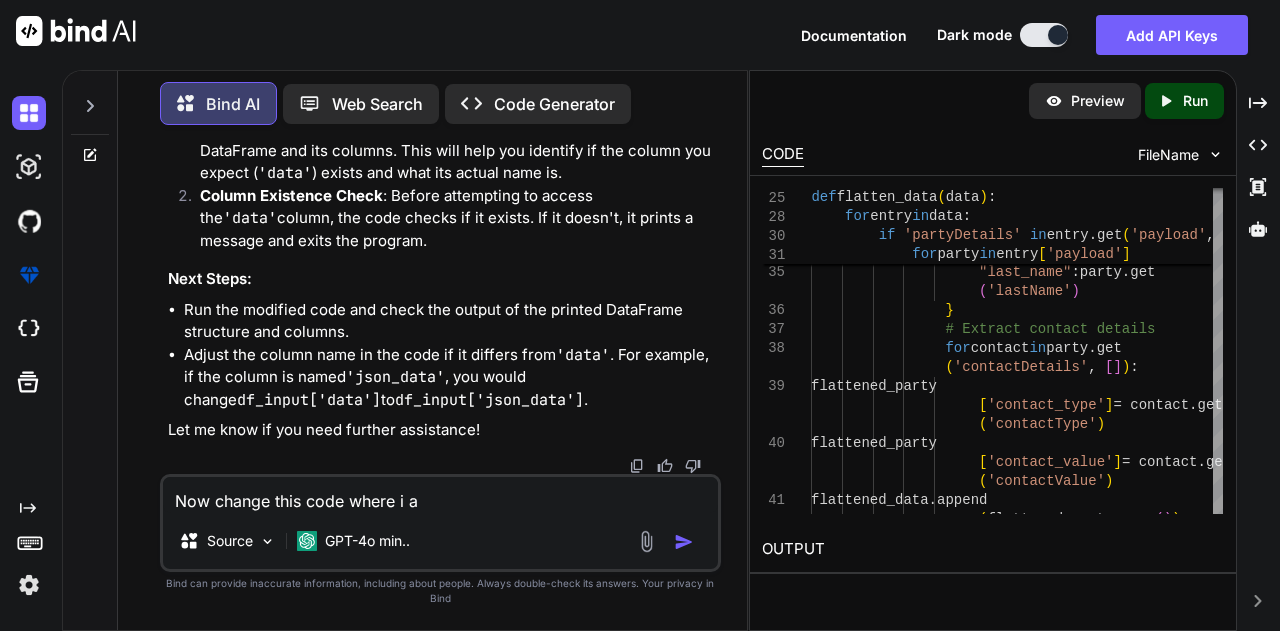 type on "x" 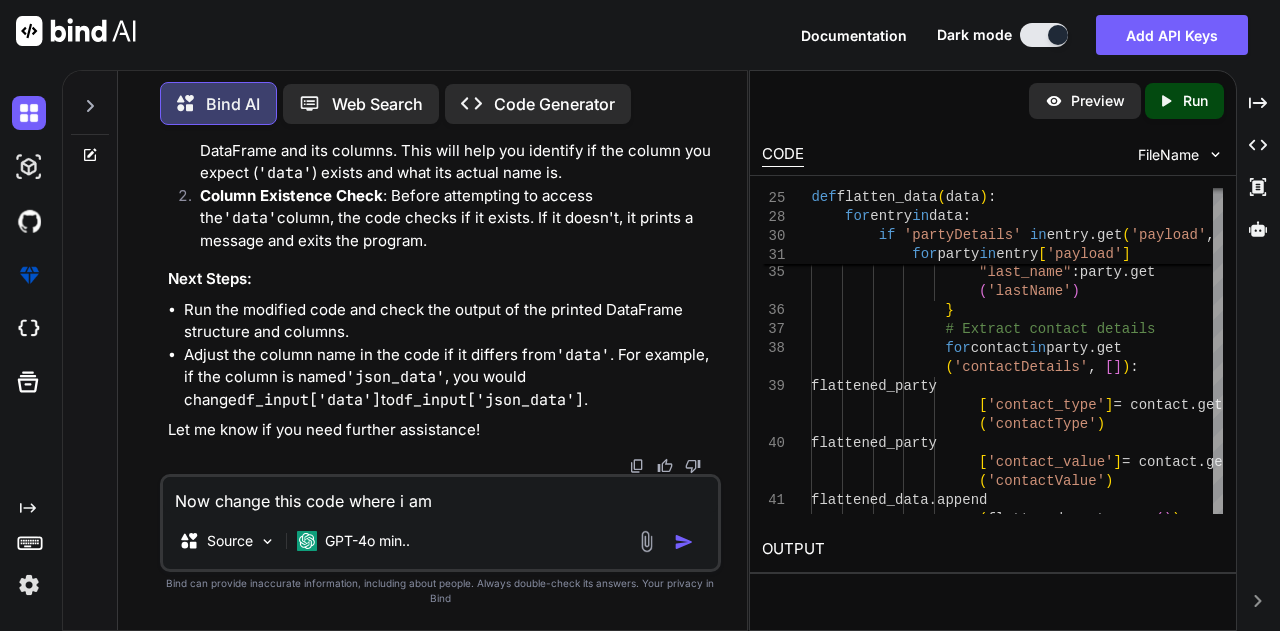 type on "Now change this code where i am" 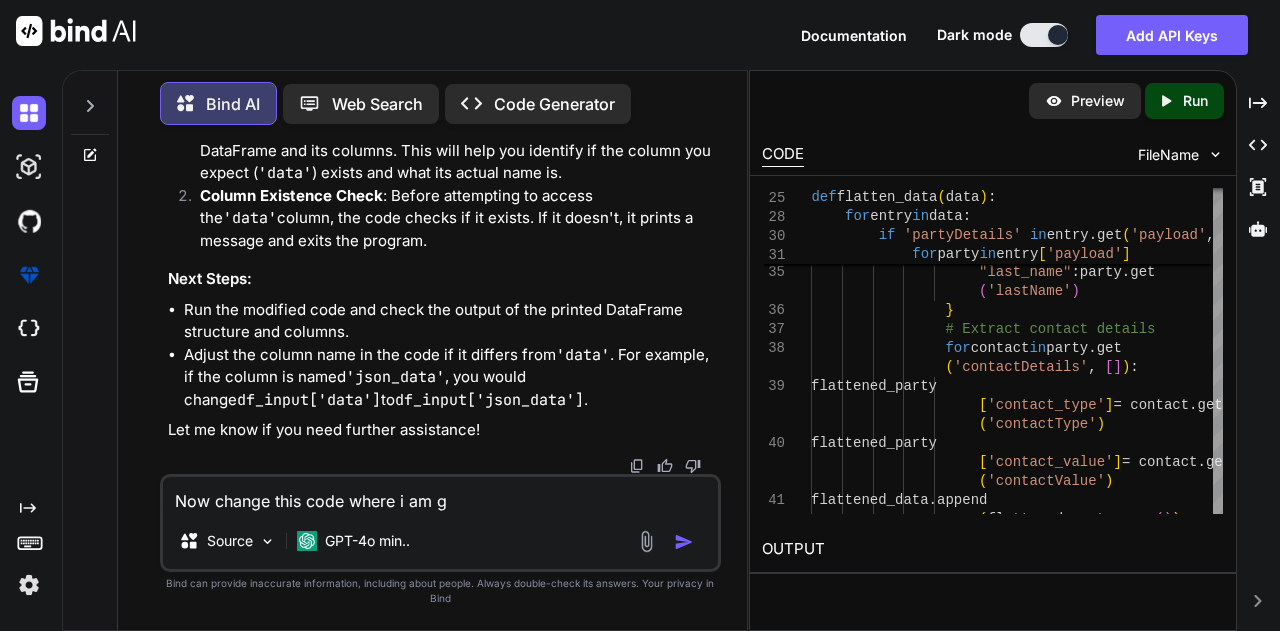 type on "Now change this code where i am gi" 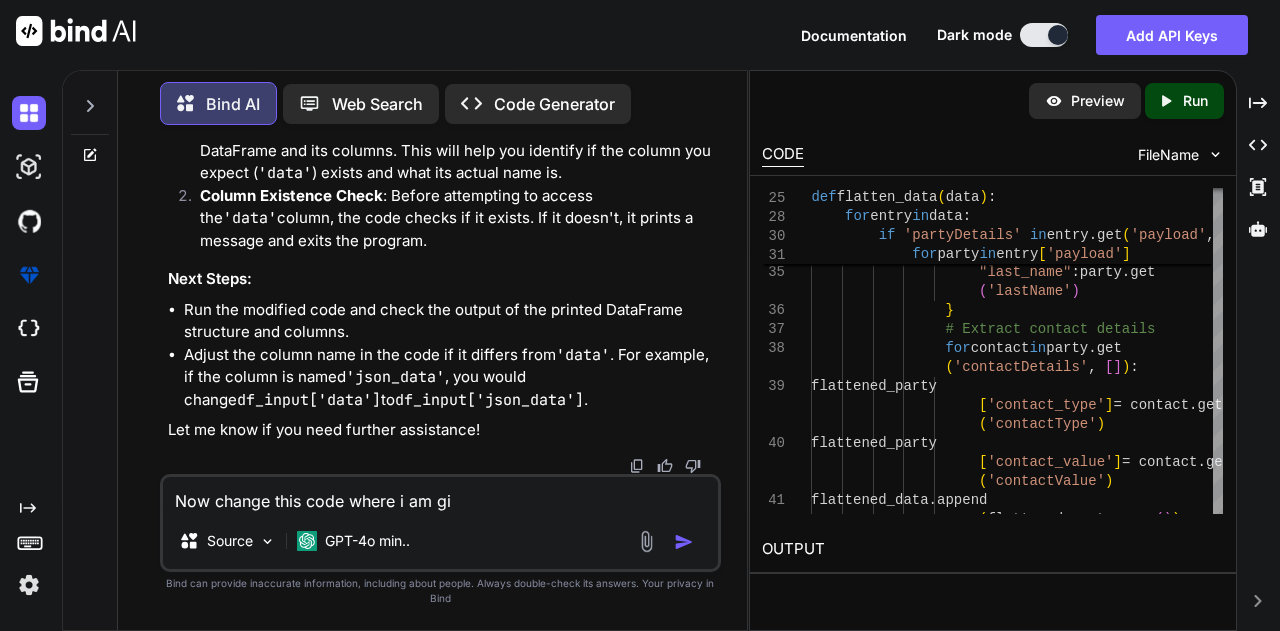 type on "x" 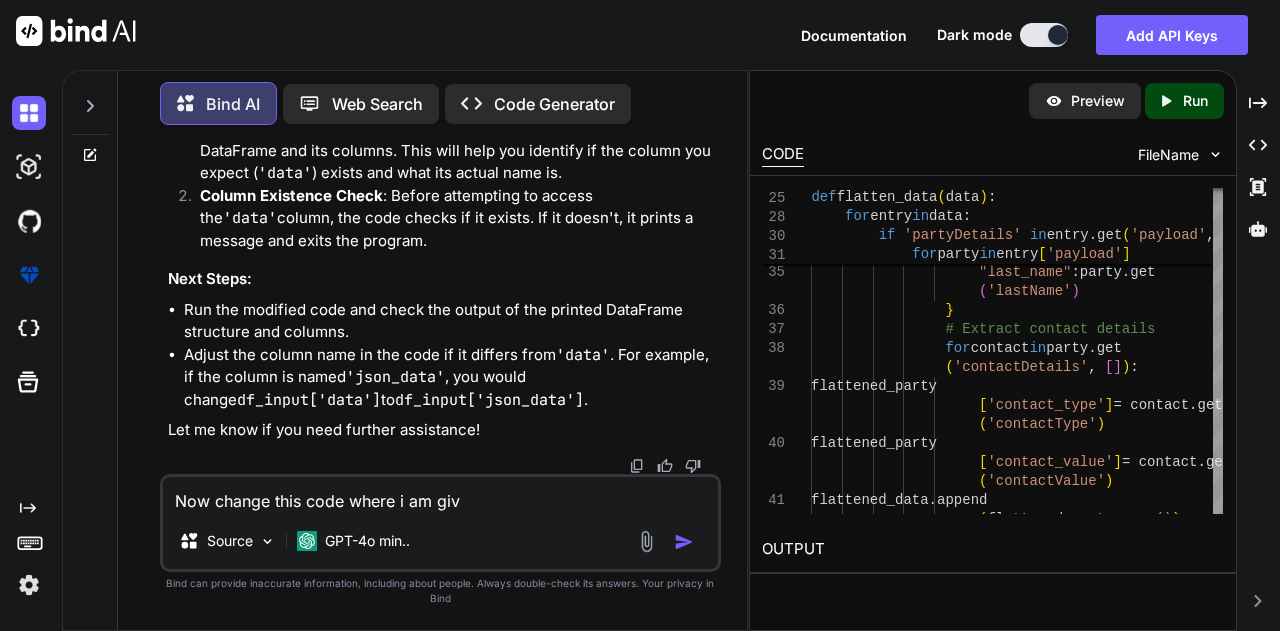 type on "Now change this code where i am givi" 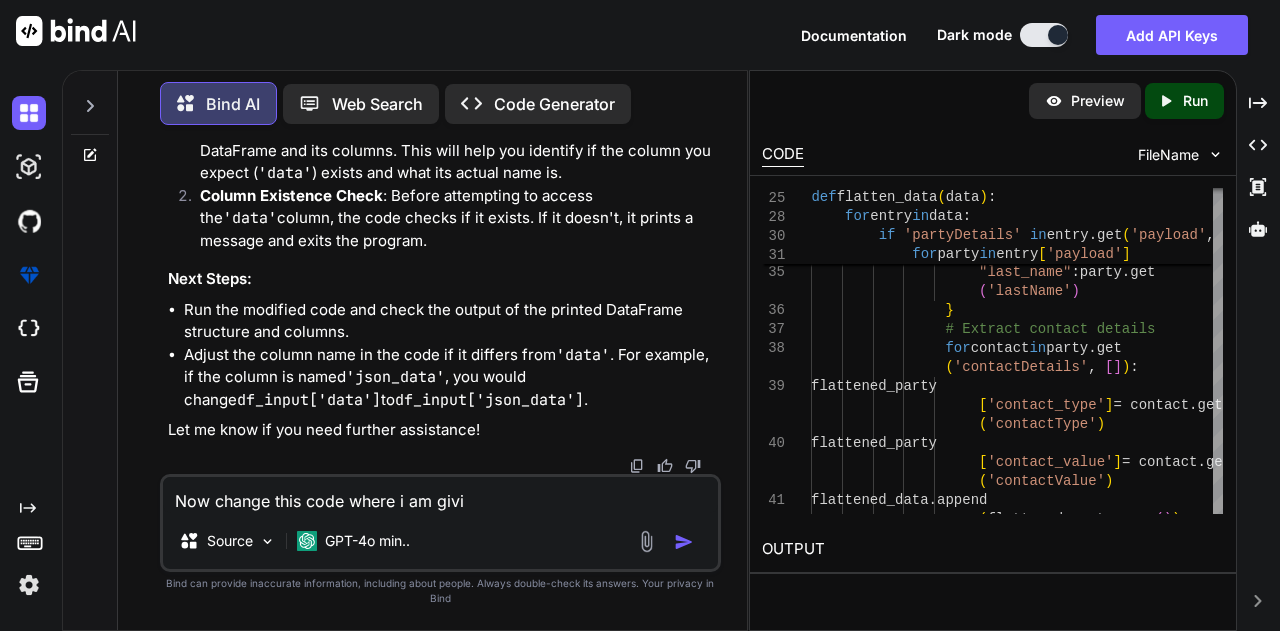 type on "Now change this code where i am givin" 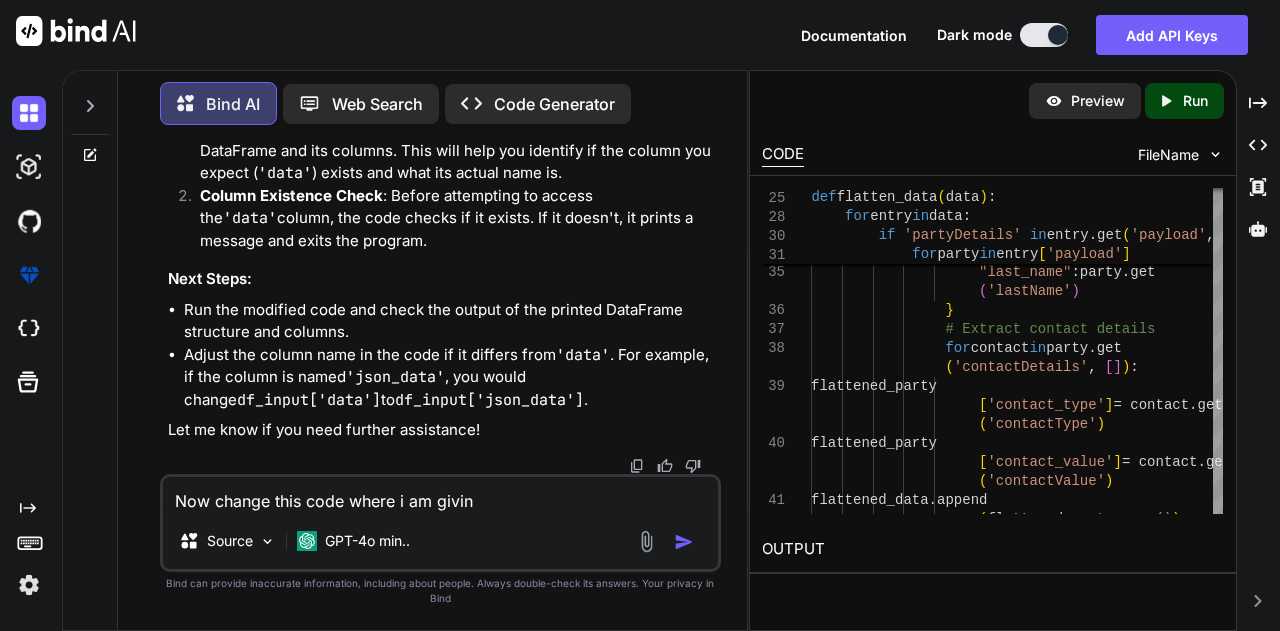 type on "Now change this code where i am giving" 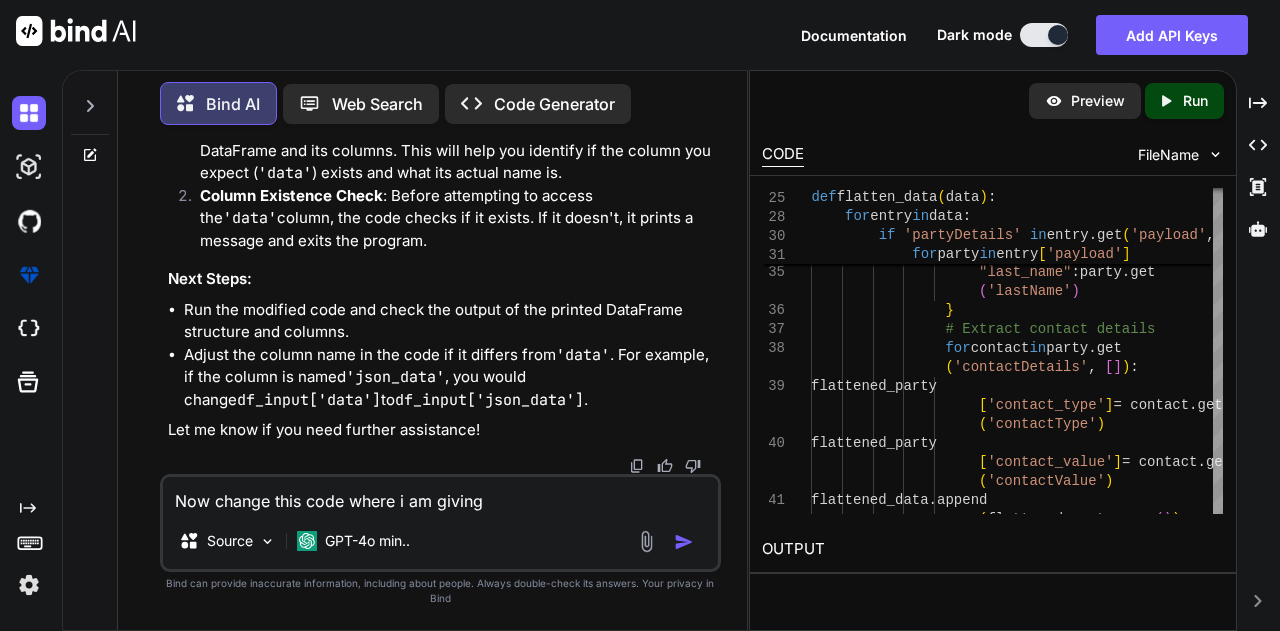 type on "Now change this code where i am giving" 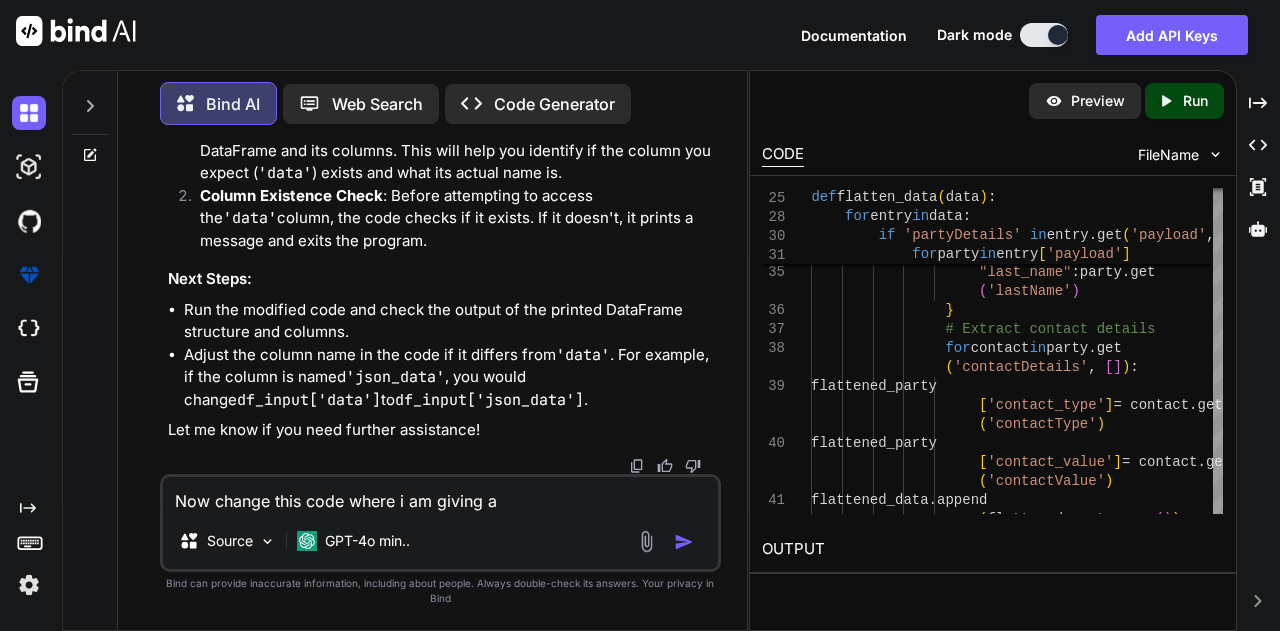 type on "Now change this code where i am giving a" 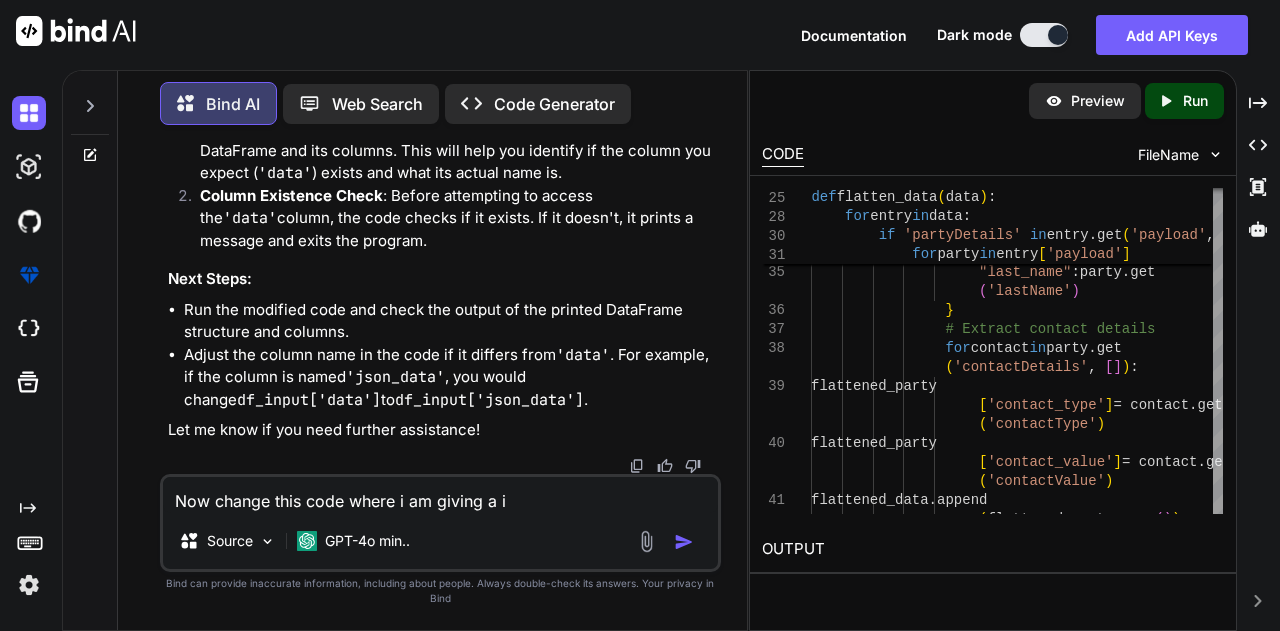 type on "Now change this code where i am giving a in" 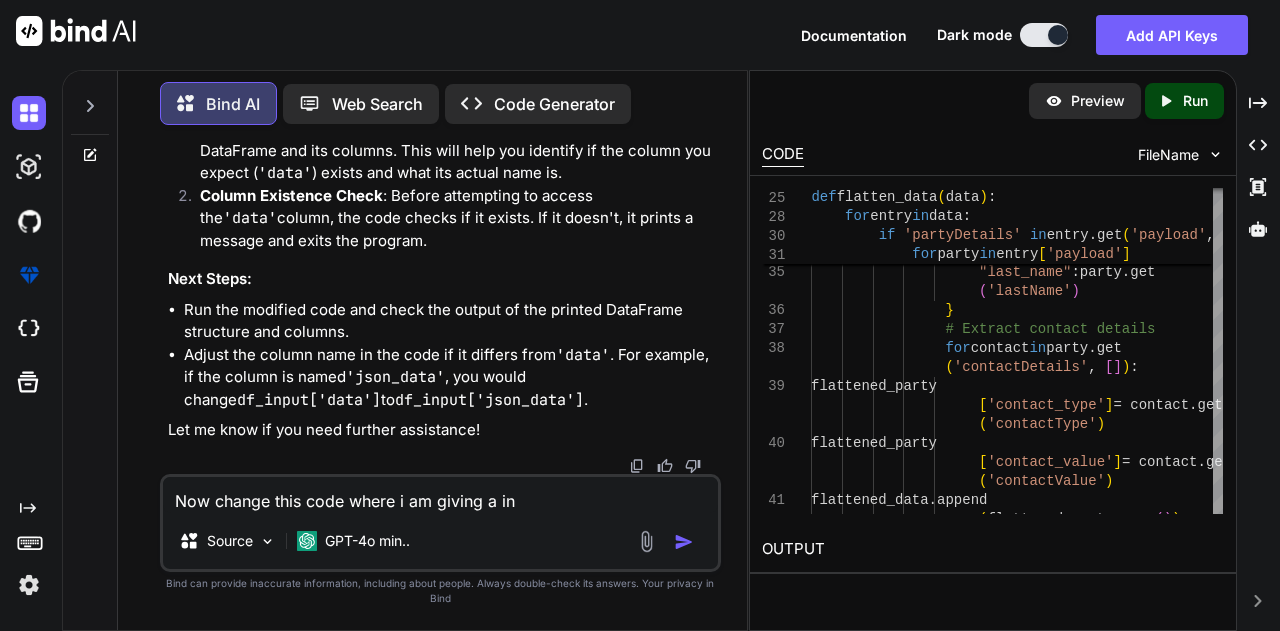 type on "Now change this code where i am giving a ino" 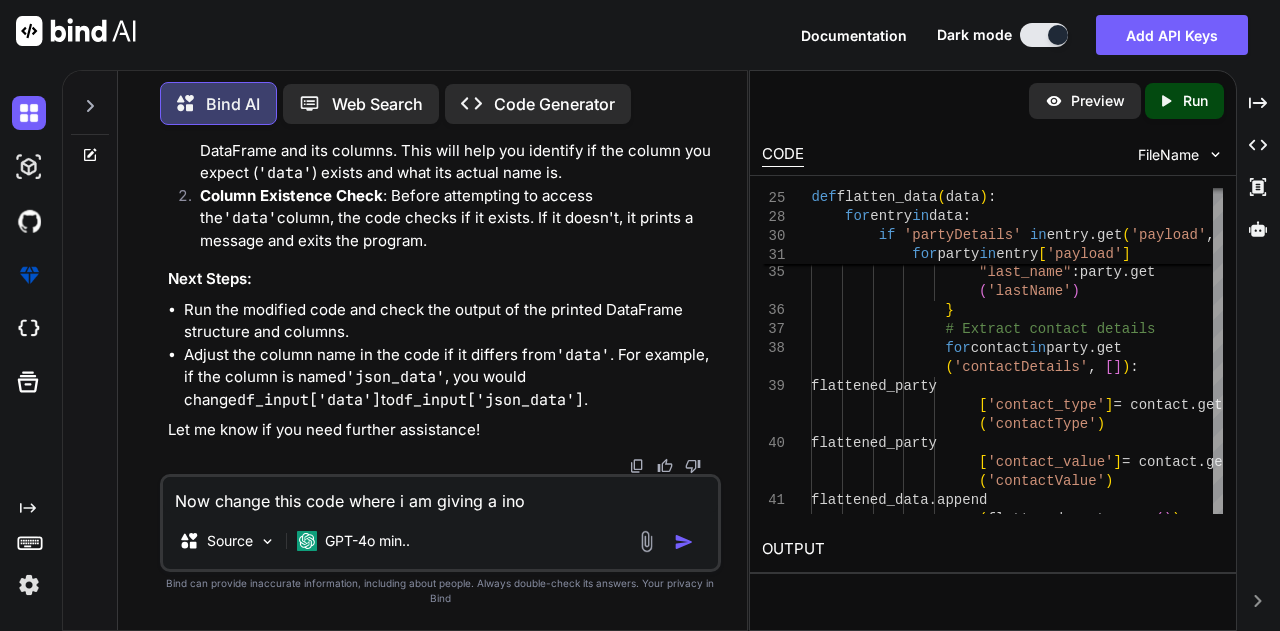 type on "Now change this code where i am giving a in" 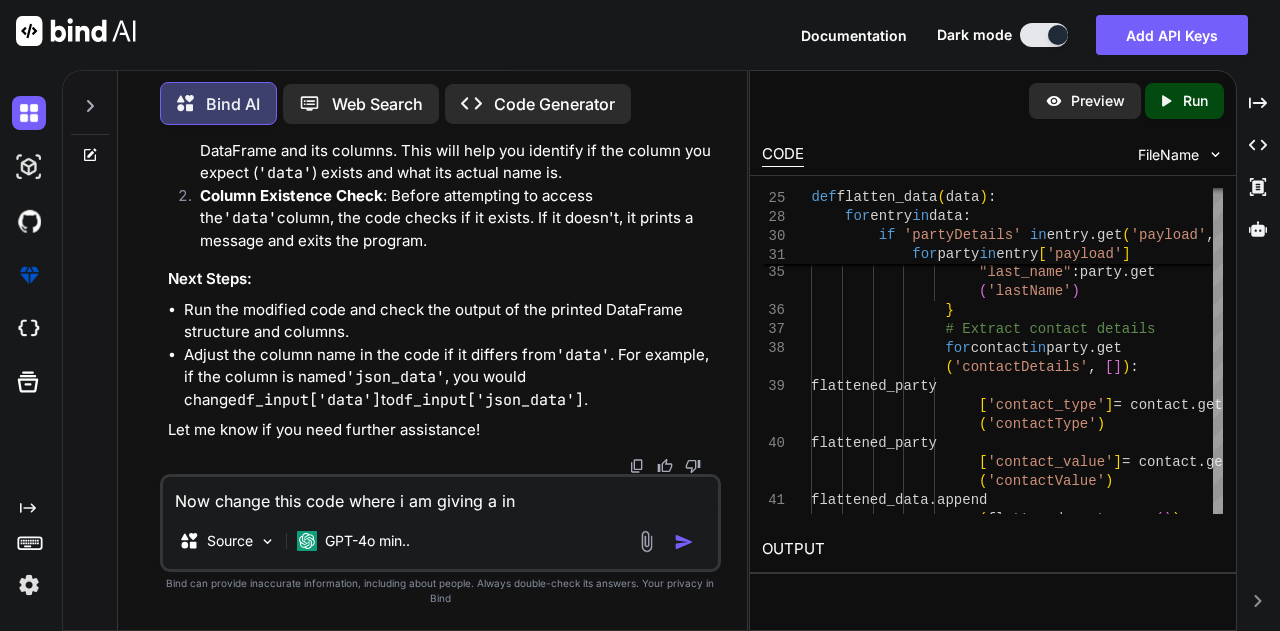 type on "Now change this code where i am giving a inp" 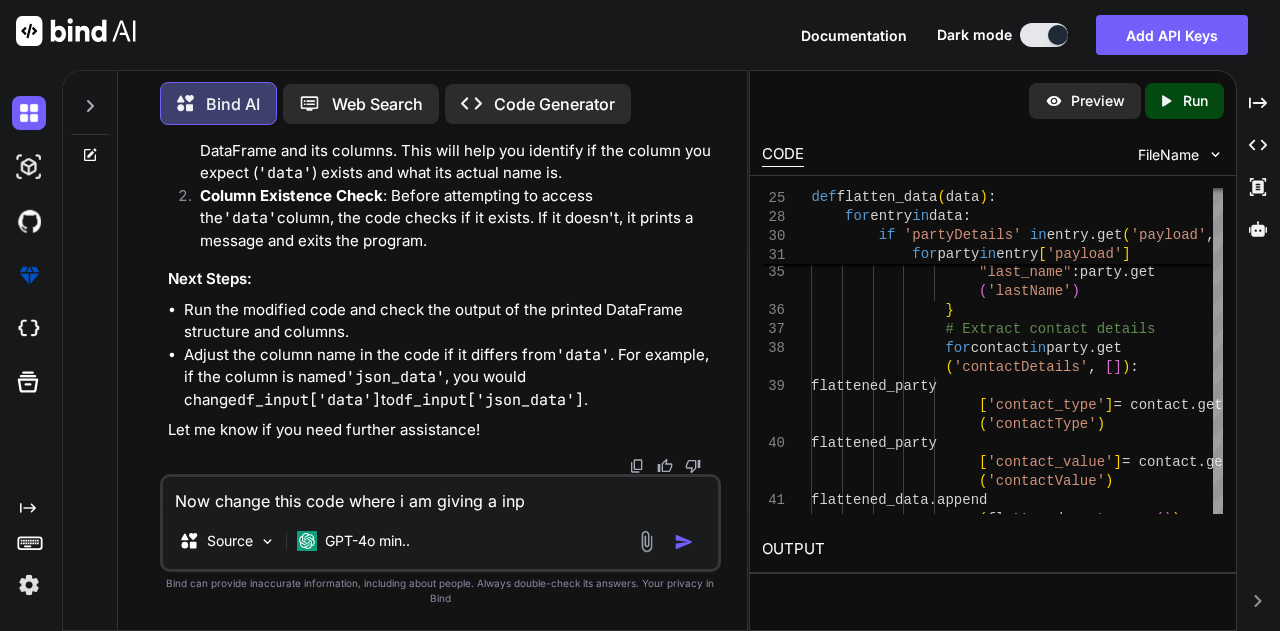 type on "Now change this code where i am giving a inpu" 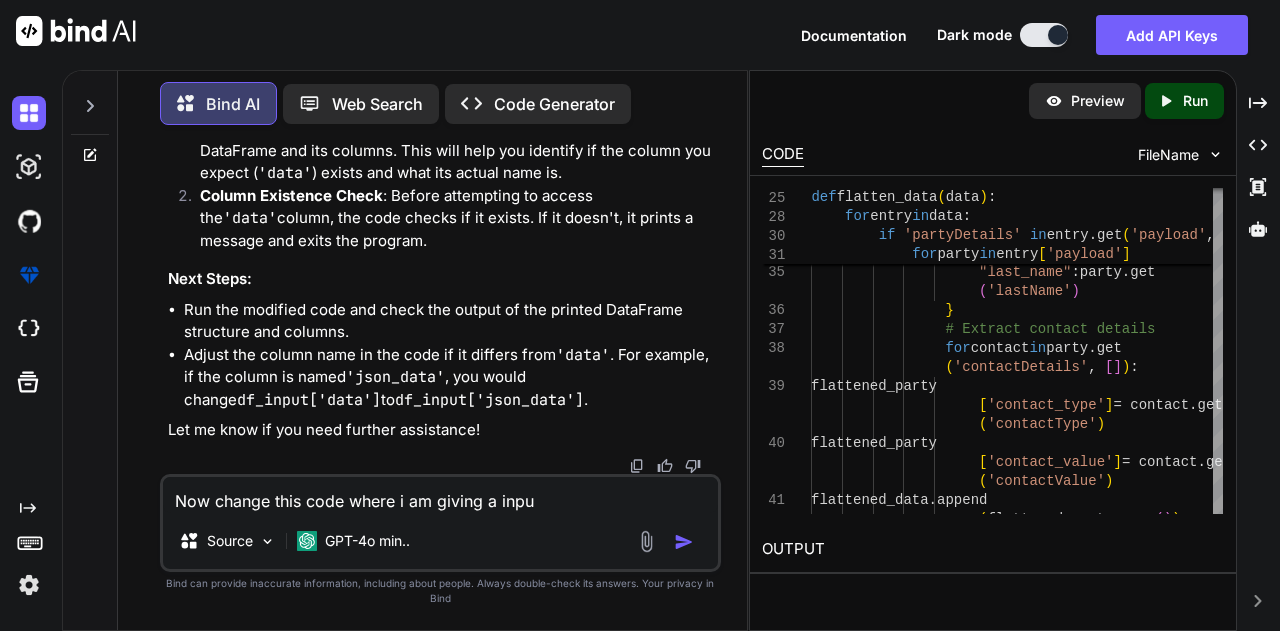 type on "Now change this code where i am giving a input" 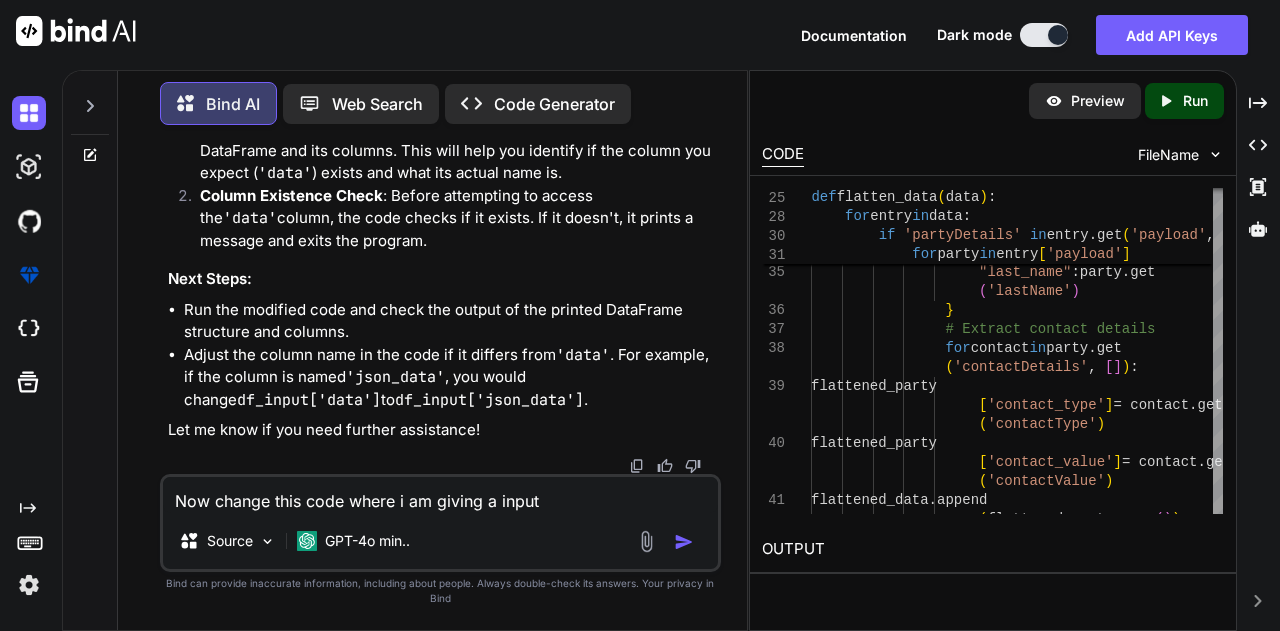 type on "Now change this code where i am giving a input" 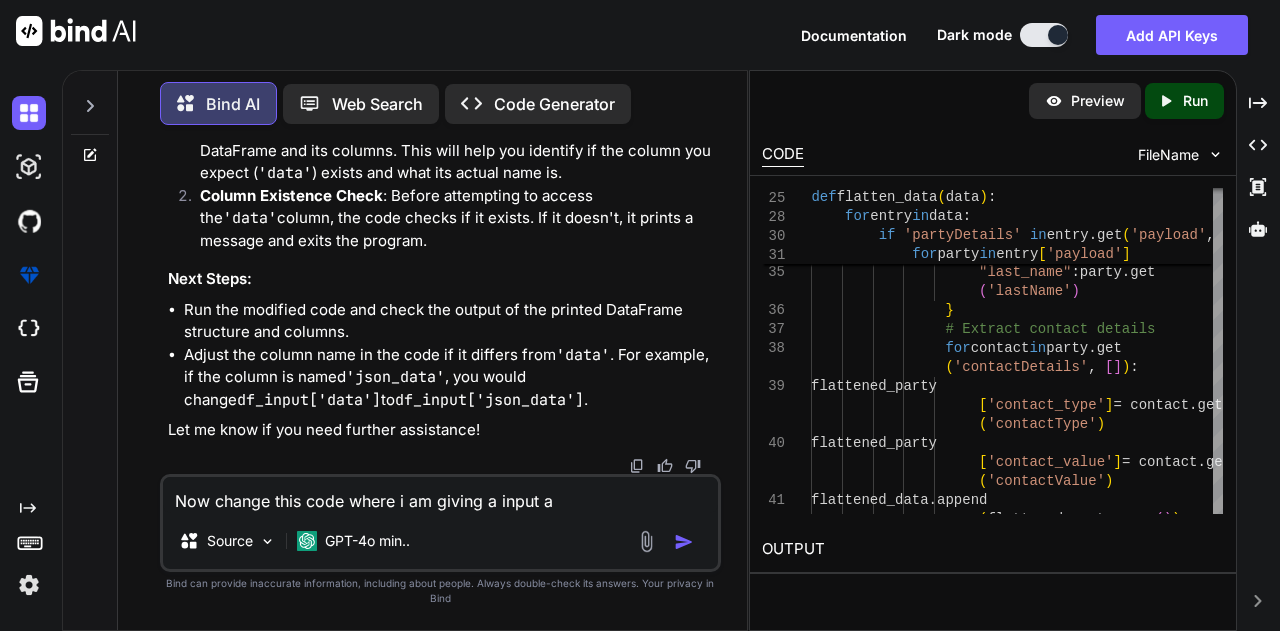 type on "Now change this code where i am giving a input as" 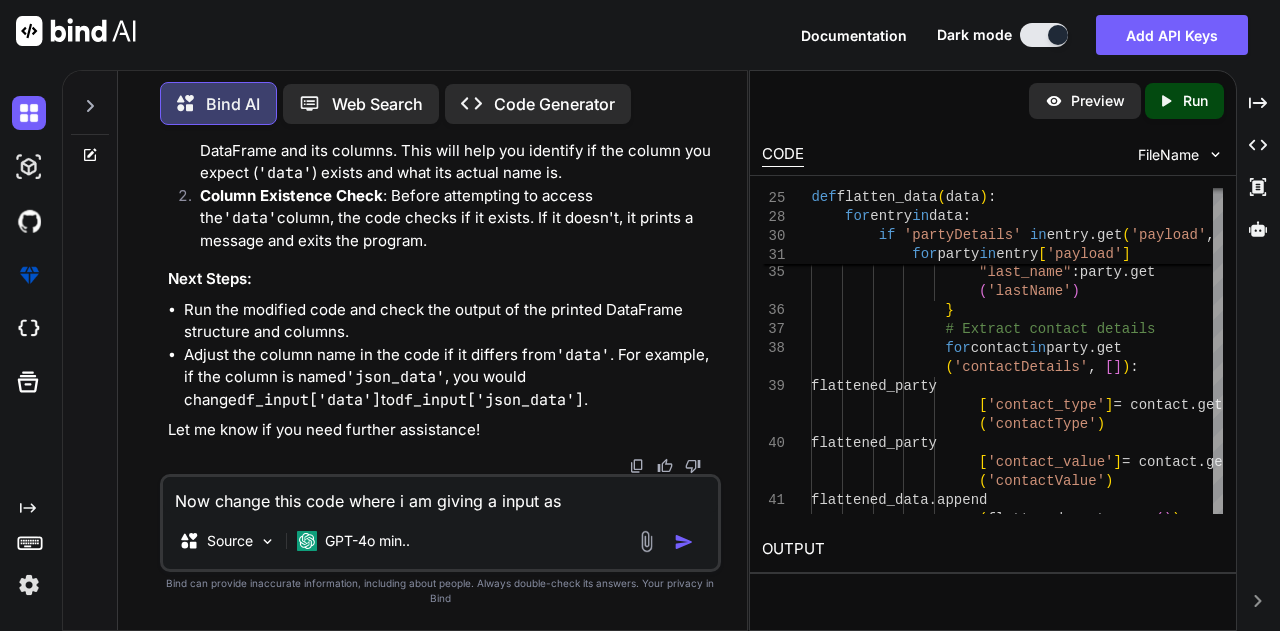type on "Now change this code where i am giving a input as" 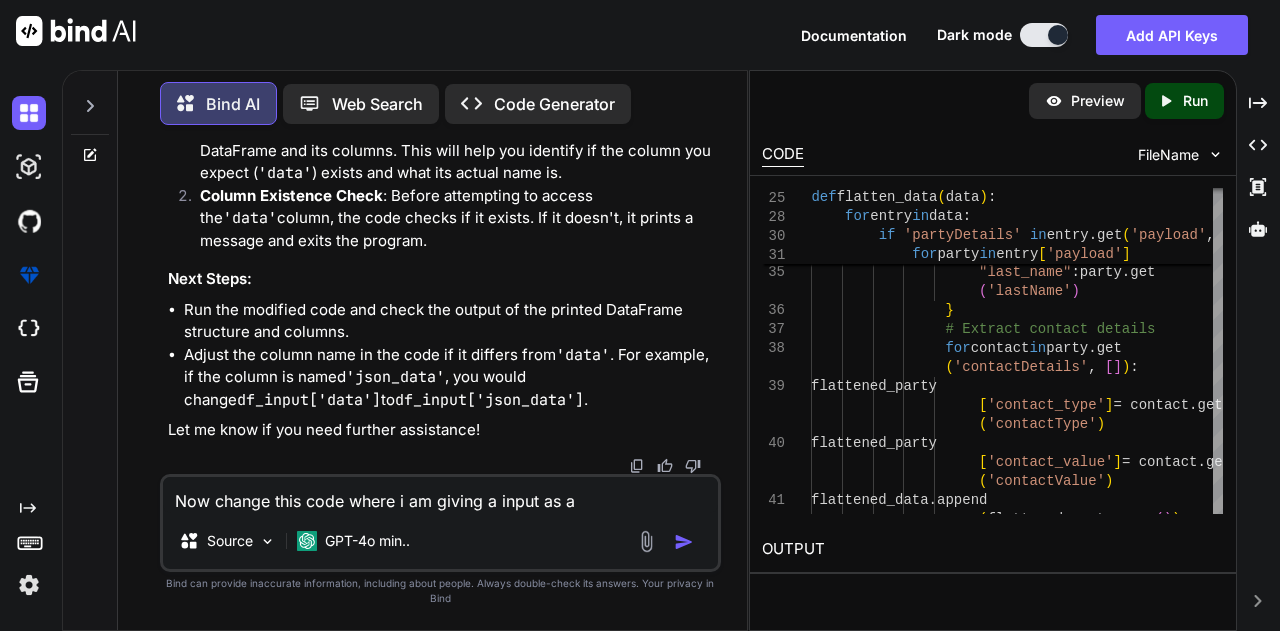 type on "Now change this code where i am giving a input as a" 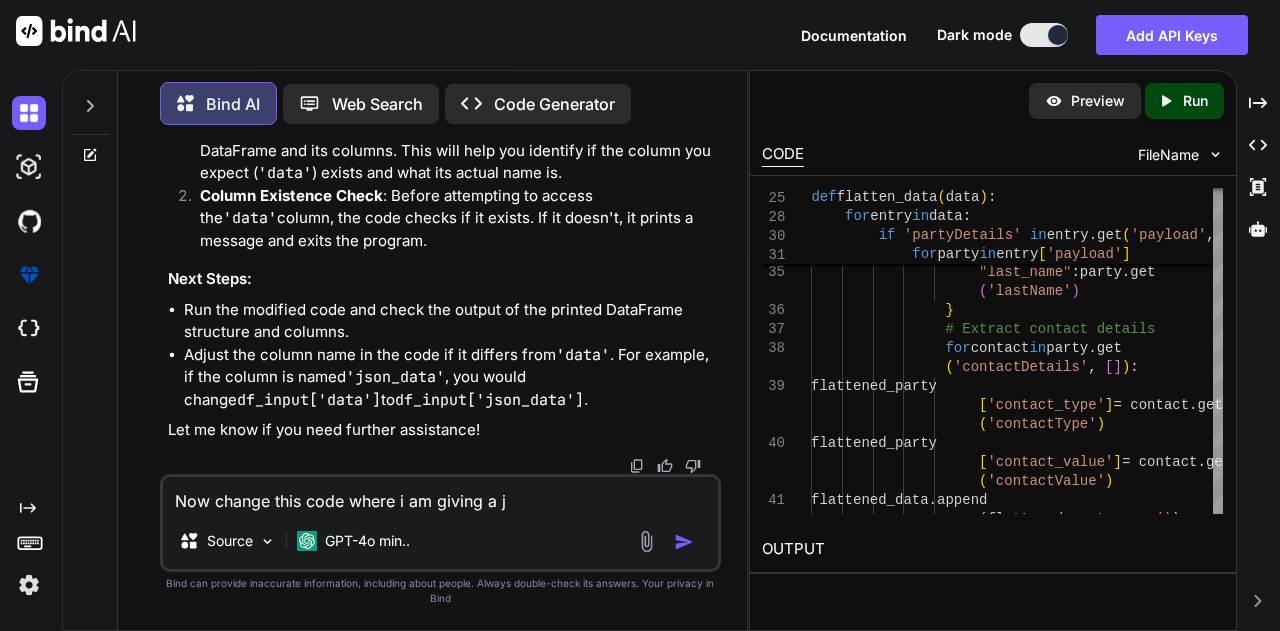 type on "Now change this code where i am giving a input as a js" 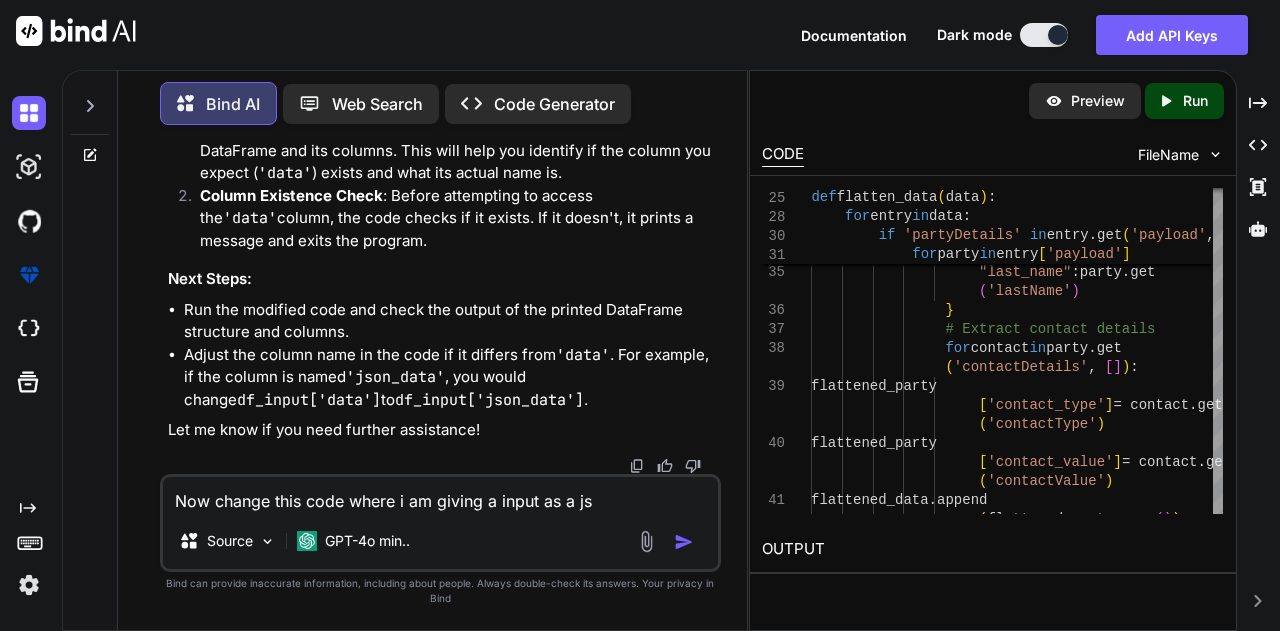 type on "Now change this code where i am giving a input as a jso" 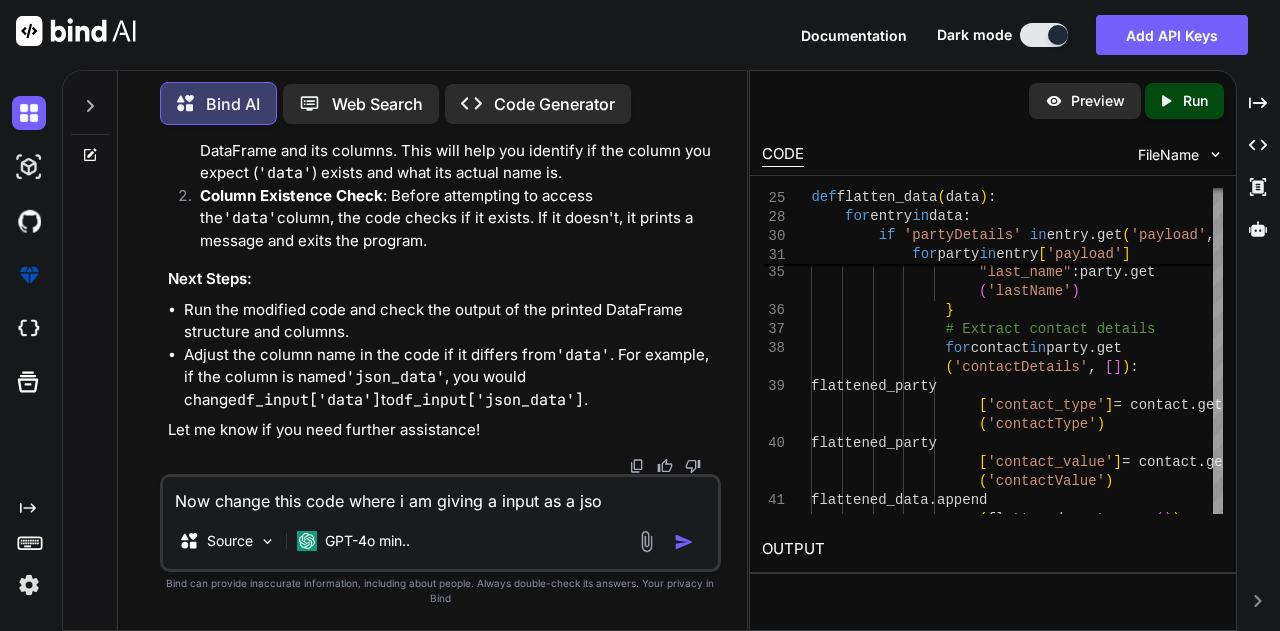 type on "Now change this code where i am giving a input as a json" 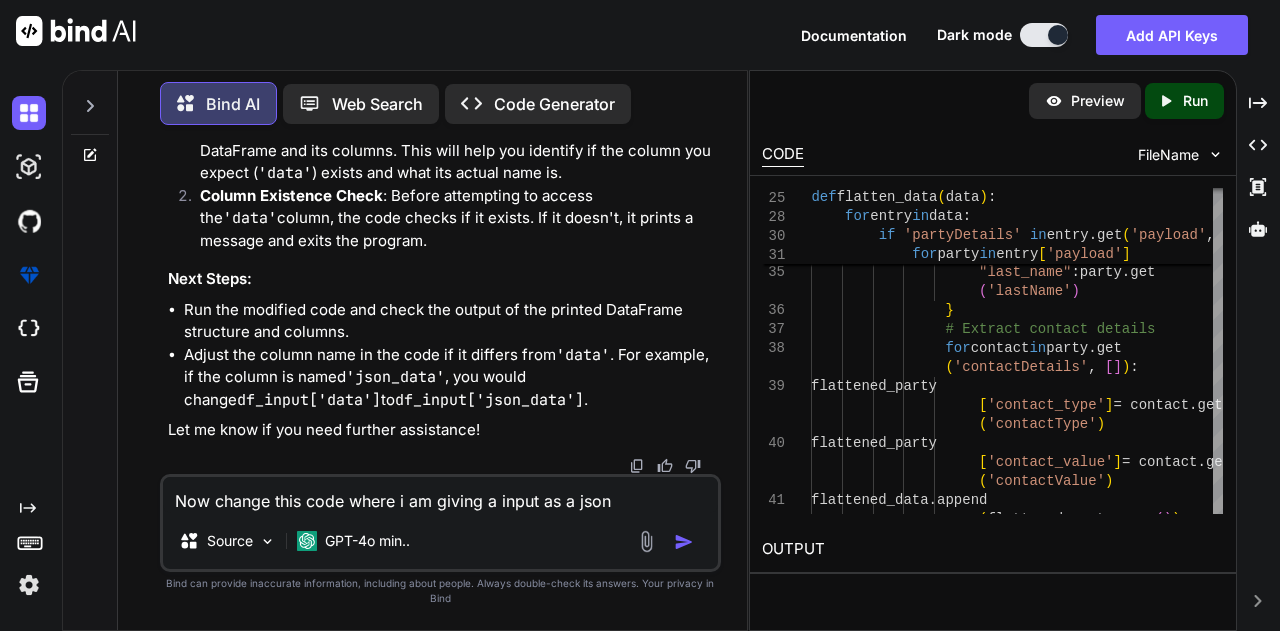 type on "Now change this code where i am giving a input as a json" 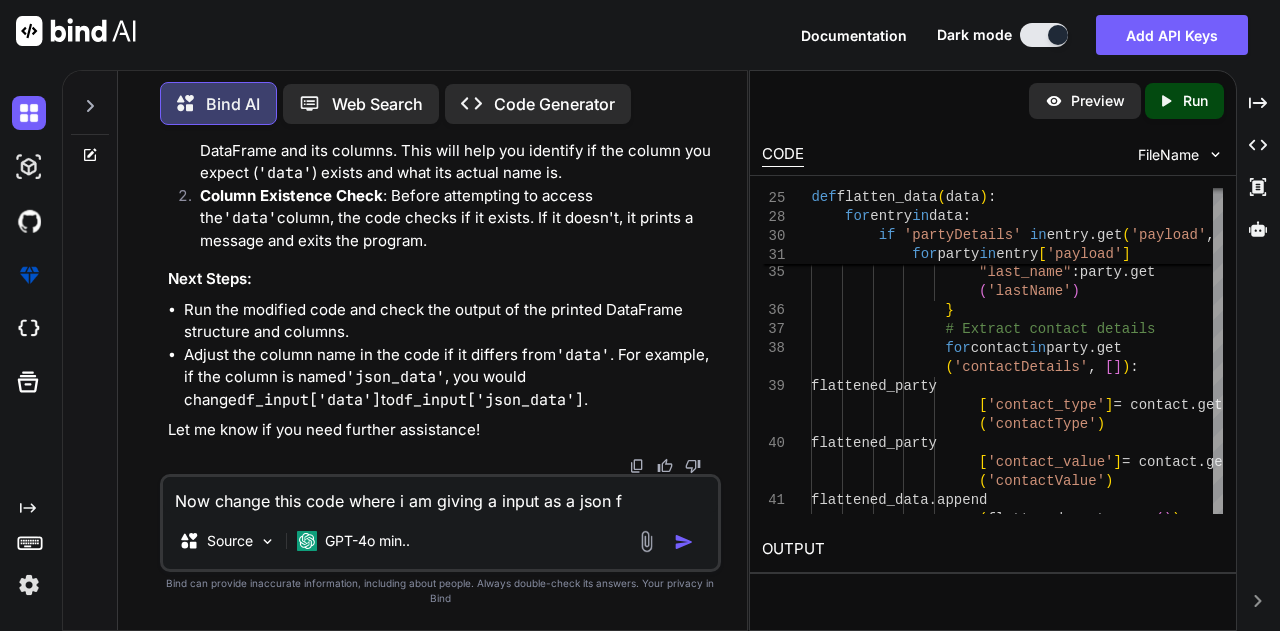 type on "Now change this code where i am giving a input as a json fi" 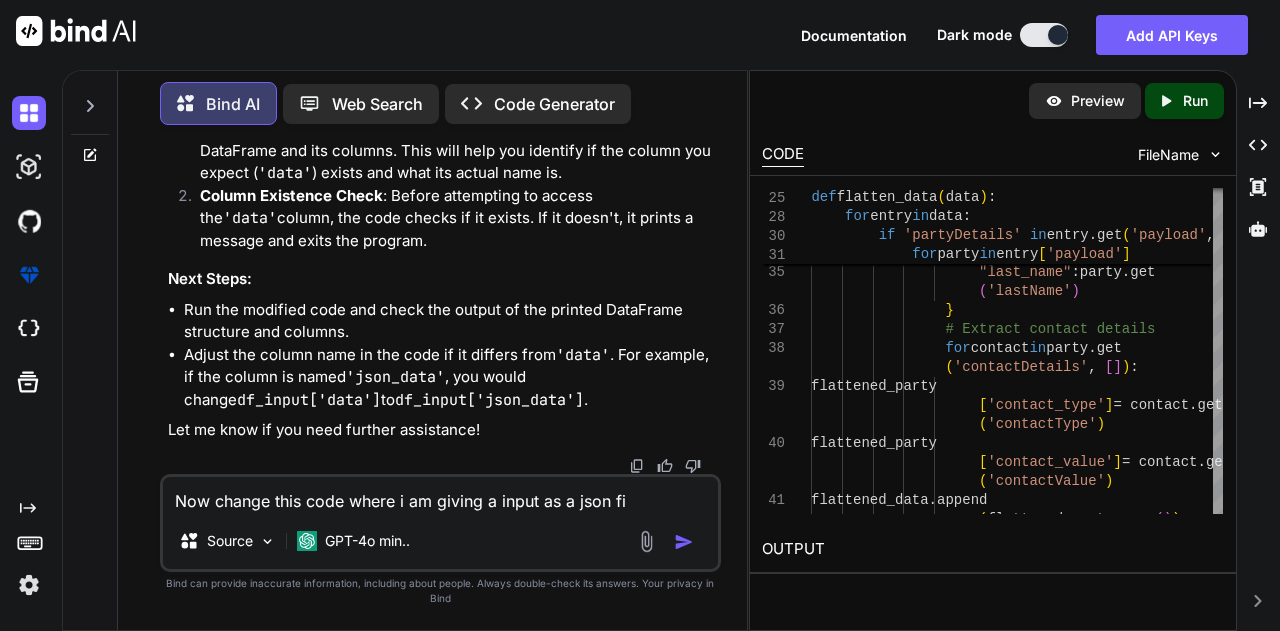 type on "Now change this code where i am giving a input as a json fil" 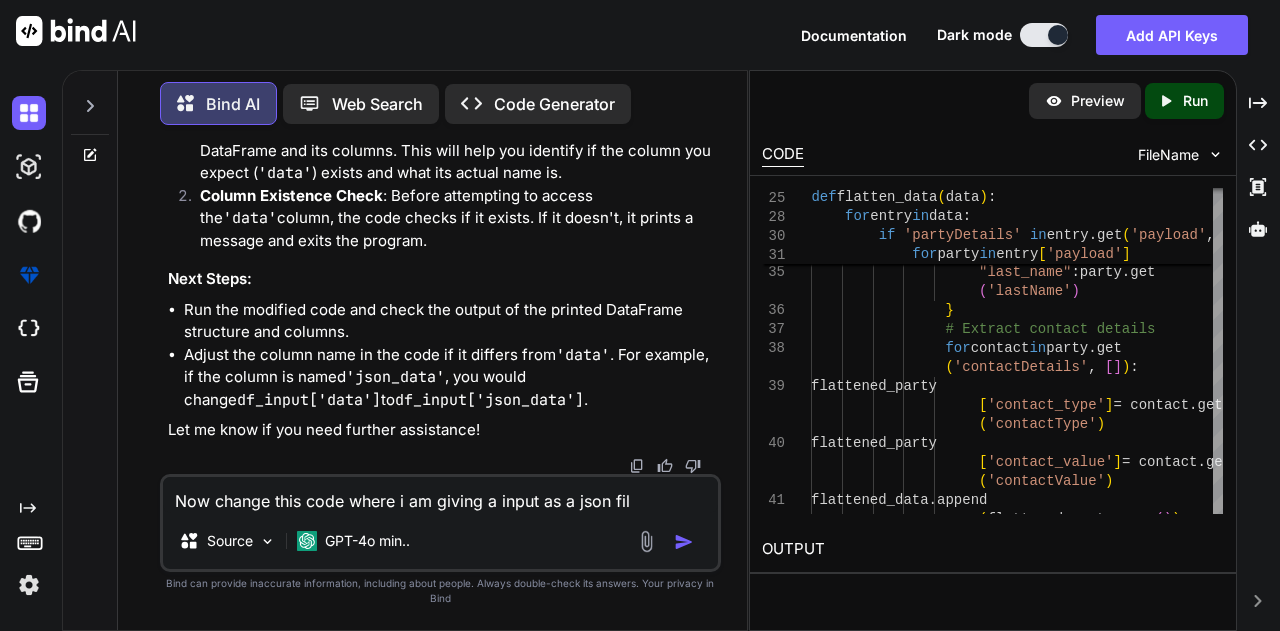 type on "Now change this code where i am giving a input as a json file" 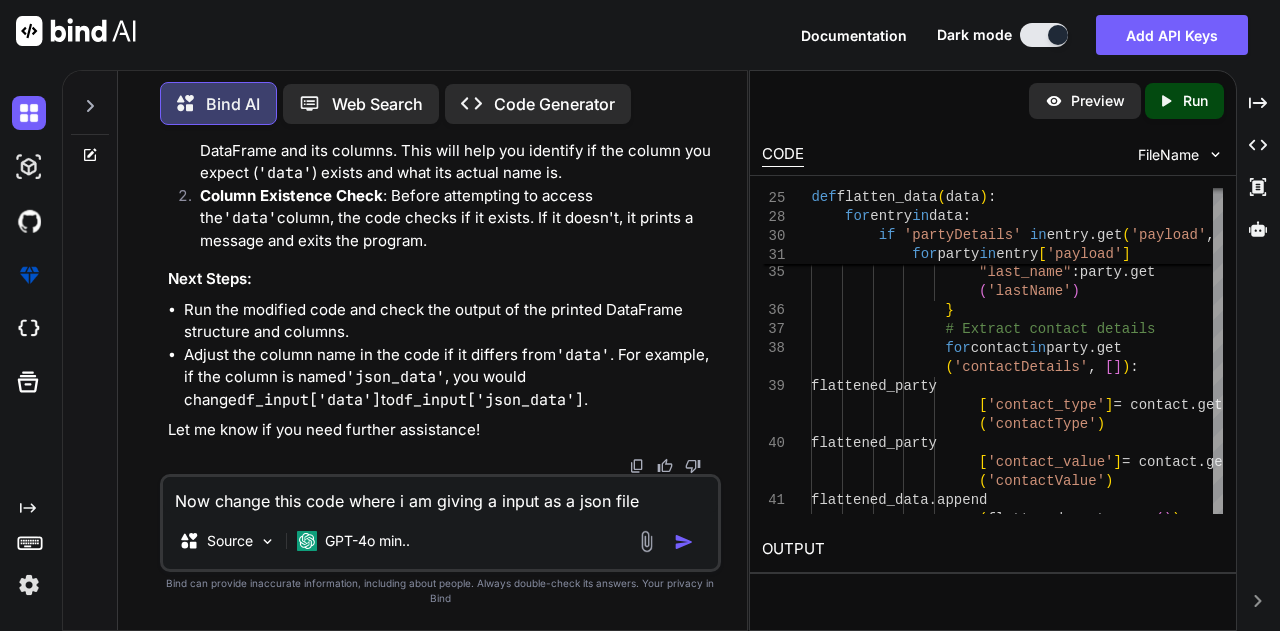 type on "Now change this code where i am giving a input as a json file" 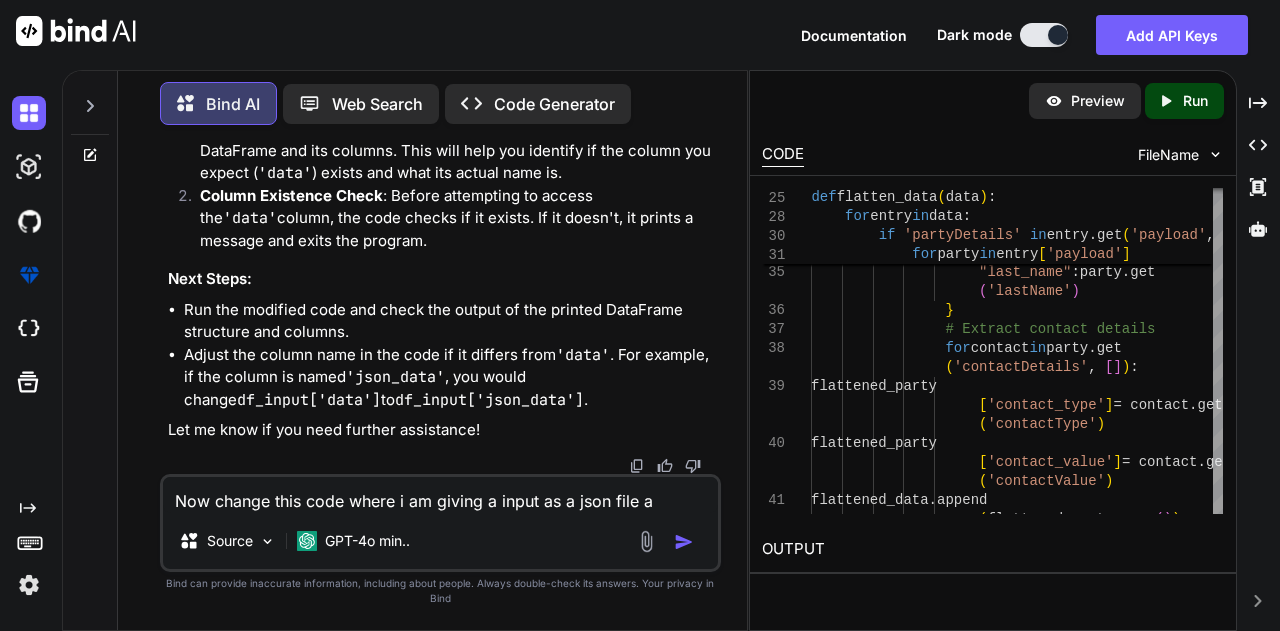 type on "Now change this code where i am giving a input as a json file an" 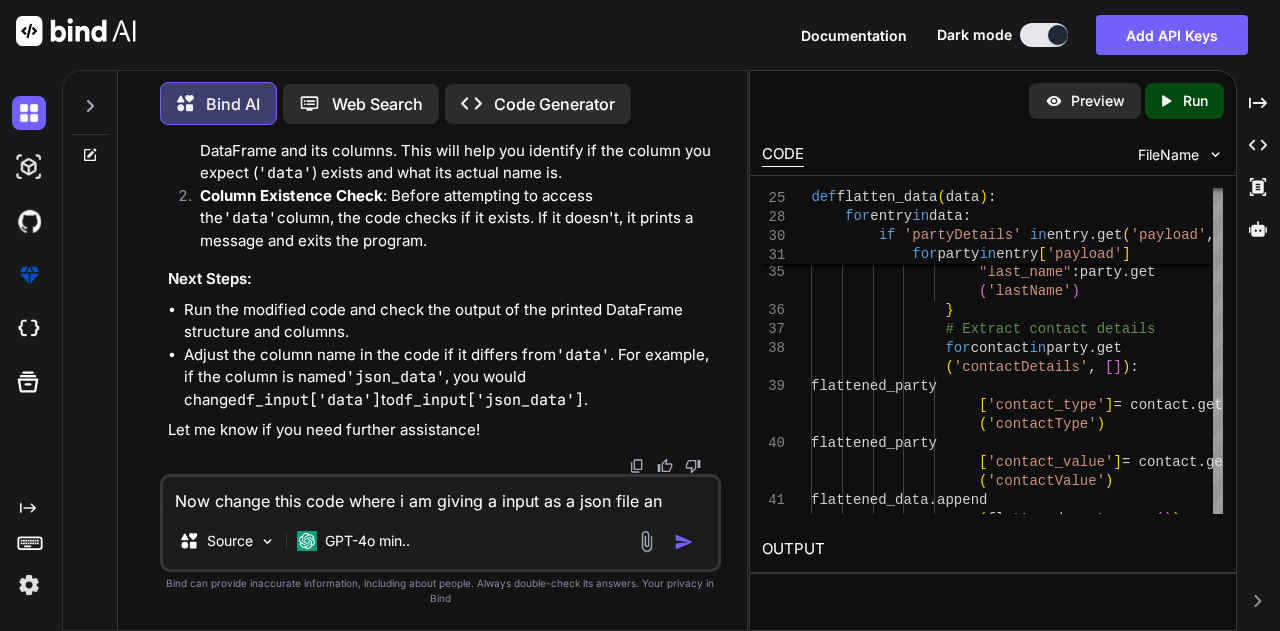 type on "x" 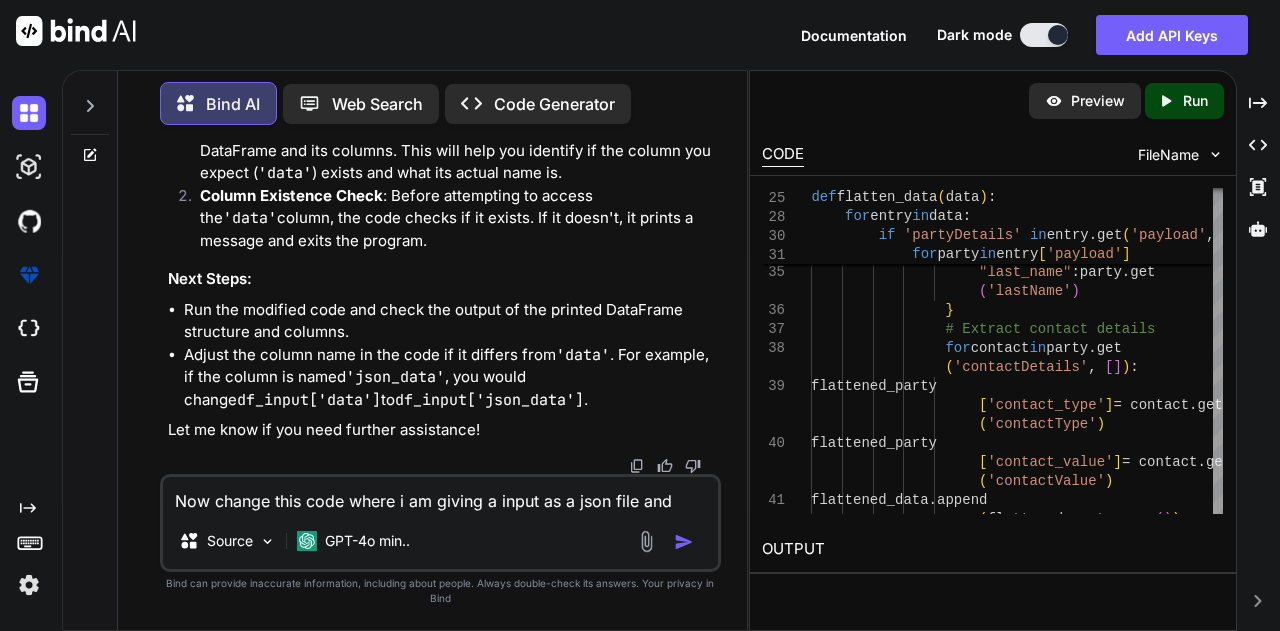 type on "Now change this code where i am giving a input as a json file and" 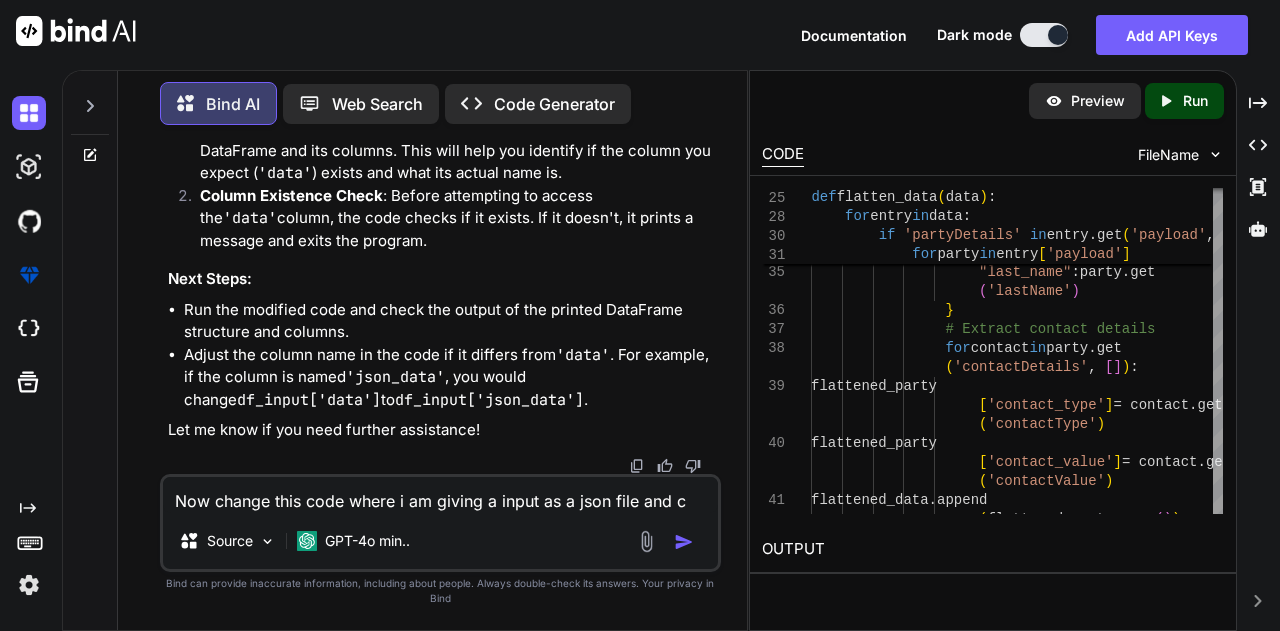 type on "Now change this code where i am giving a input as a json file and ch" 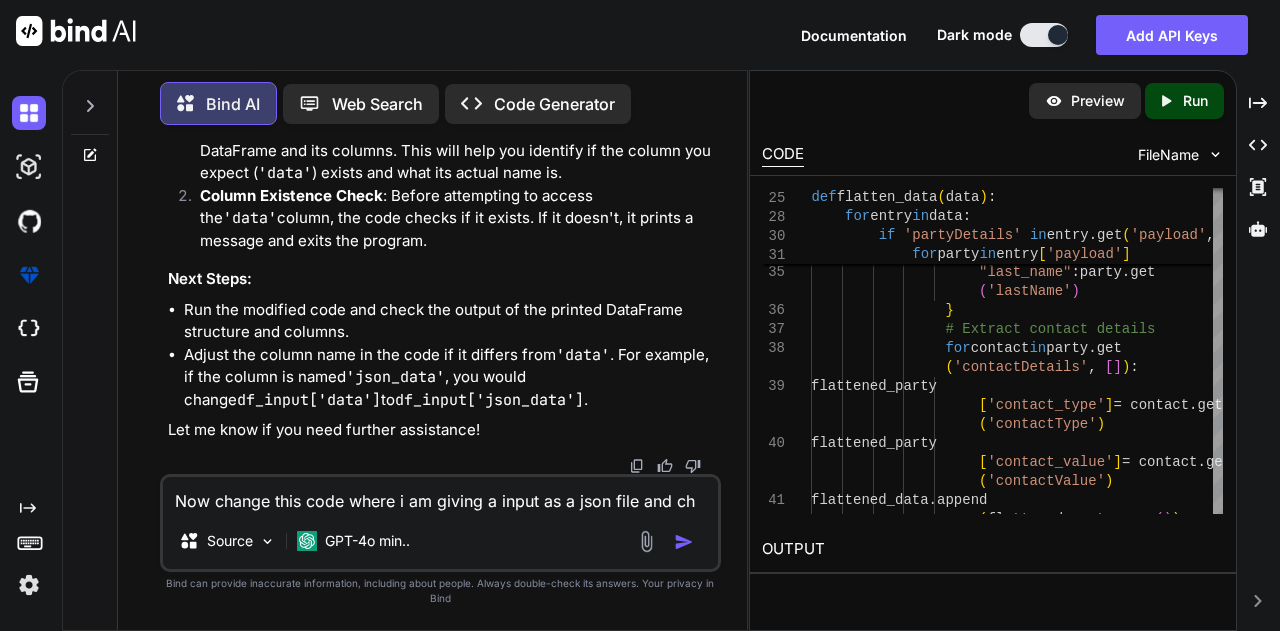 type on "x" 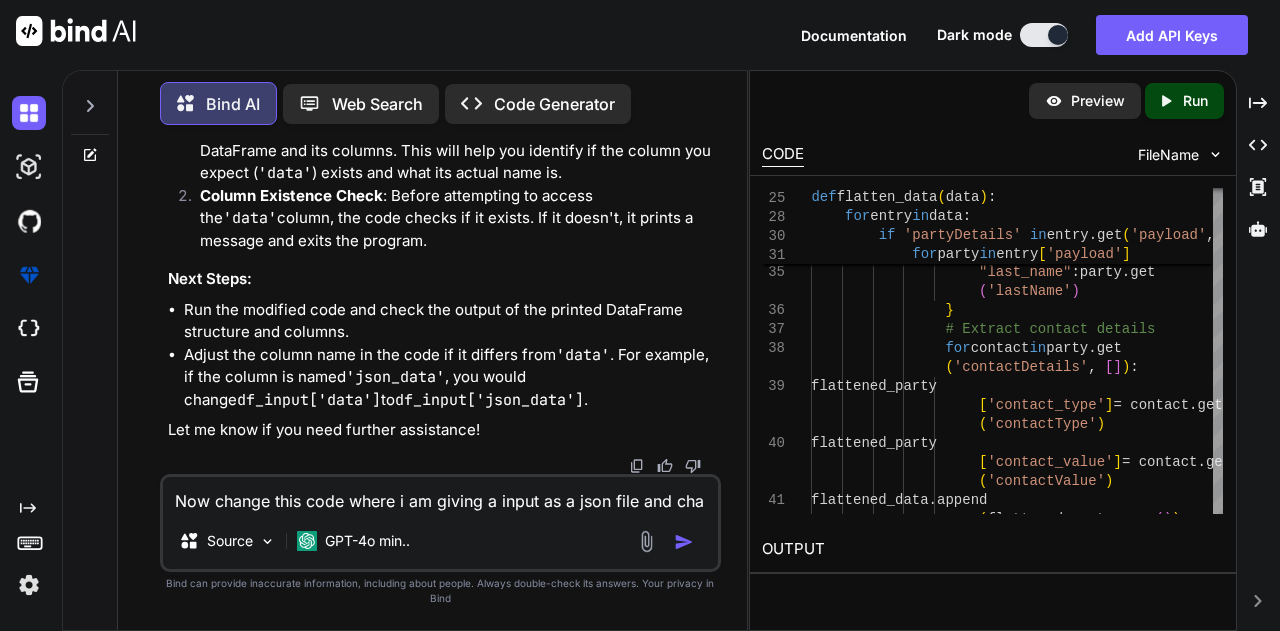 type on "Now change this code where i am giving a input as a json file and chan" 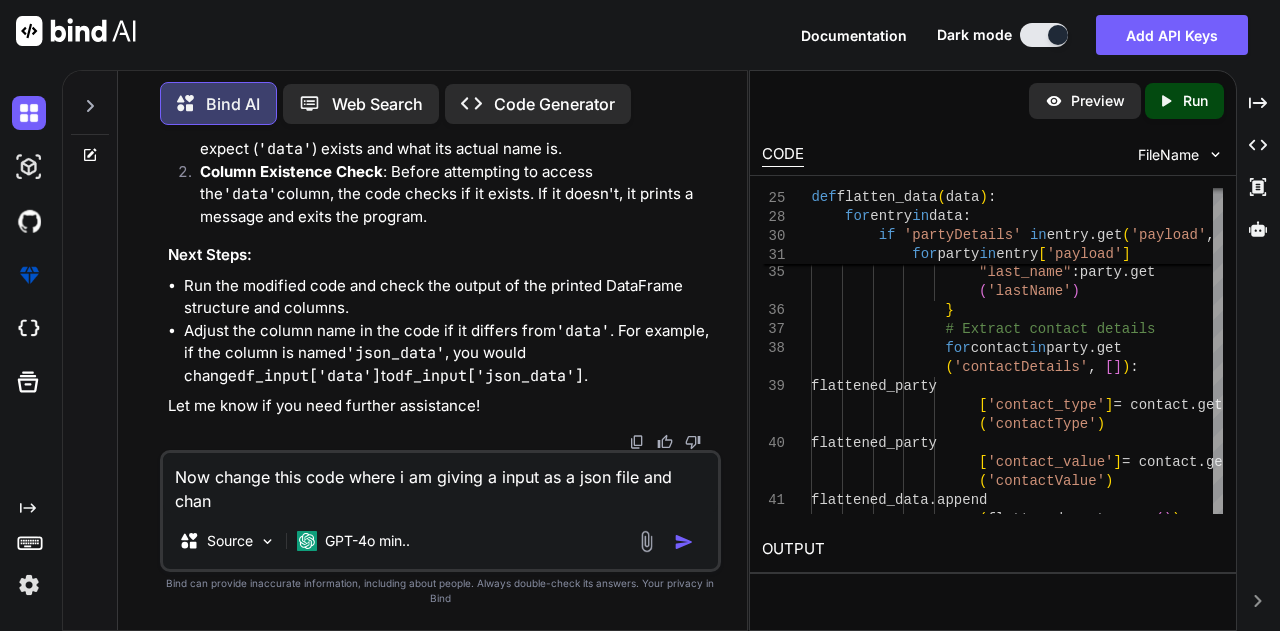 type on "Now change this code where i am giving a input as a json file and cha" 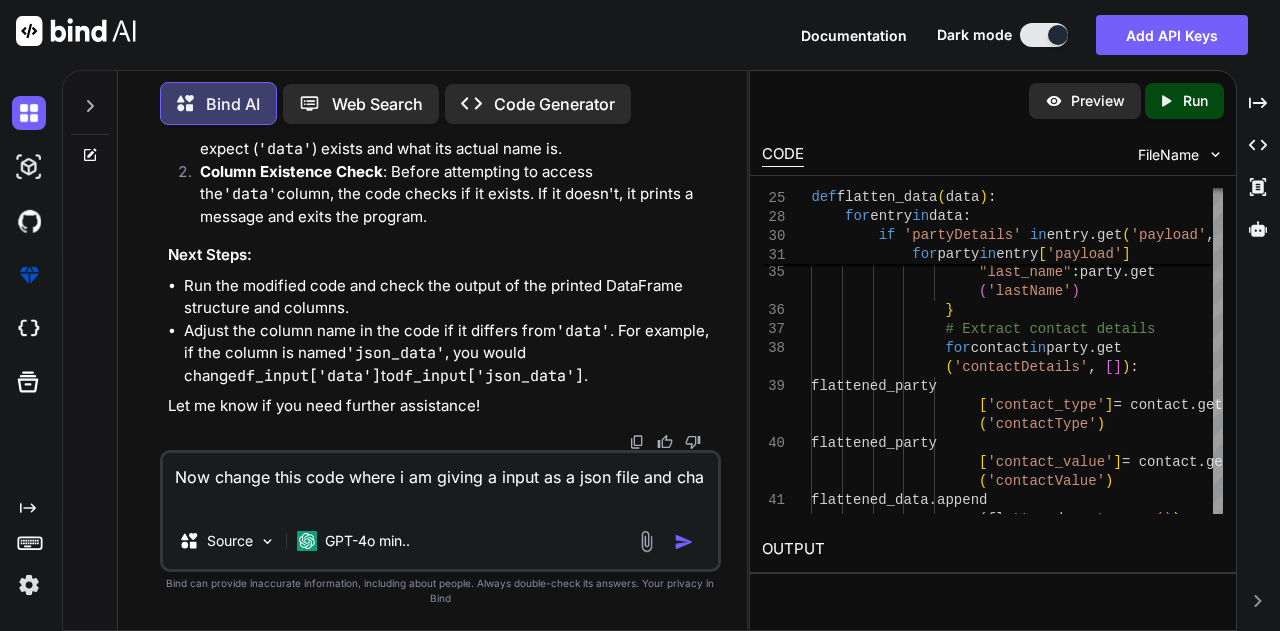 type on "Now change this code where i am giving a input as a json file and ch" 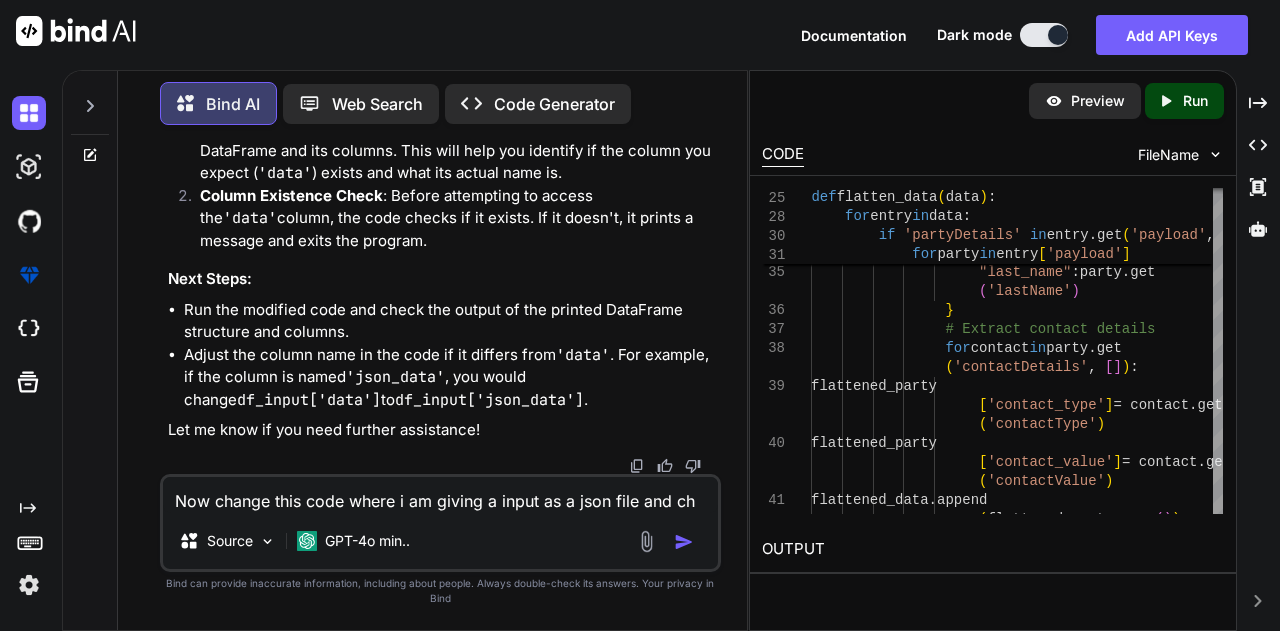 type on "Now change this code where i am giving a input as a json file and cha" 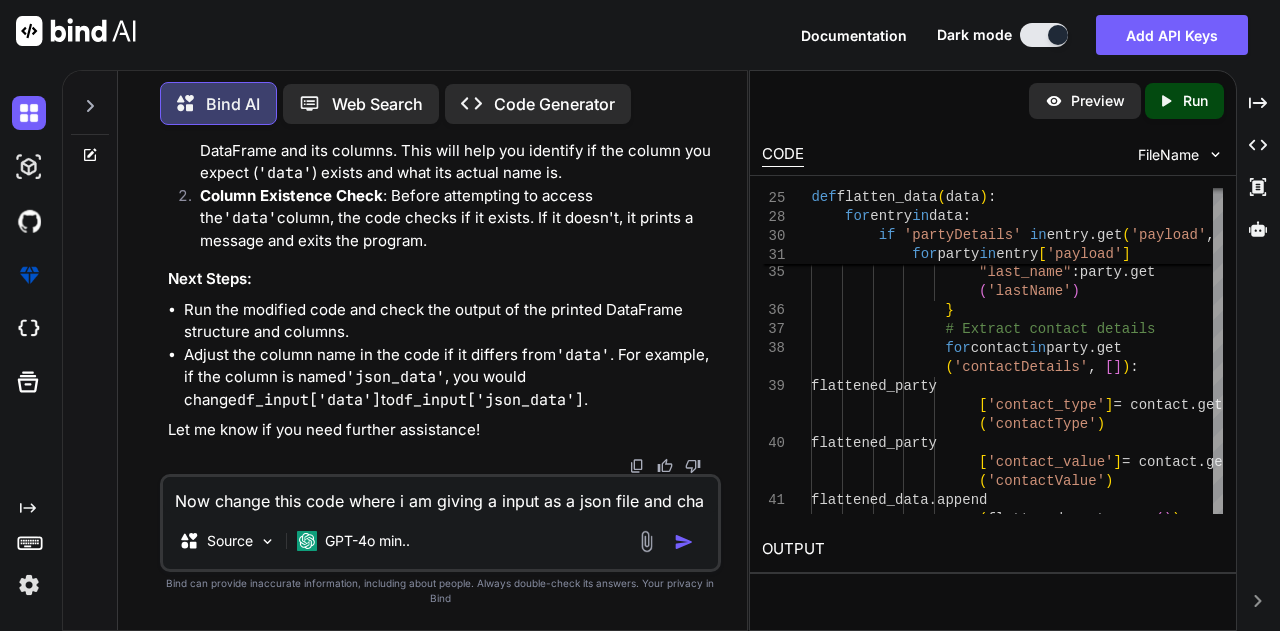 type on "Now change this code where i am giving a input as a json file and chan" 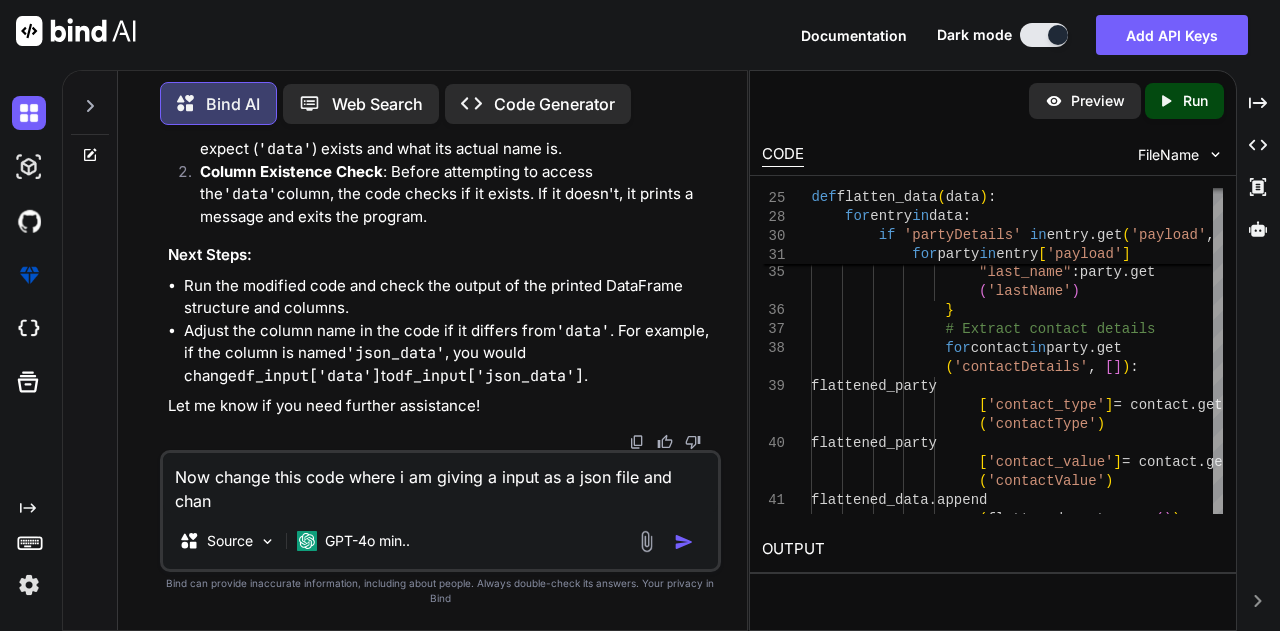 type on "Now change this code where i am giving a input as a json file and chang" 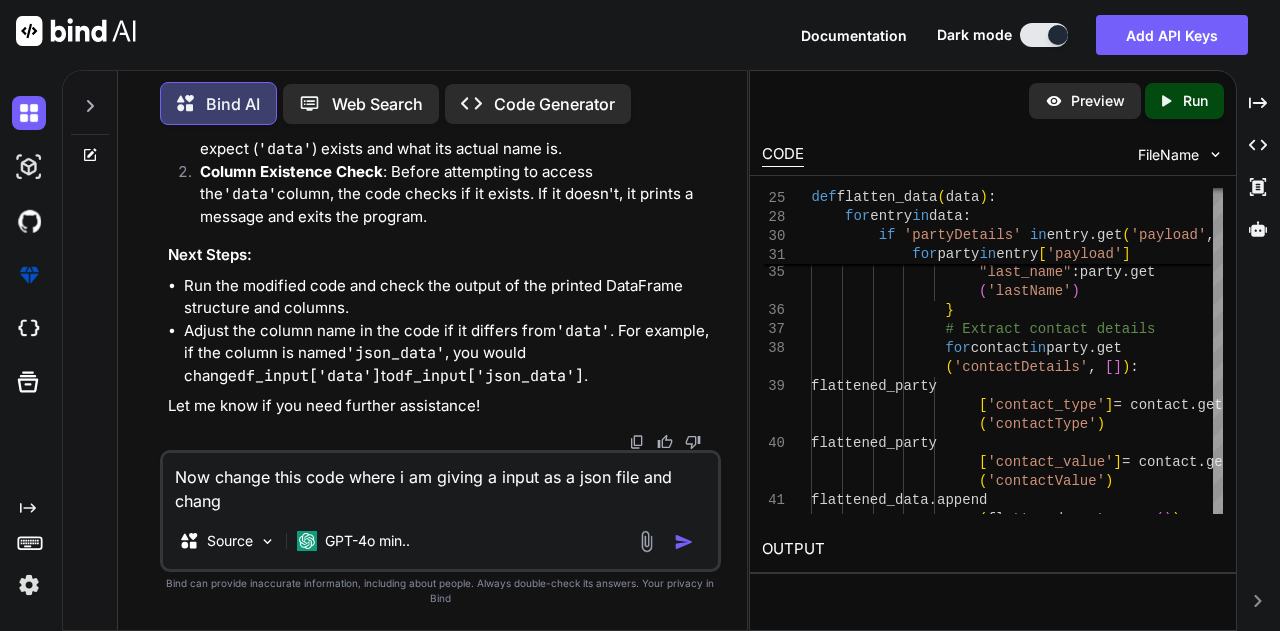 type on "Now change this code where i am giving a input as a json file and change" 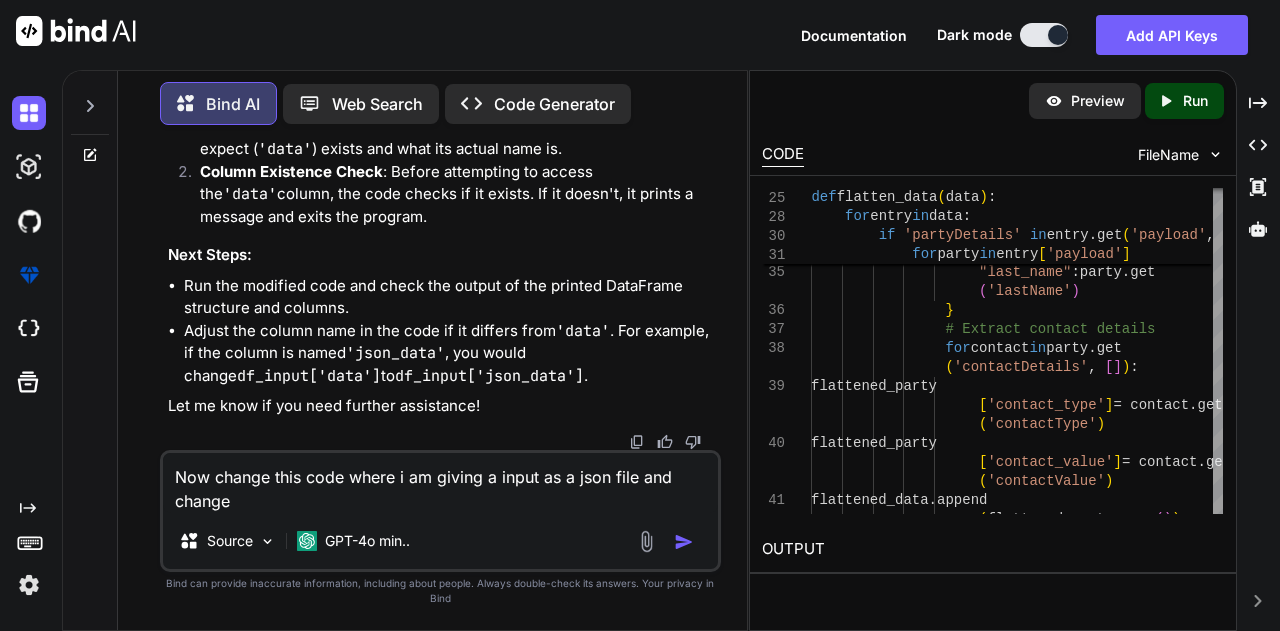 type on "Now change this code where i am giving a input as a json file and change" 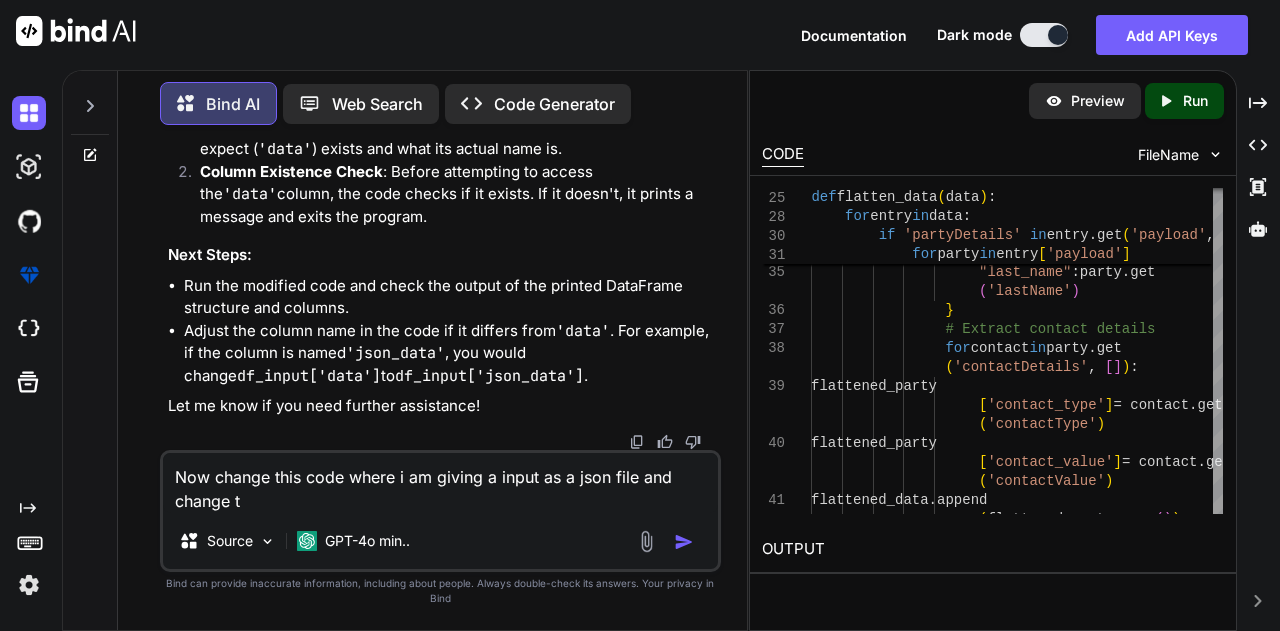 type on "Now change this code where i am giving a input as a json file and change th" 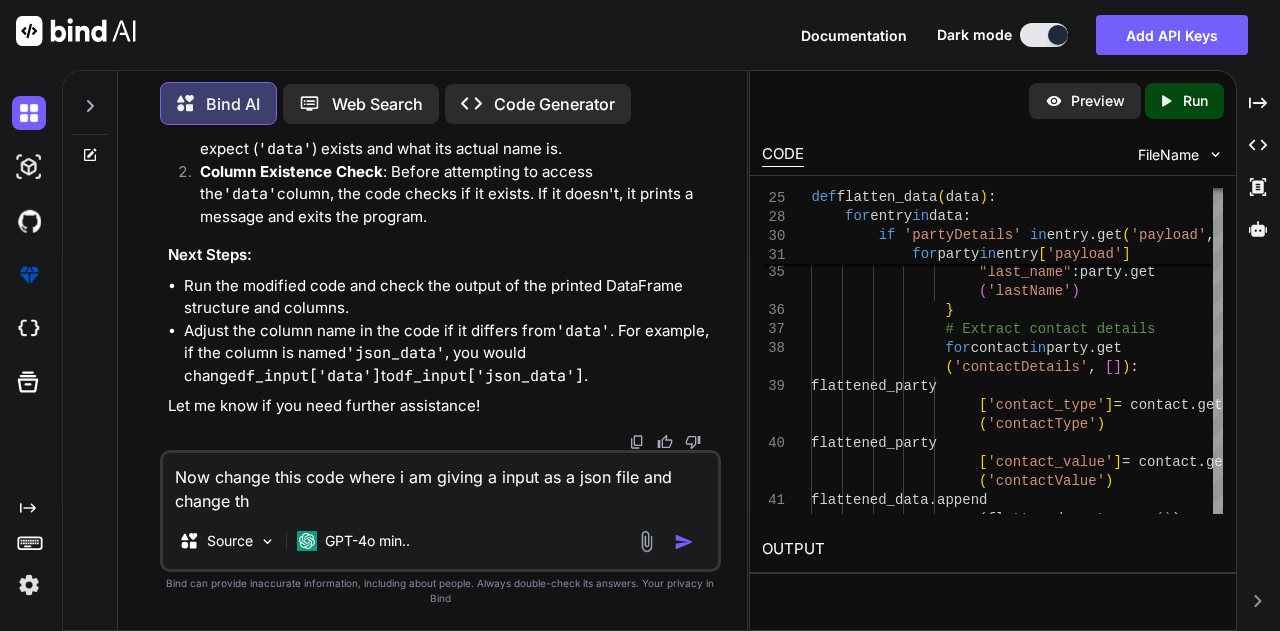 type on "Now change this code where i am giving a input as a json file and change the" 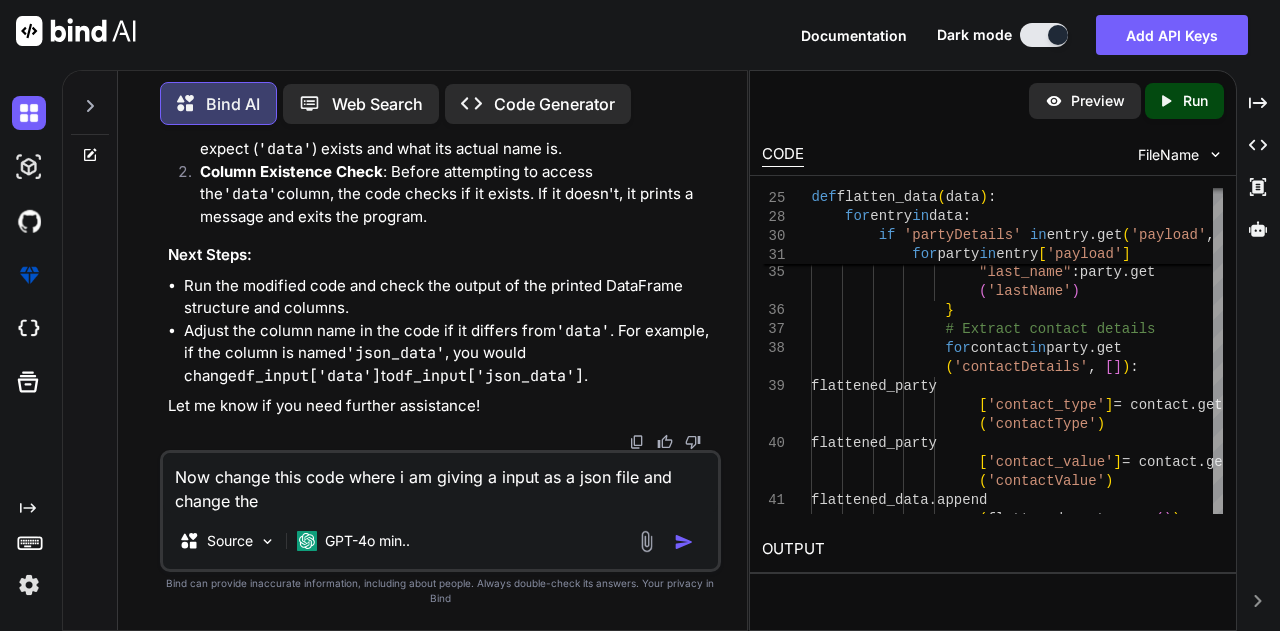 type on "Now change this code where i am giving a input as a json file and change the" 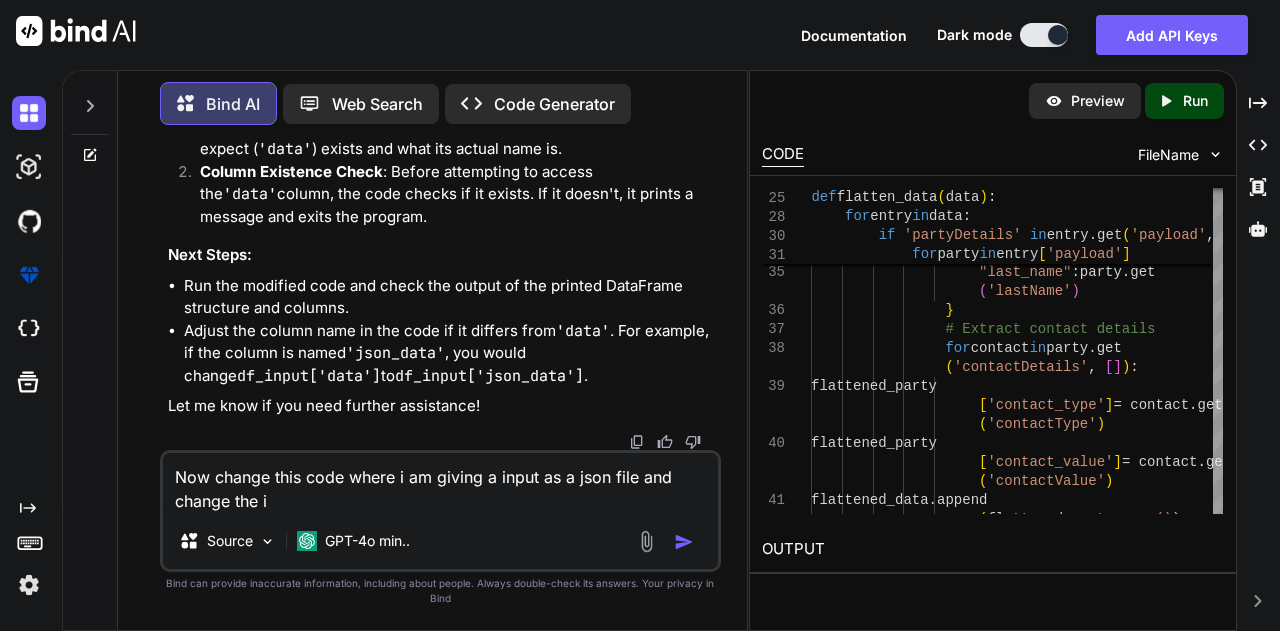 type on "Now change this code where i am giving a input as a json file and change the in" 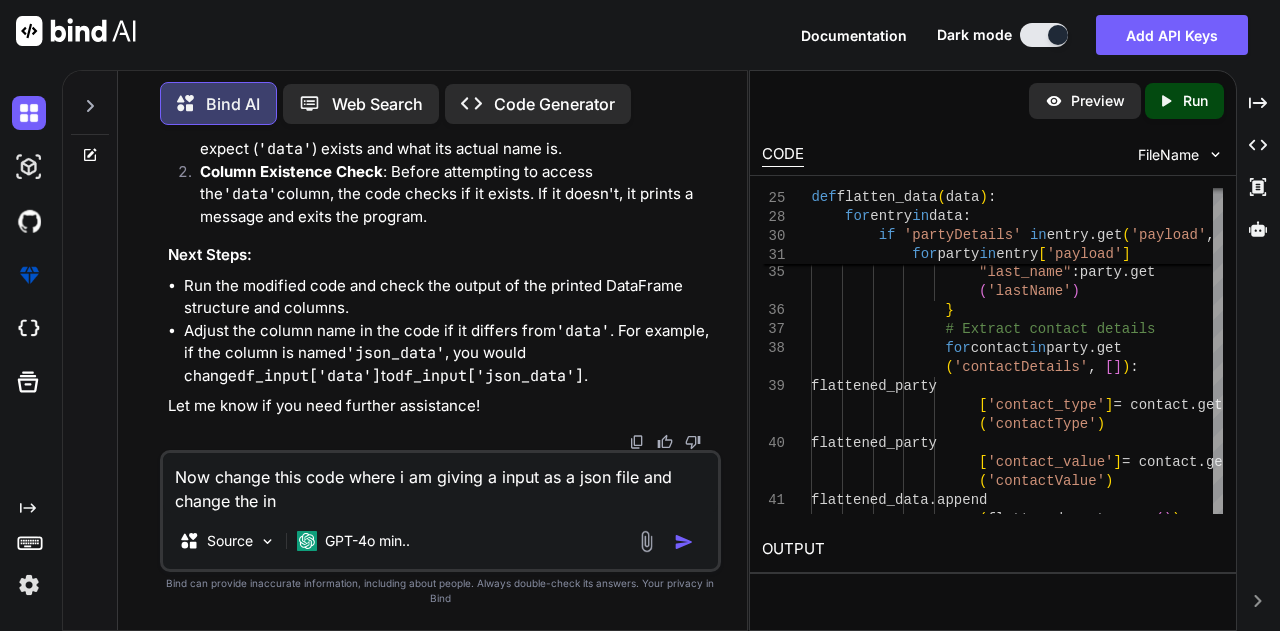 type on "x" 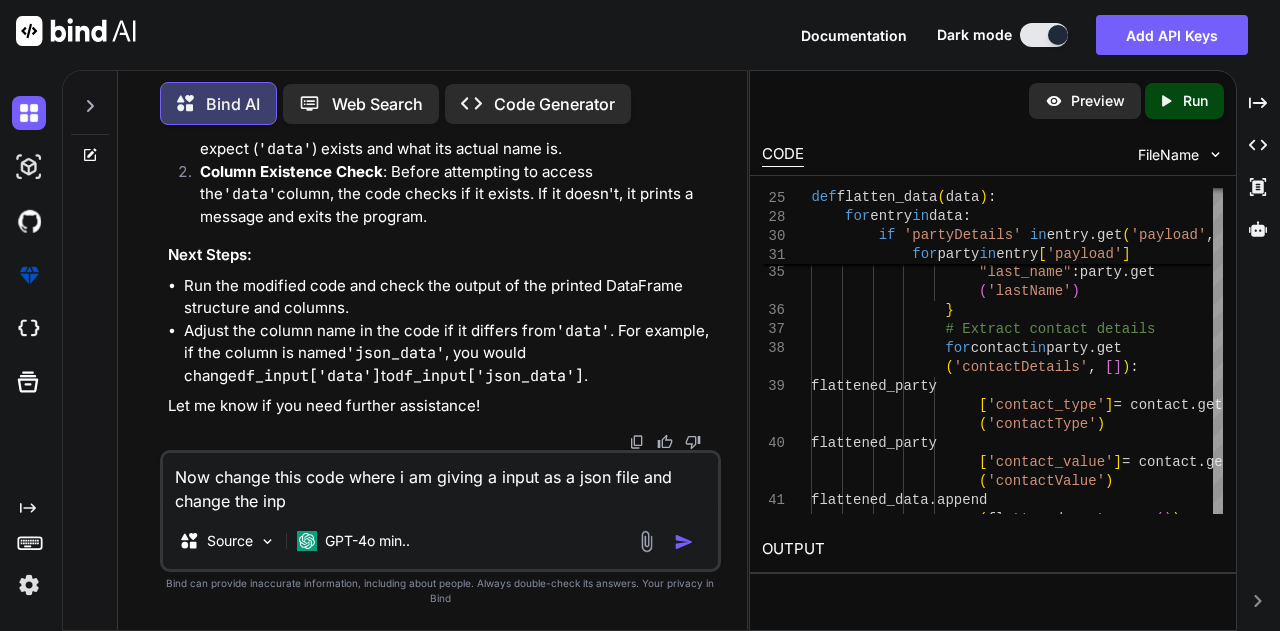 type on "Now change this code where i am giving a input as a json file and change the inpu" 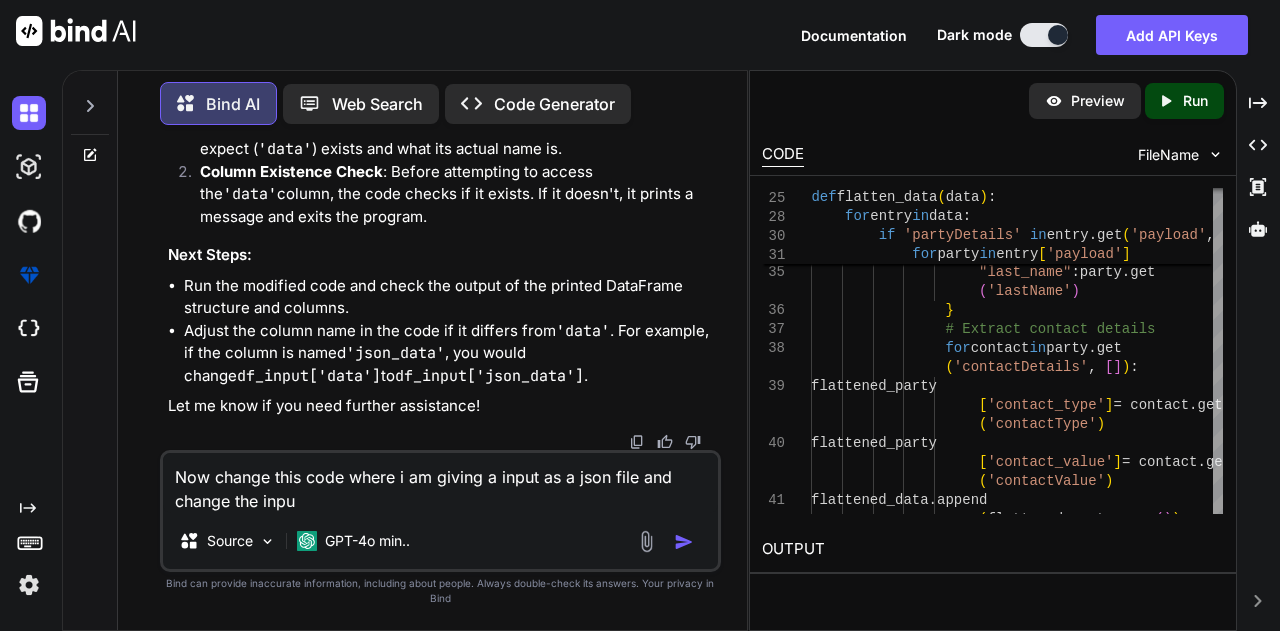 type on "Now change this code where i am giving a input as a json file and change the input" 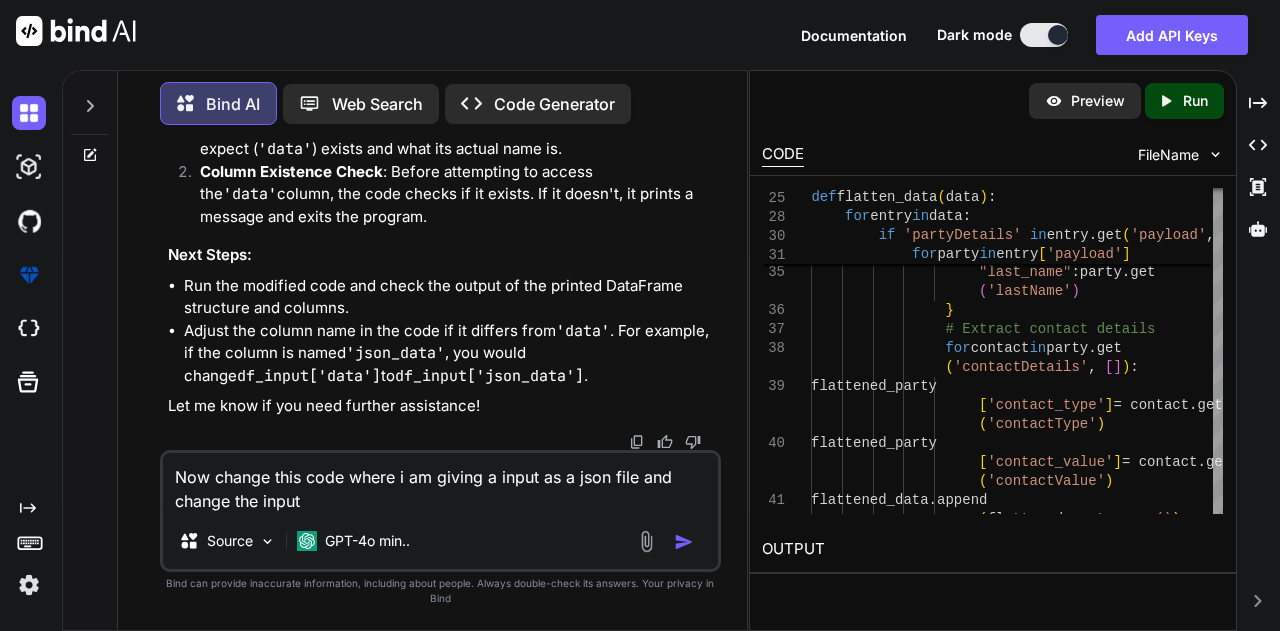 type on "Now change this code where i am giving a input as a json file and change the input" 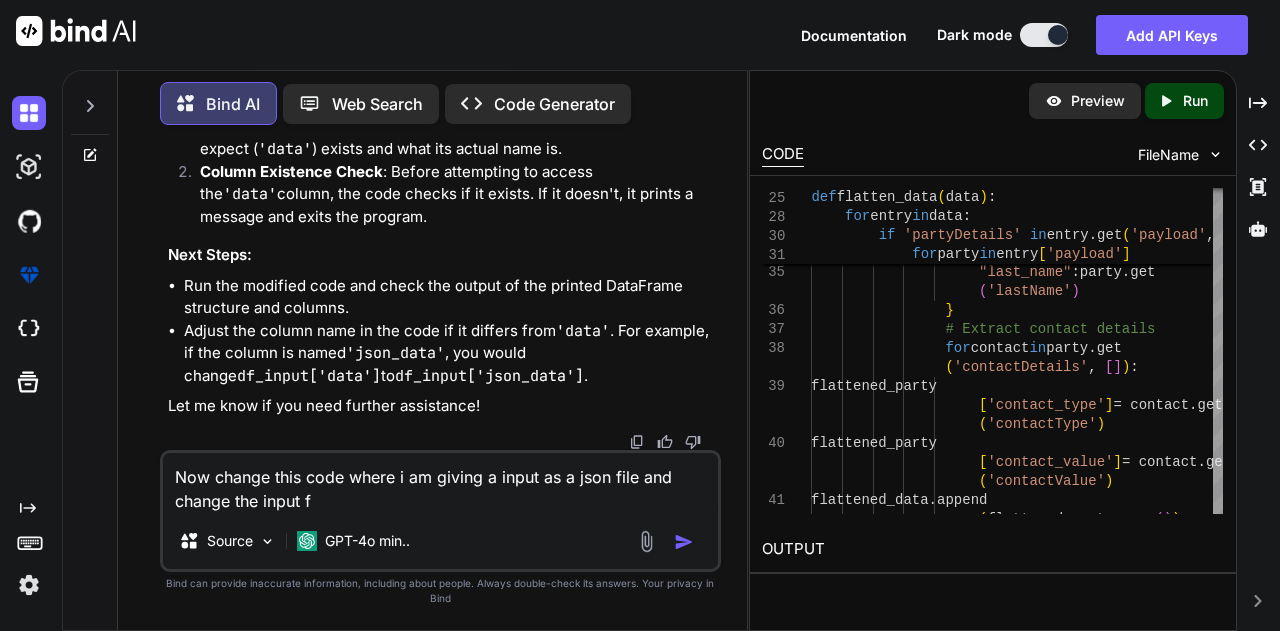 type on "Now change this code where i am giving a input as a json file and change the input fi" 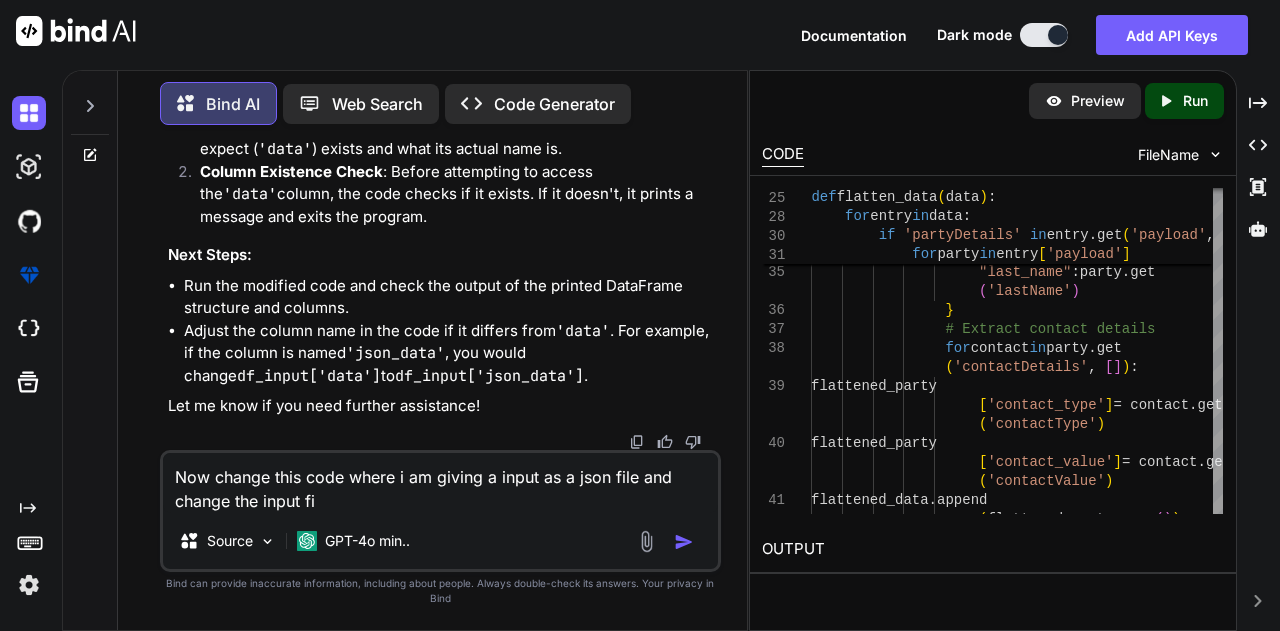 type on "Now change this code where i am giving a input as a json file and change the input fil" 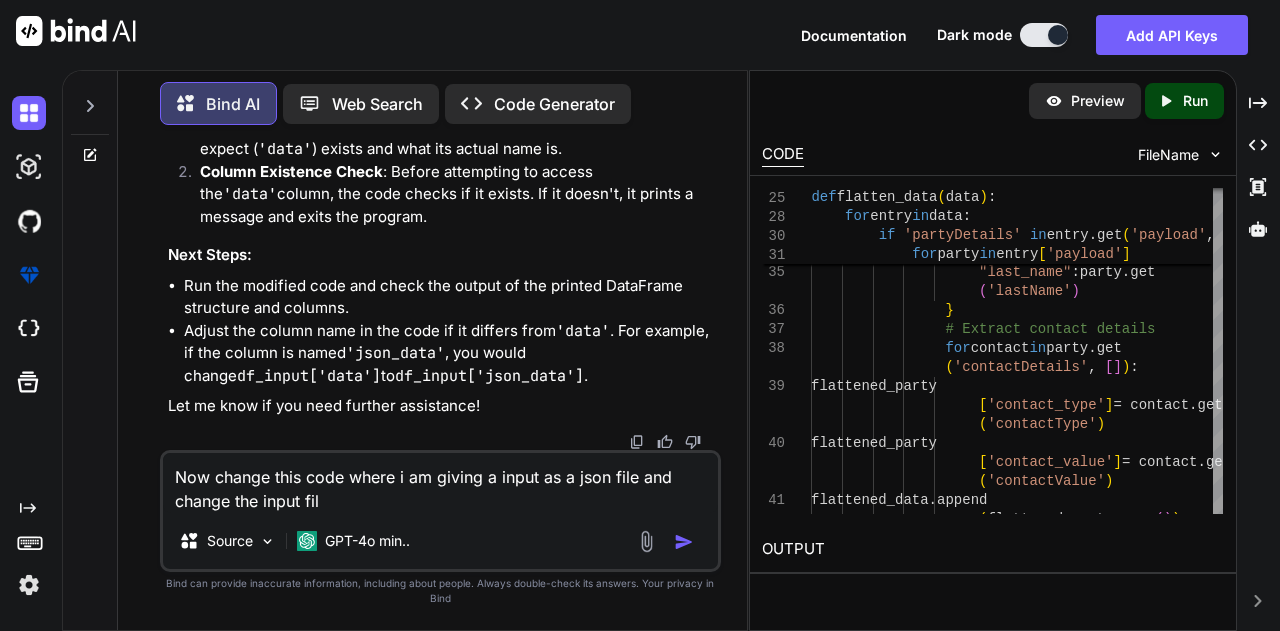 type on "Now change this code where i am giving a input as a json file and change the input file" 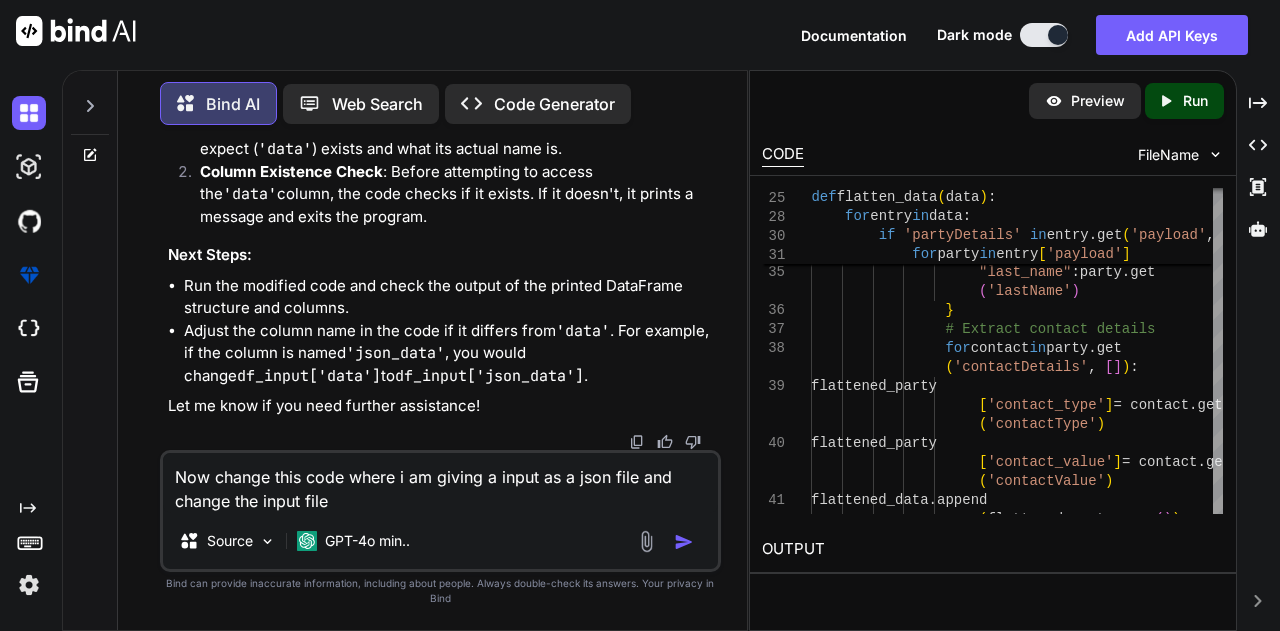 type on "Now change this code where i am giving a input as a json file and change the input file" 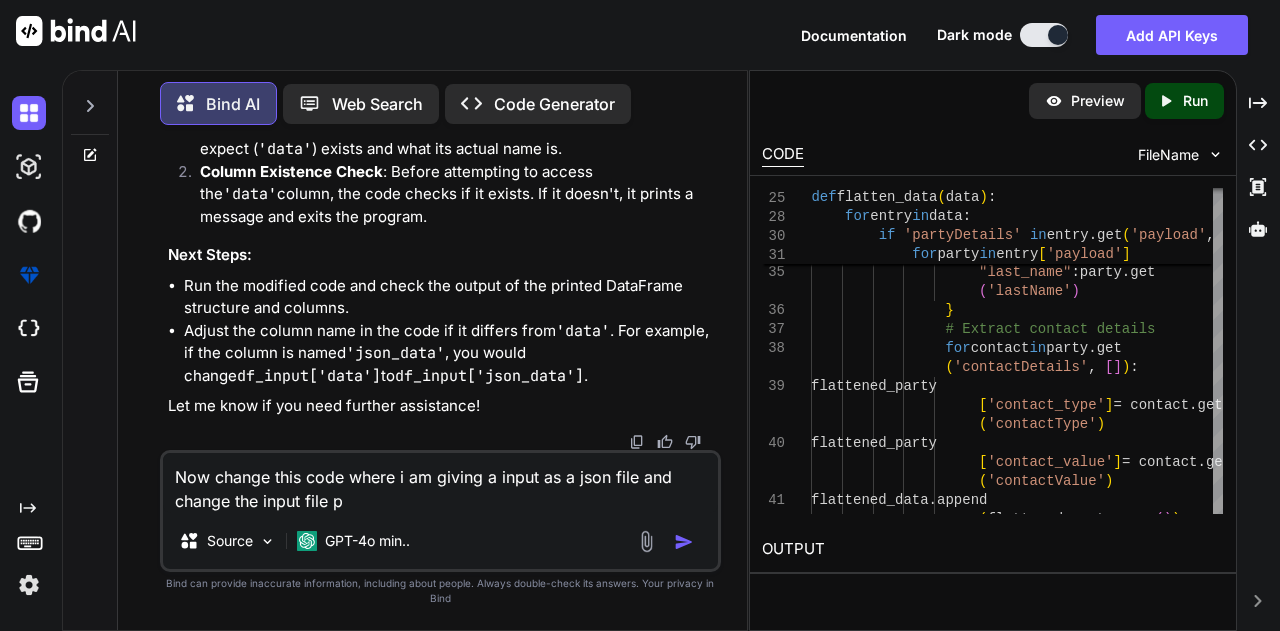 type on "Now change this code where i am giving a input as a json file and change the input file pa" 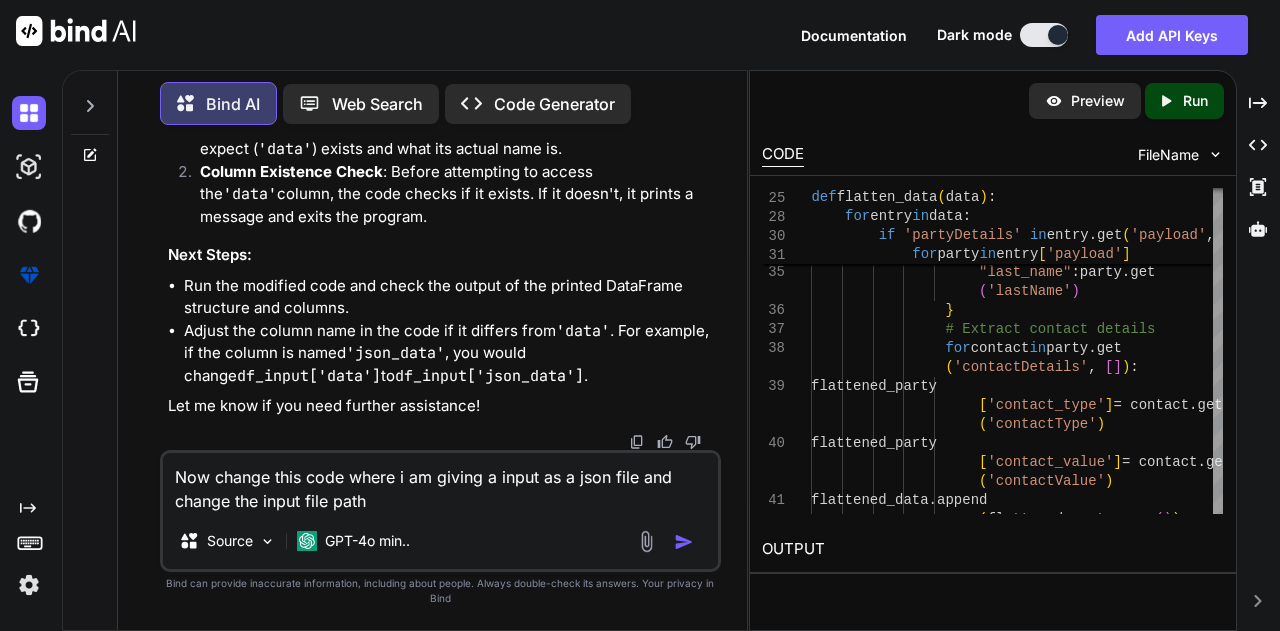 click on "Now change this code where i am giving a input as a json file and change the input file path" at bounding box center (441, 483) 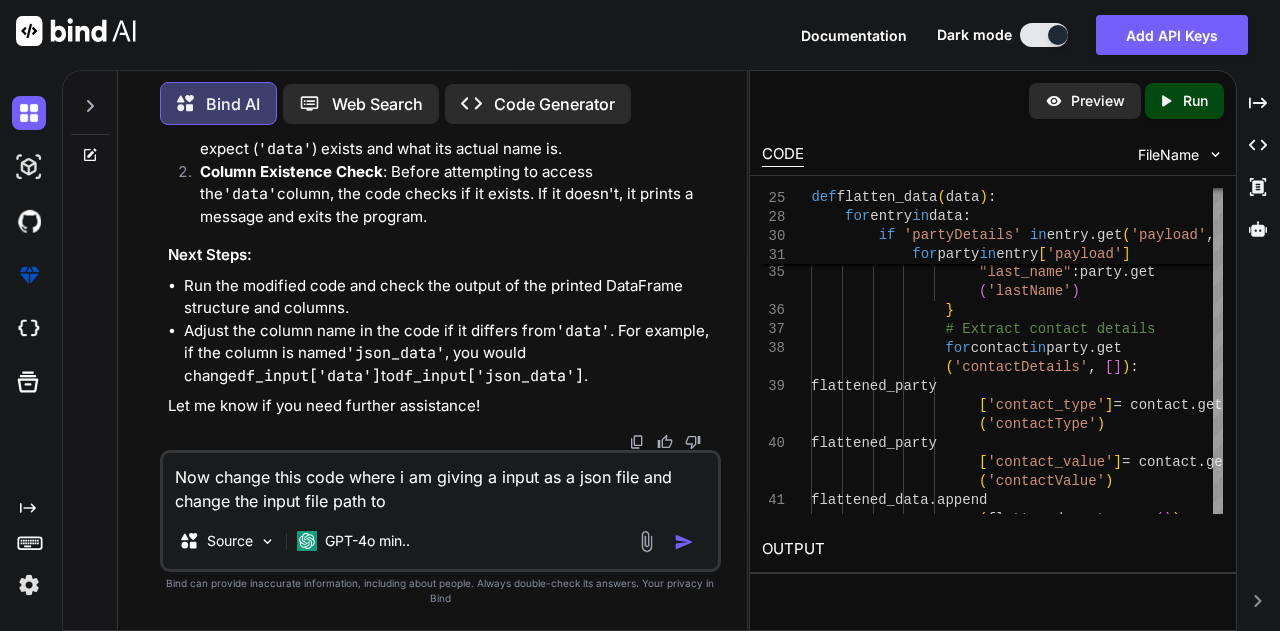 click on "Now change this code where i am giving a input as a json file and change the input file path to" at bounding box center [441, 483] 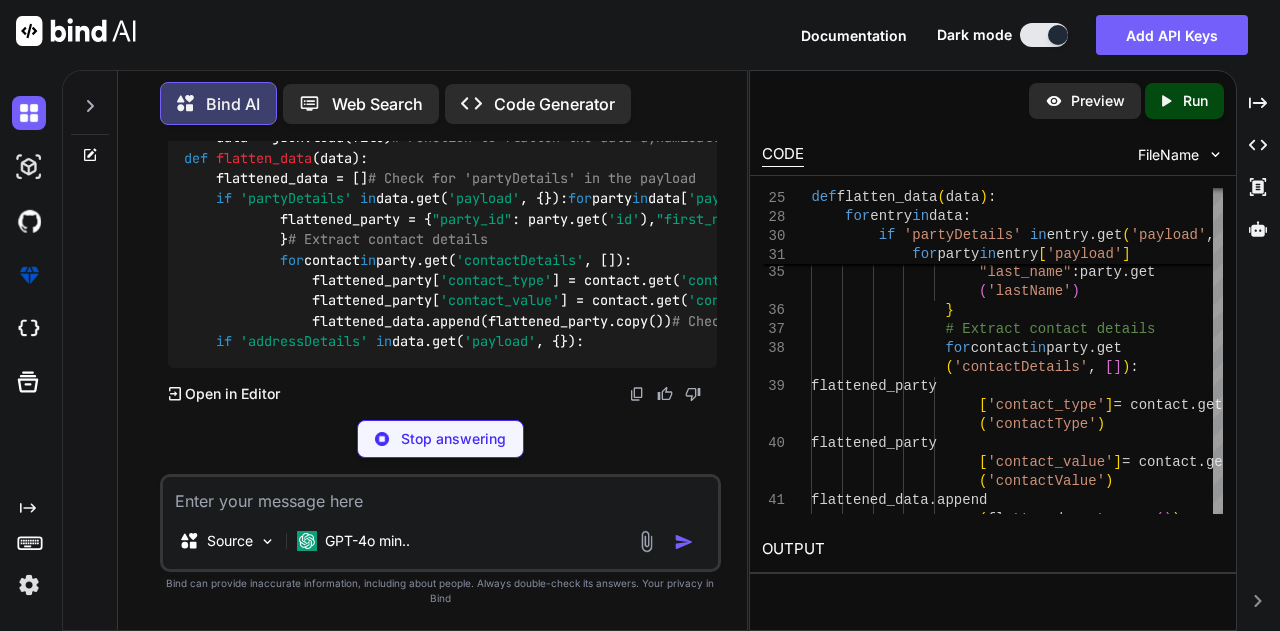 scroll, scrollTop: 59981, scrollLeft: 0, axis: vertical 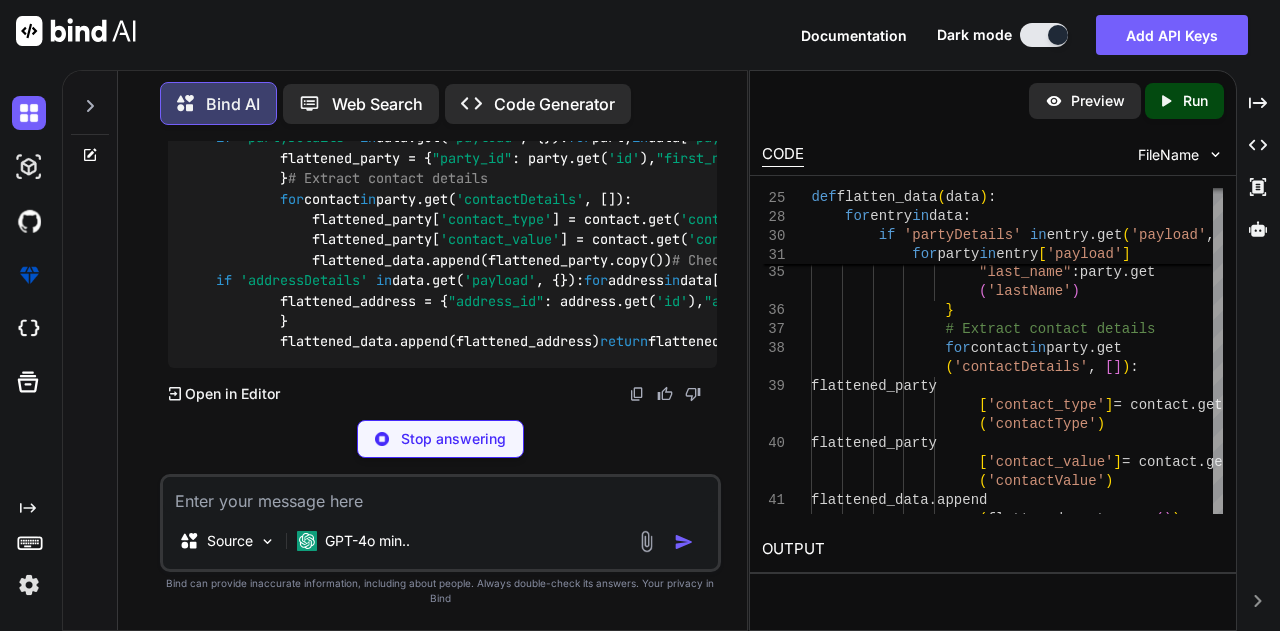 click at bounding box center (667, -48) 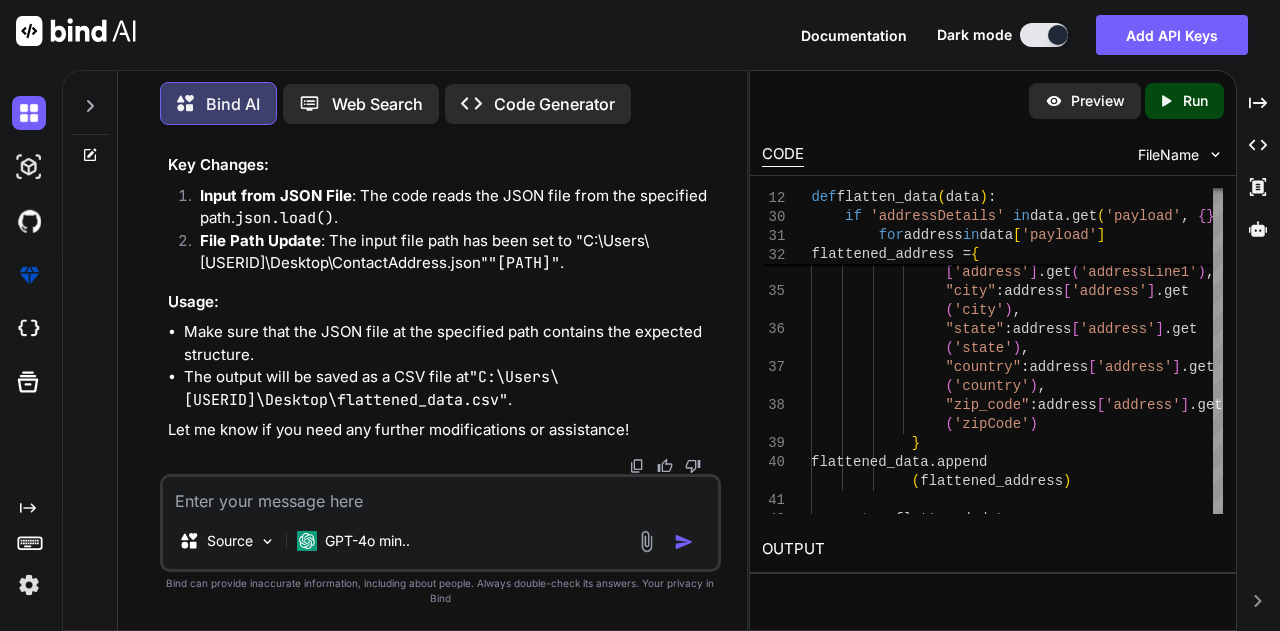 scroll, scrollTop: 59624, scrollLeft: 0, axis: vertical 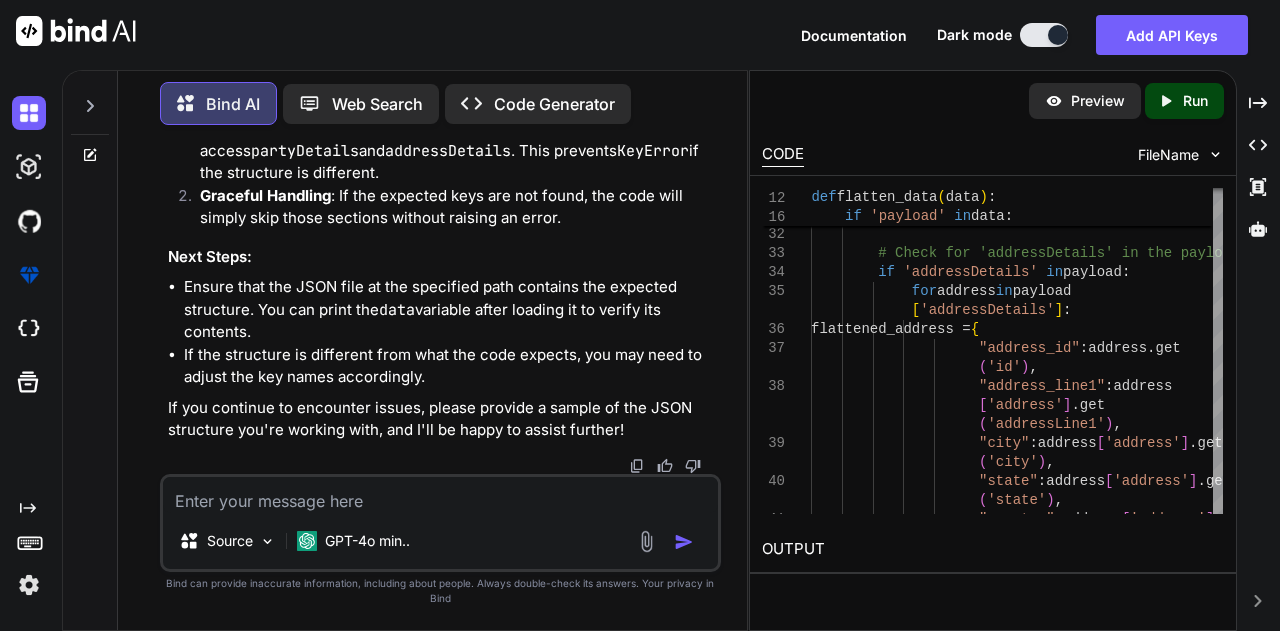 click at bounding box center [667, -408] 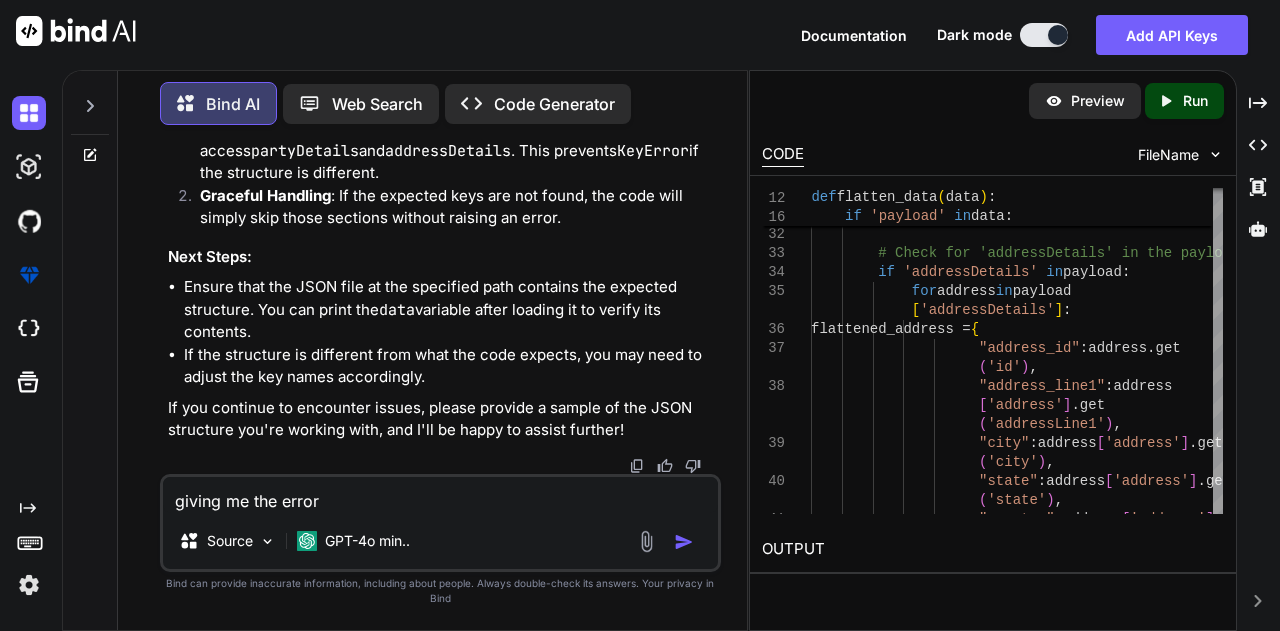 click on "giving me the error" at bounding box center [441, 495] 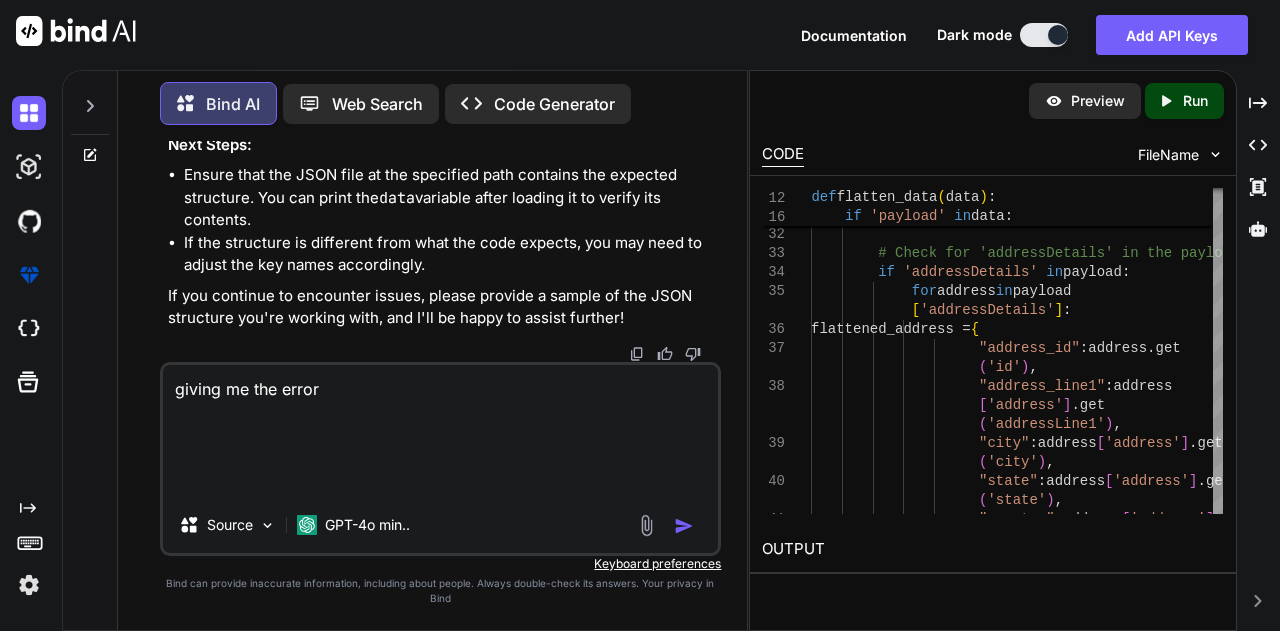 paste on "Traceback (most recent call last):
File "C:\Users\2824108\desktop\code\Custom address and contact.py", line 49, in <module>
flattened_data = flatten_data(data)
File "C:\Users\2824108\desktop\code\Custom address and contact.py", line 21, in flatten_data
for party in payload['partyDetails']:
TypeError: string indices must be integers" 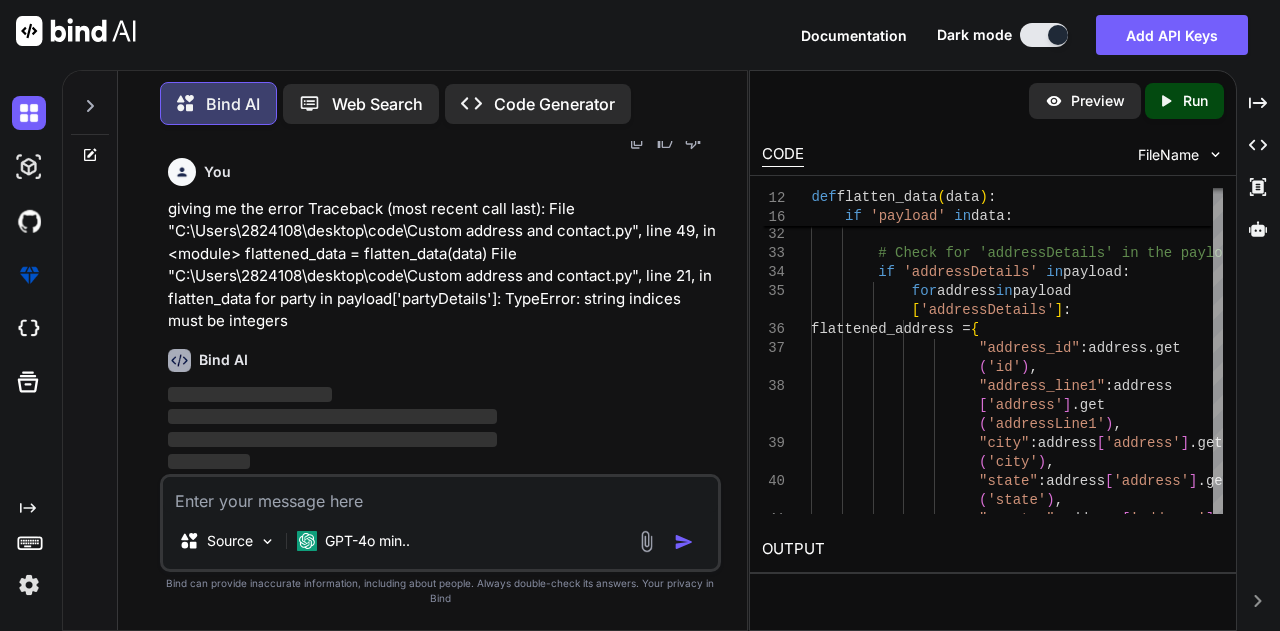 scroll, scrollTop: 0, scrollLeft: 0, axis: both 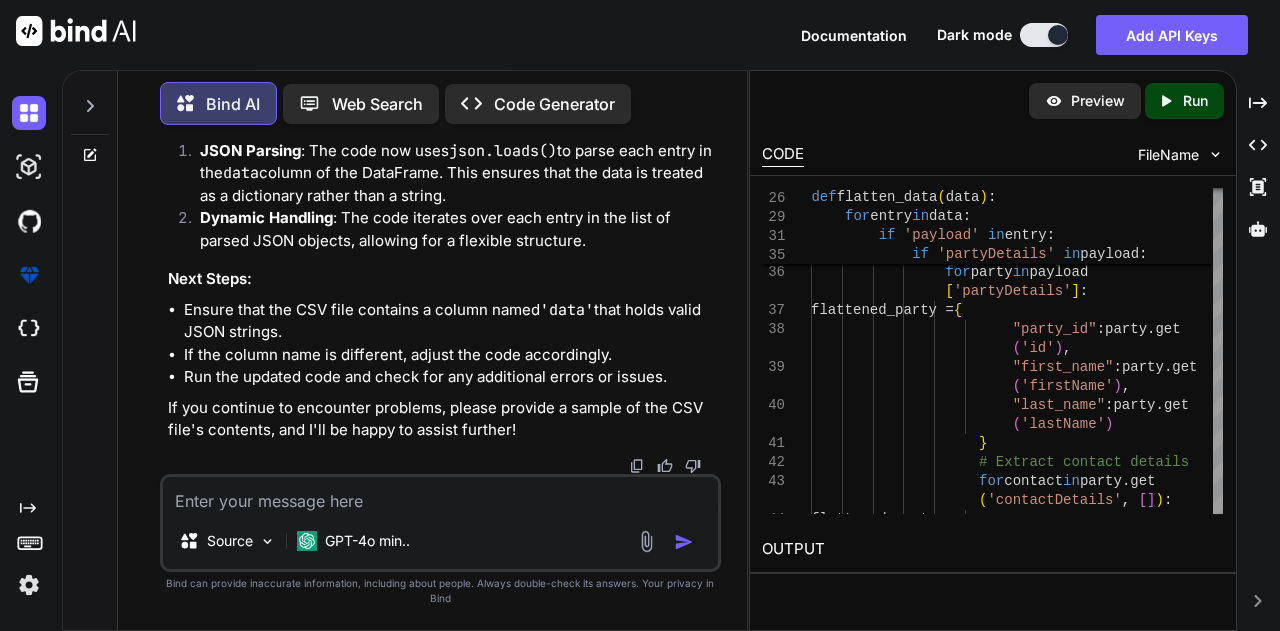 click at bounding box center (667, -466) 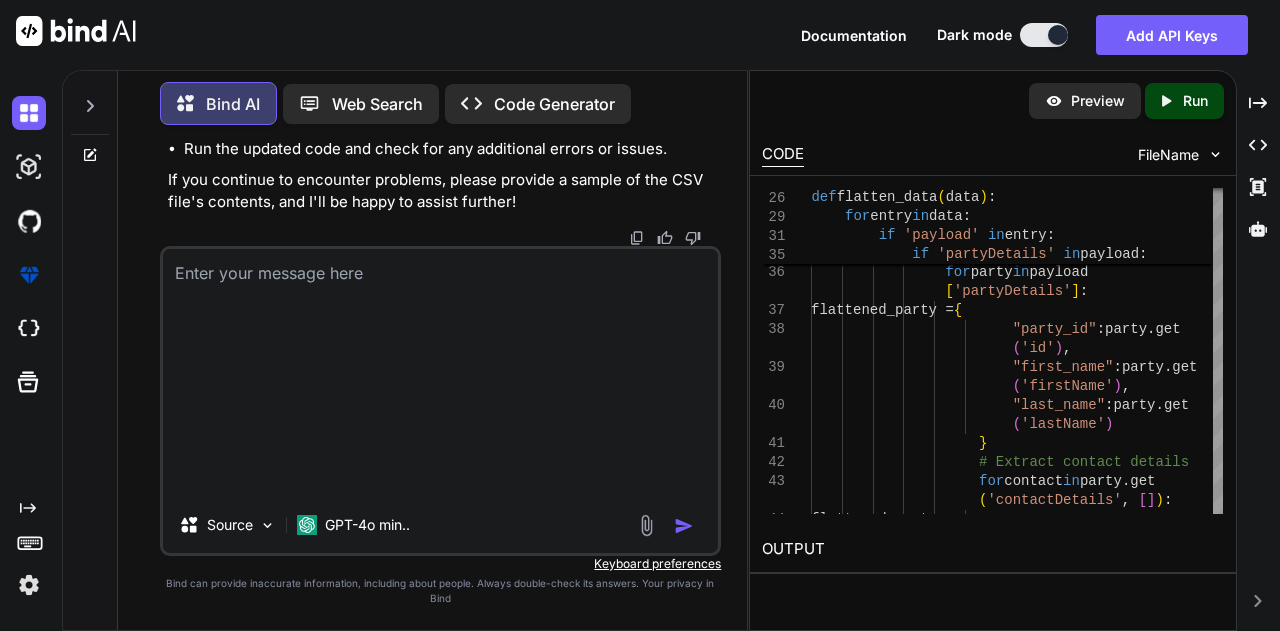 scroll, scrollTop: 0, scrollLeft: 0, axis: both 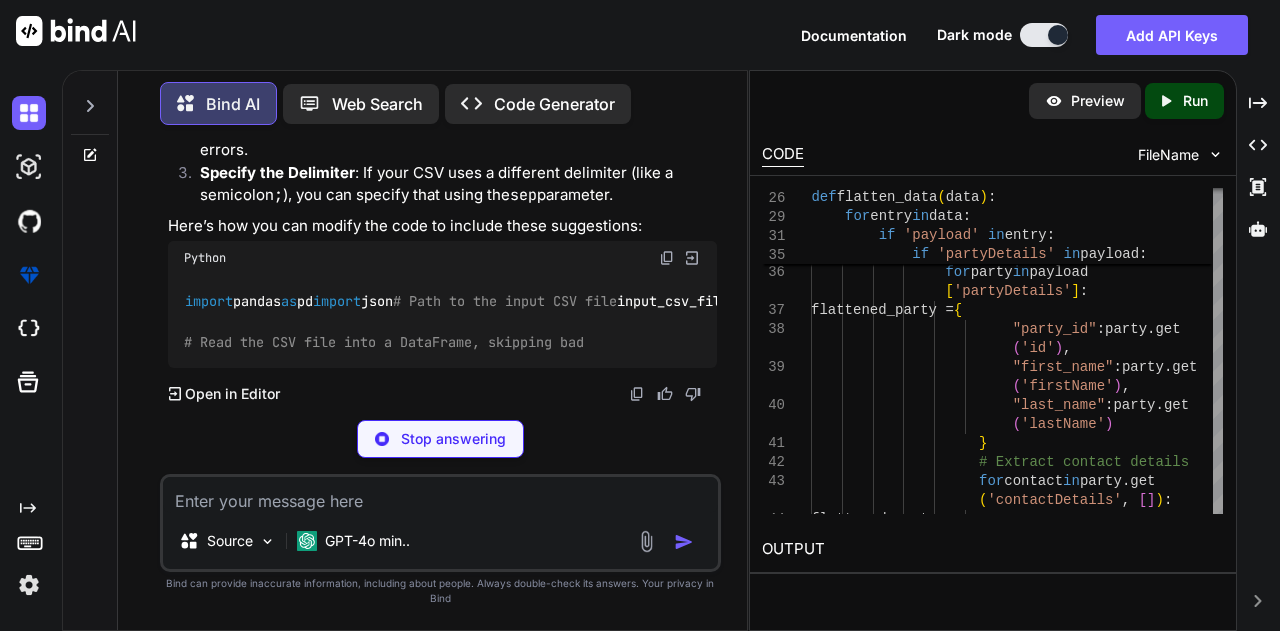 click at bounding box center (441, 495) 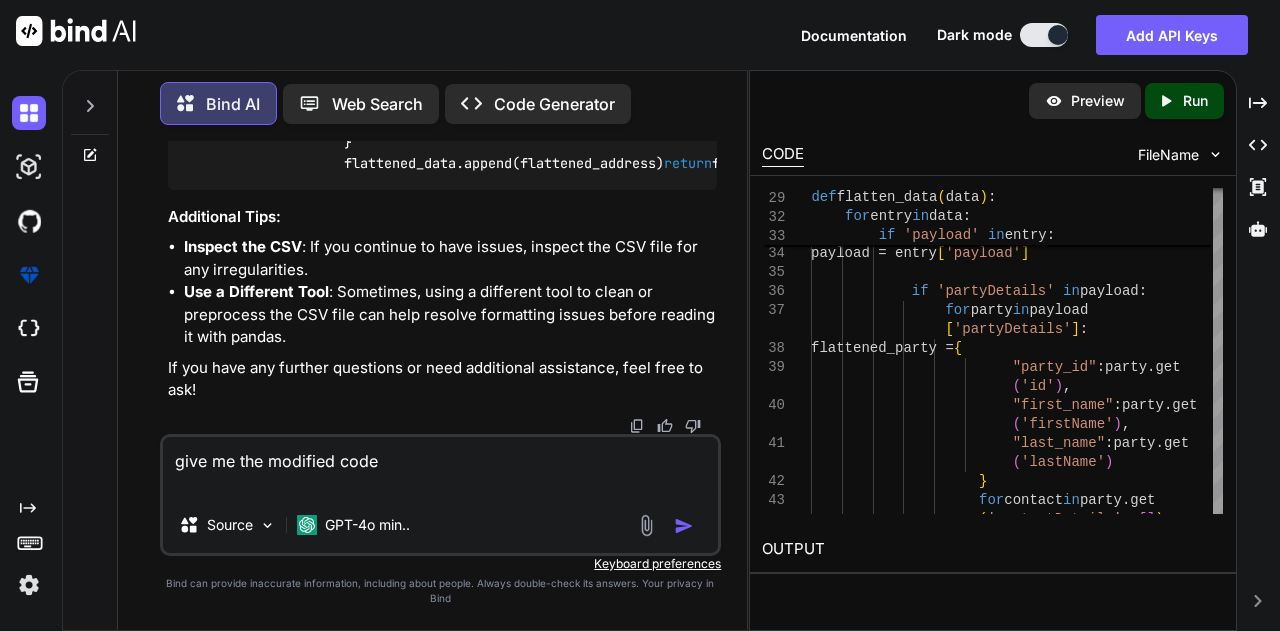 scroll, scrollTop: 67114, scrollLeft: 0, axis: vertical 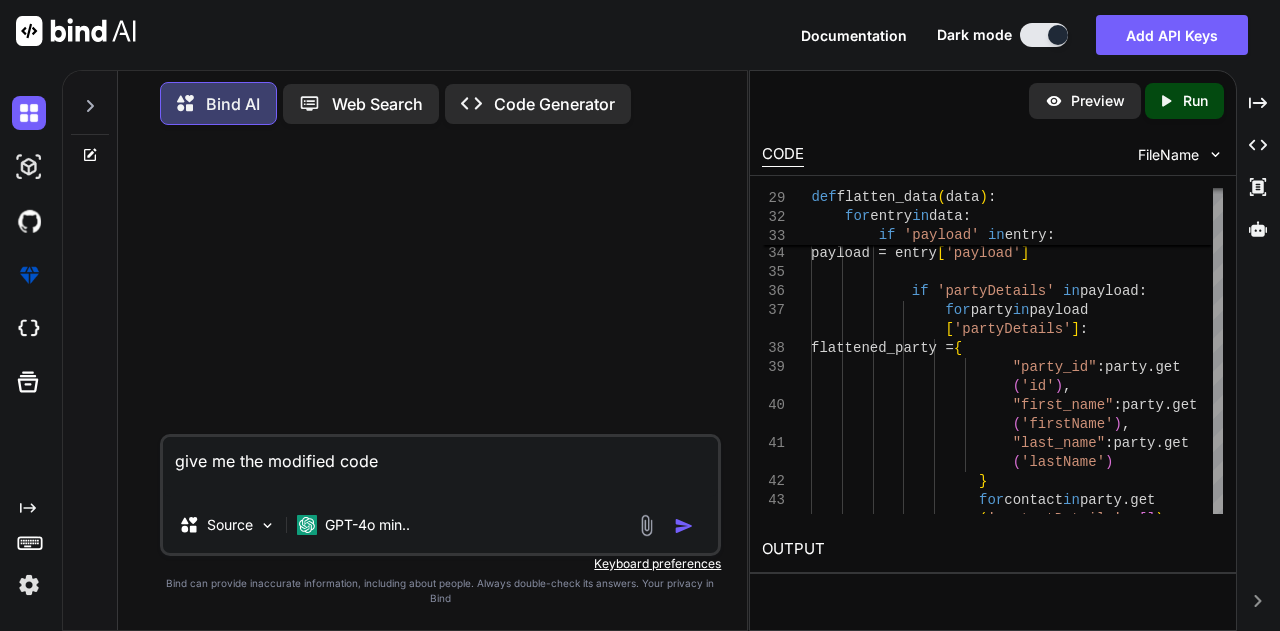 click on "give me the modified code" at bounding box center (441, 467) 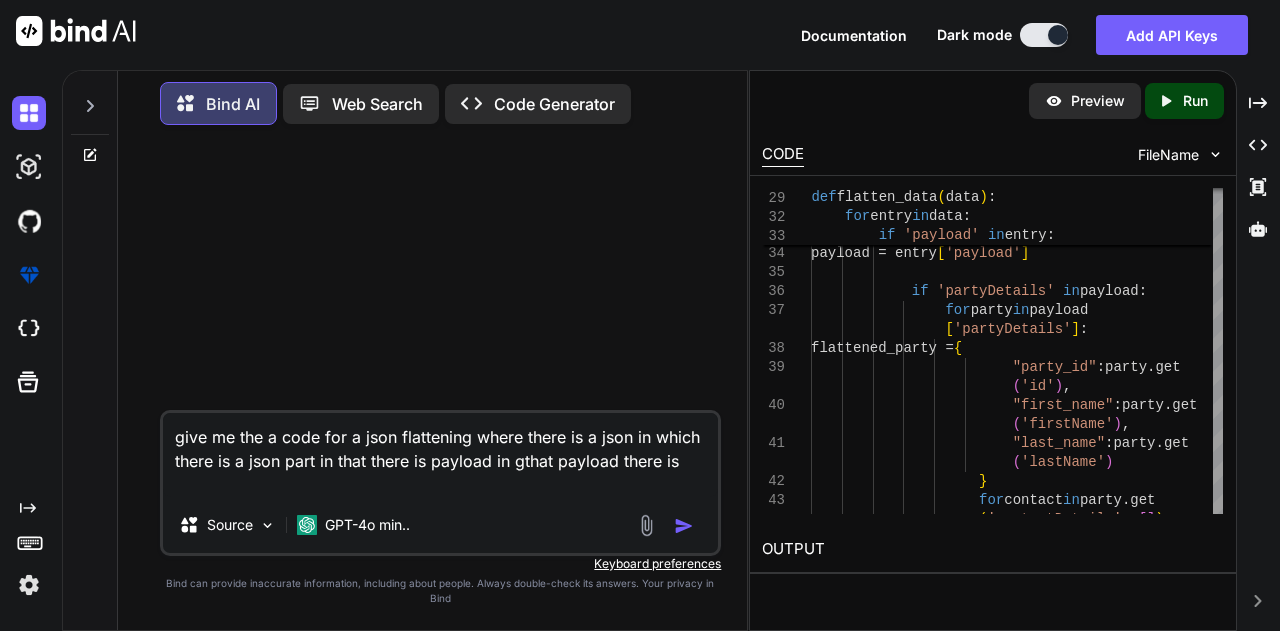 drag, startPoint x: 656, startPoint y: 457, endPoint x: 686, endPoint y: 455, distance: 30.066593 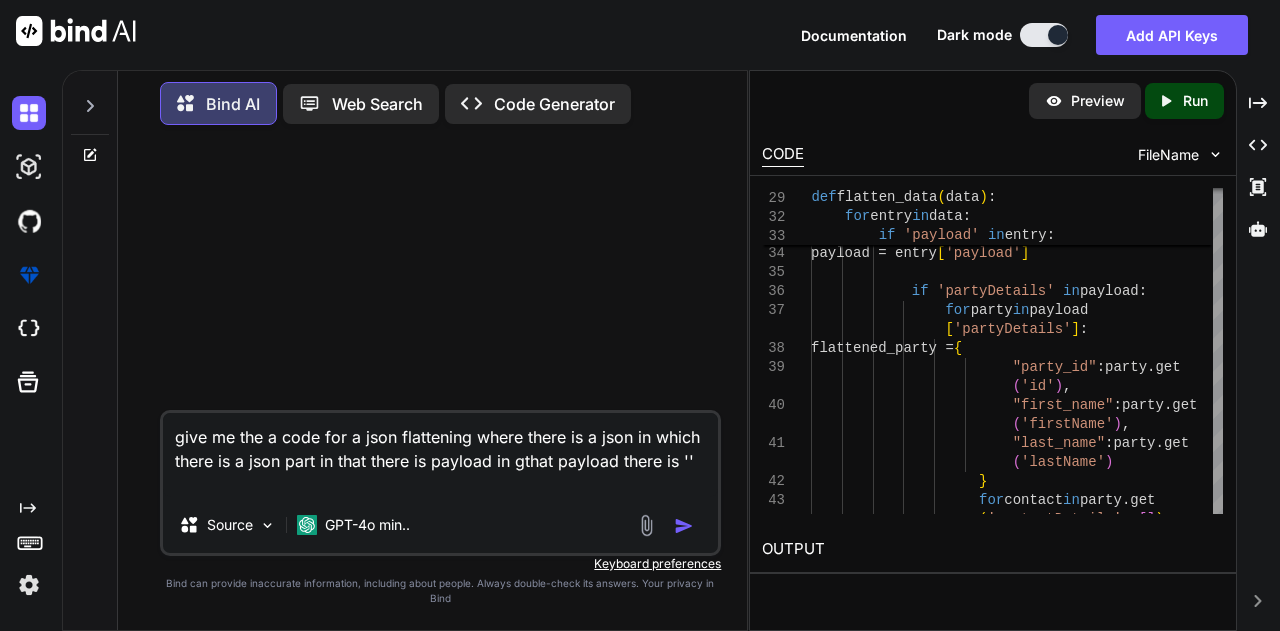 paste on "contactDetails" 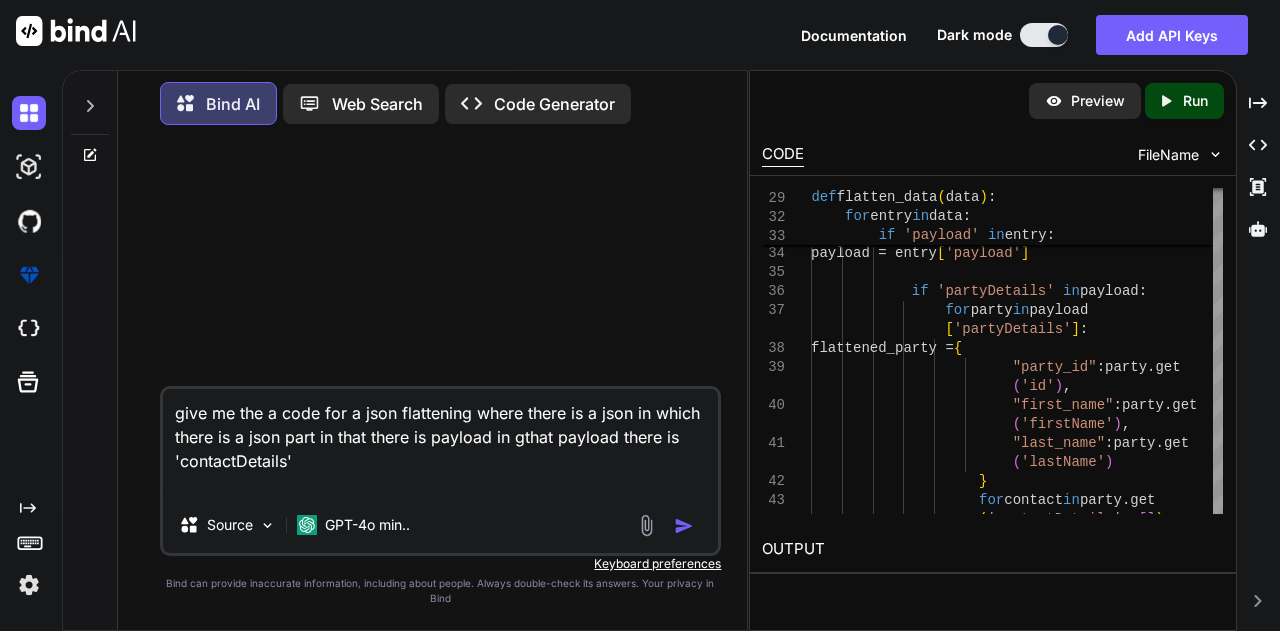 click on "give me the a code for a json flattening where there is a json in which there is a json part in that there is payload in gthat payload there is 'contactDetails'" at bounding box center (441, 443) 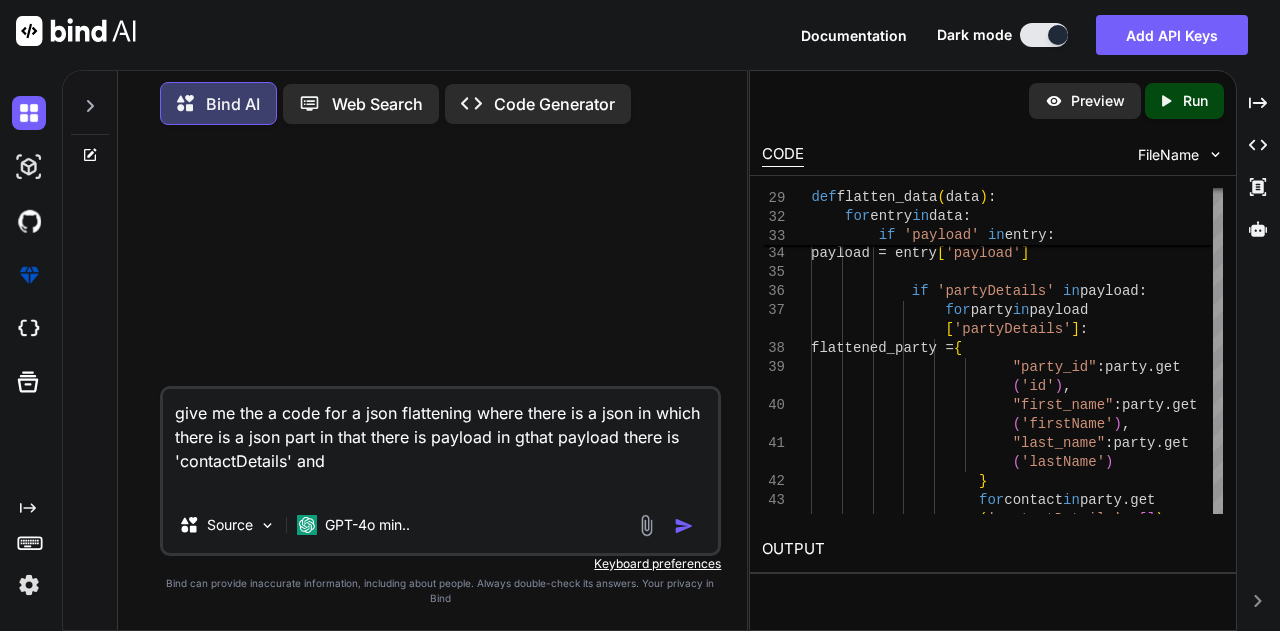 click on "give me the a code for a json flattening where there is a json in which there is a json part in that there is payload in gthat payload there is 'contactDetails' and" at bounding box center [441, 443] 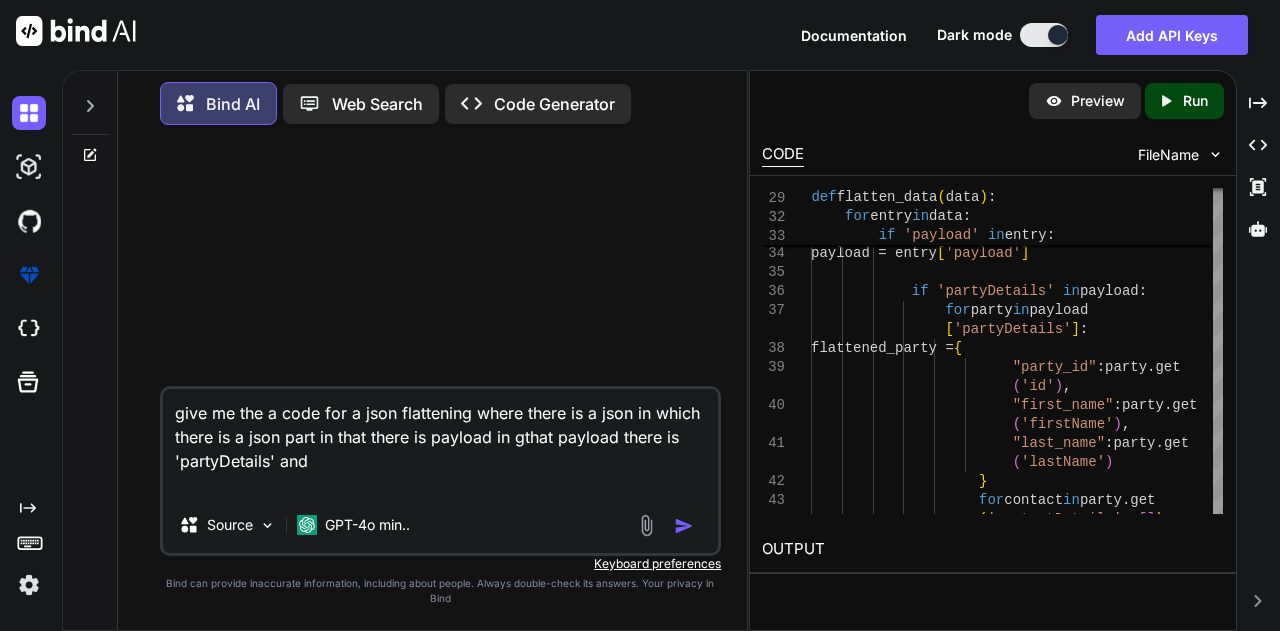 click on "give me the a code for a json flattening where there is a json in which there is a json part in that there is payload in gthat payload there is 'partyDetails' and" at bounding box center [441, 443] 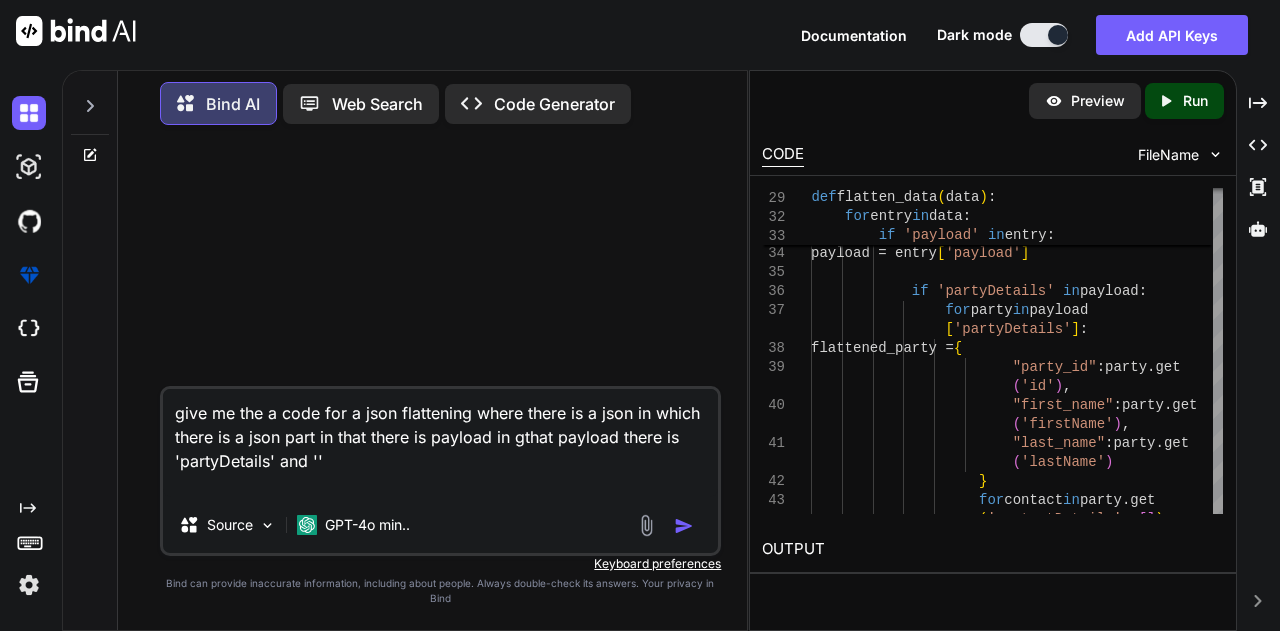 paste on "addressDetails" 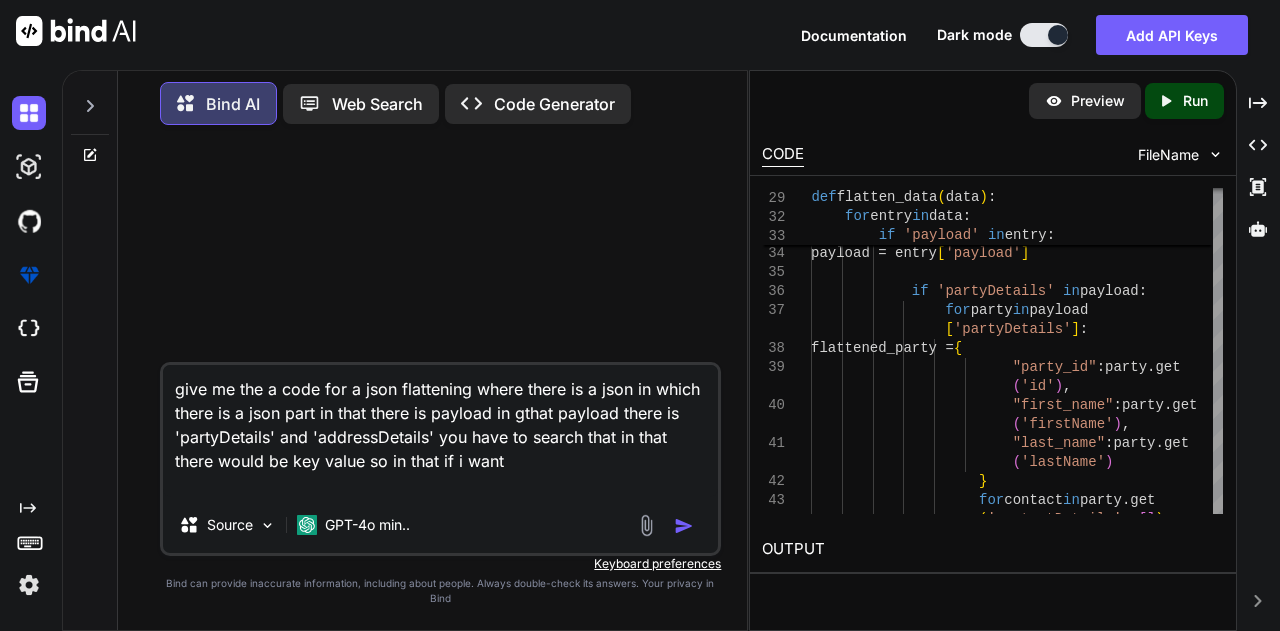click on "give me the a code for a json flattening where there is a json in which there is a json part in that there is payload in gthat payload there is 'partyDetails' and 'addressDetails' you have to search that in that there would be key value so in that if i want" at bounding box center (441, 431) 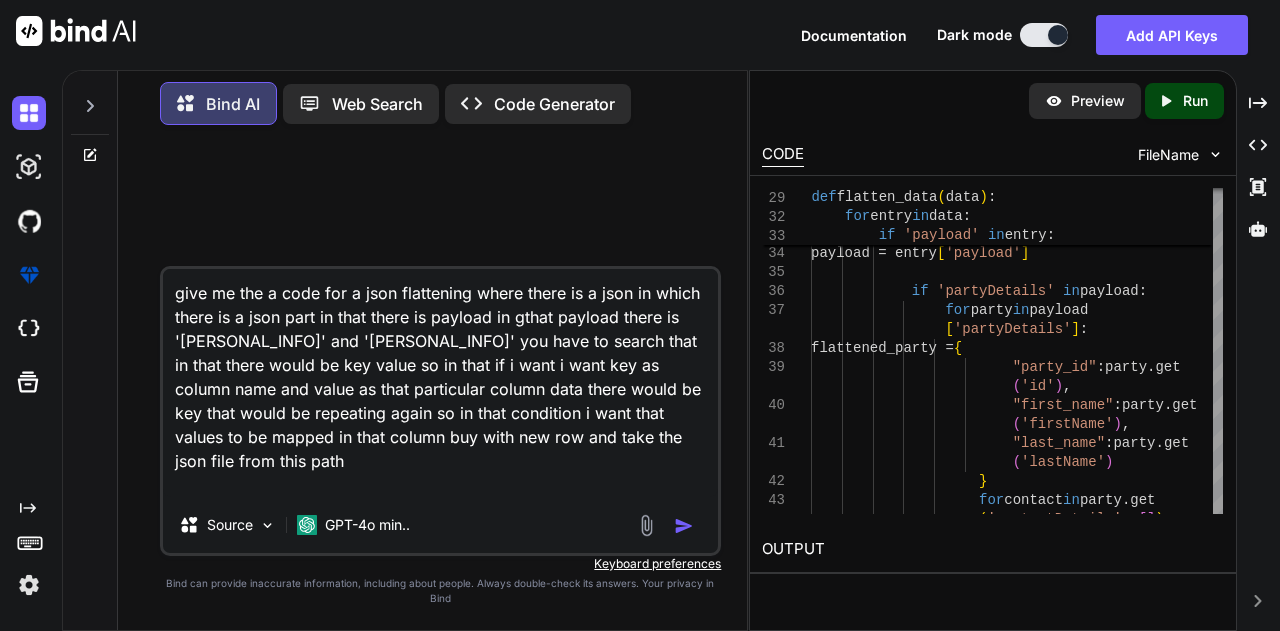 paste on ""[PATH]"" 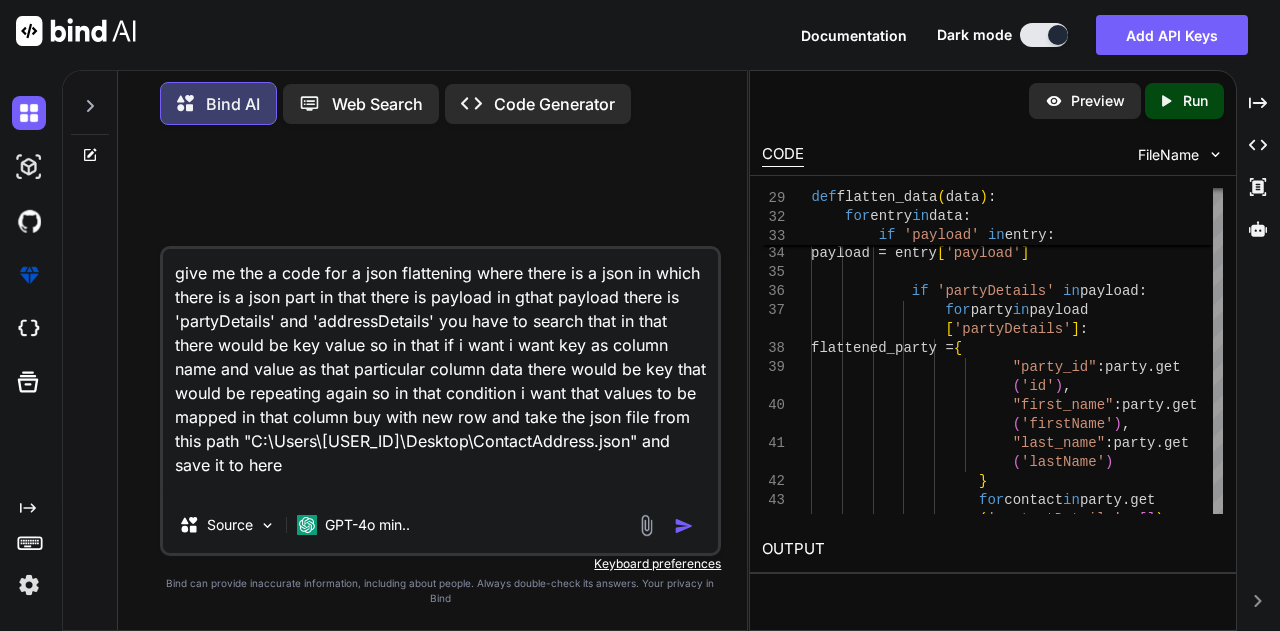 drag, startPoint x: 282, startPoint y: 437, endPoint x: 504, endPoint y: 439, distance: 222.009 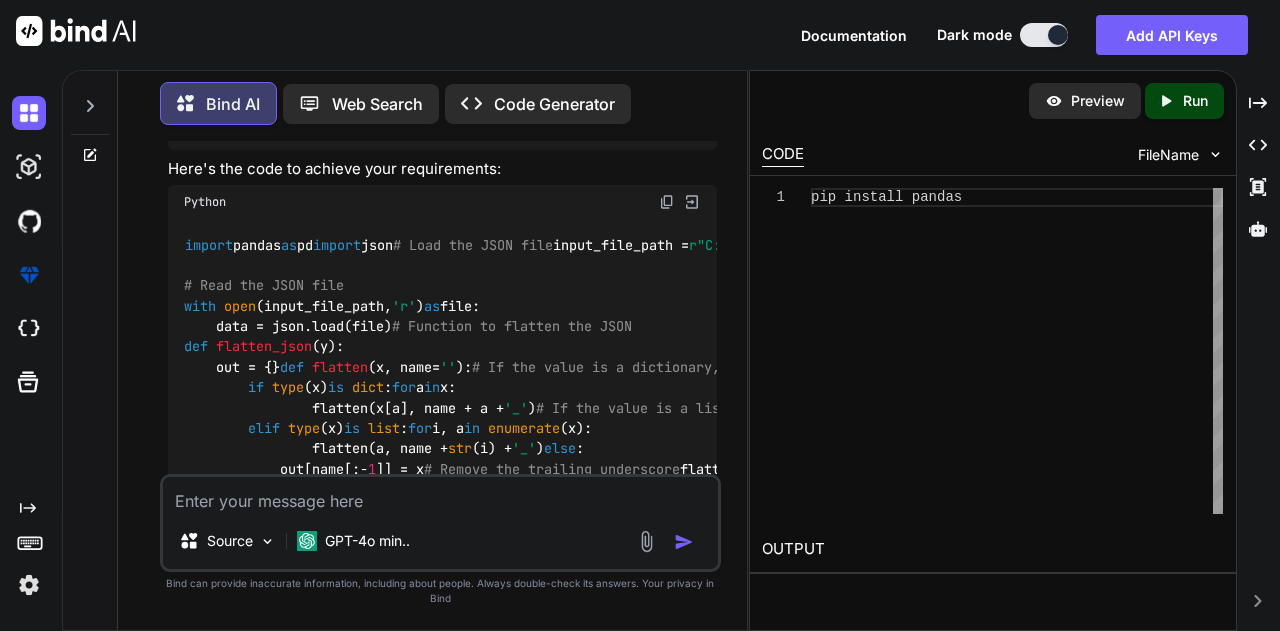 scroll, scrollTop: 498, scrollLeft: 0, axis: vertical 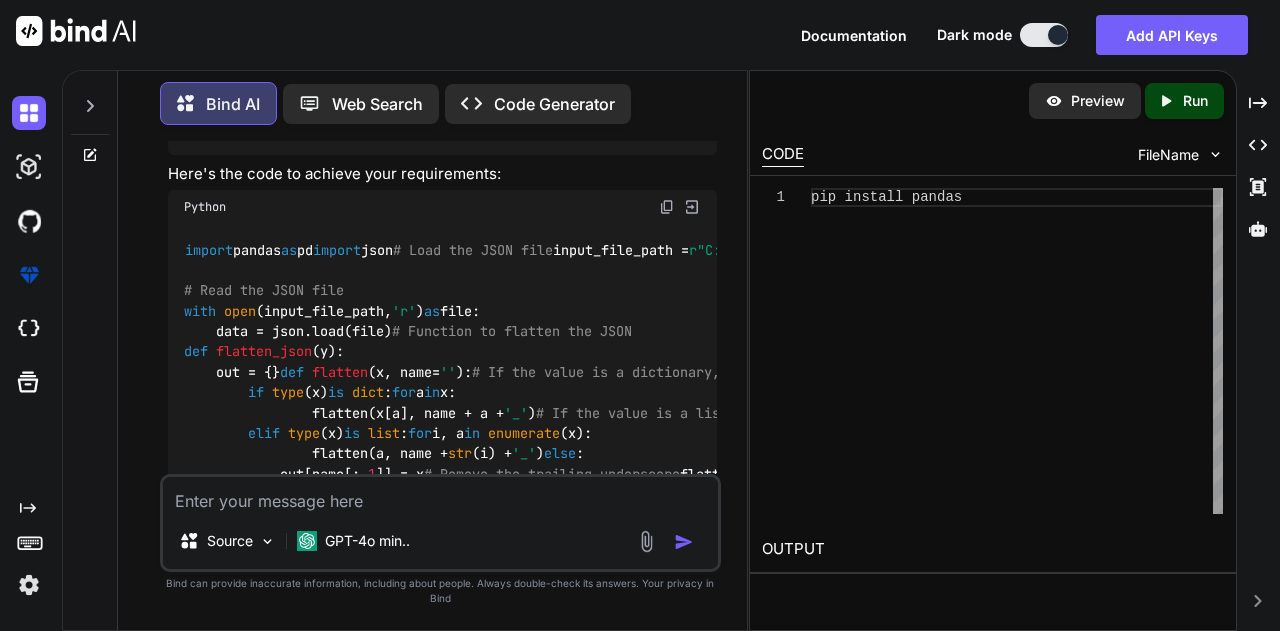 click at bounding box center (667, 207) 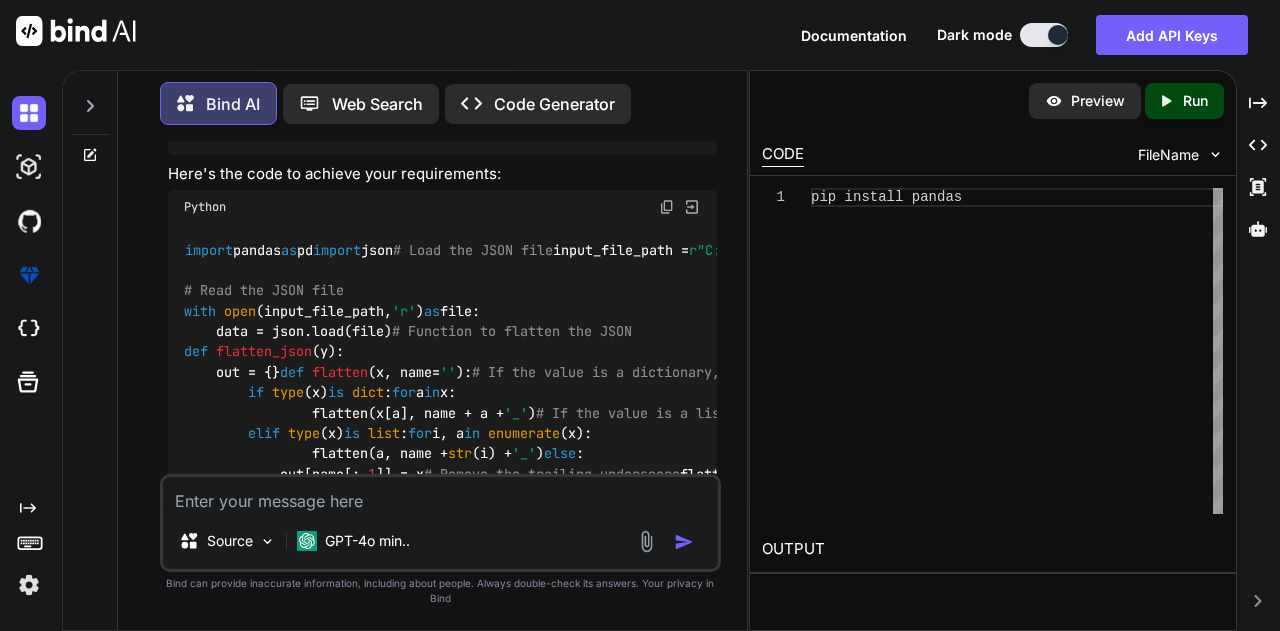 click at bounding box center [441, 495] 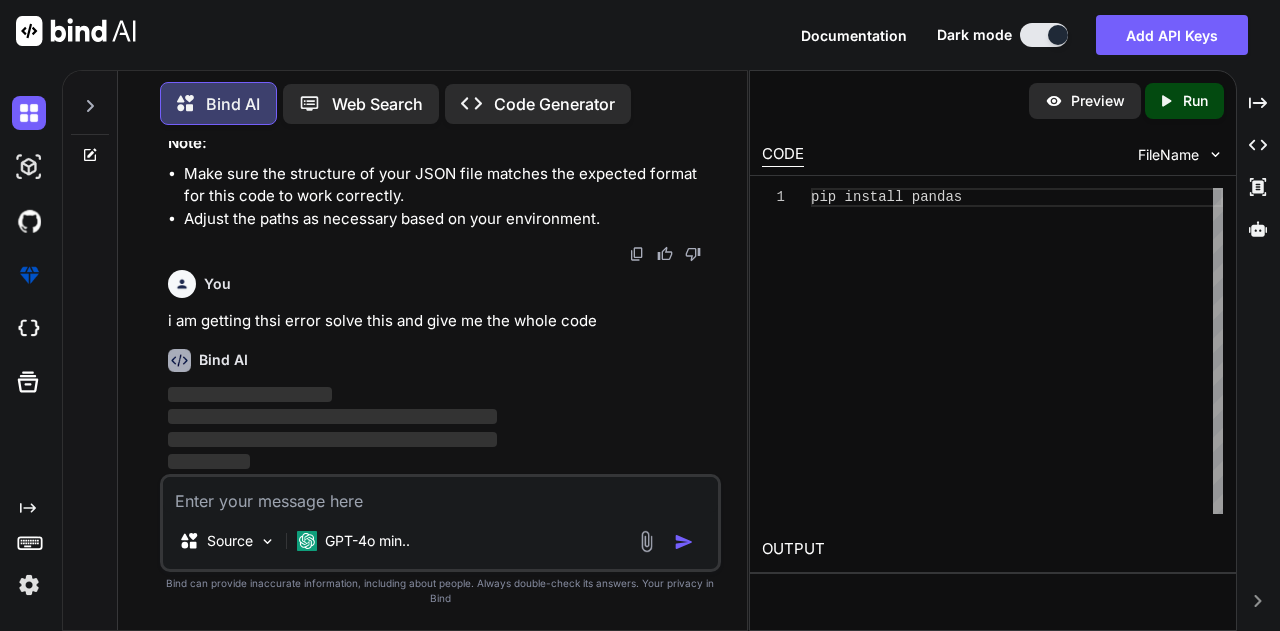 scroll, scrollTop: 1998, scrollLeft: 0, axis: vertical 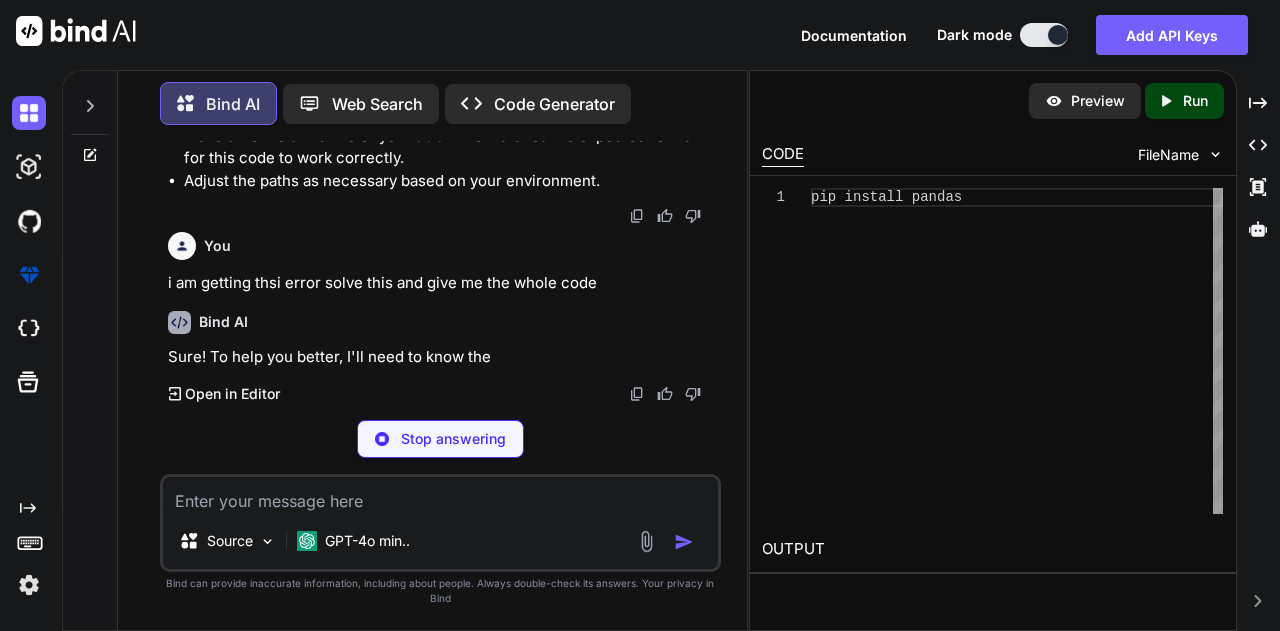 paste on "Traceback (most recent call last):
File "C:\Users\[USERNAME]\desktop\code\Custom address and contact.py", line 36, in <module>
party_details = payload['partyDetails']
TypeError: string indices must be integers" 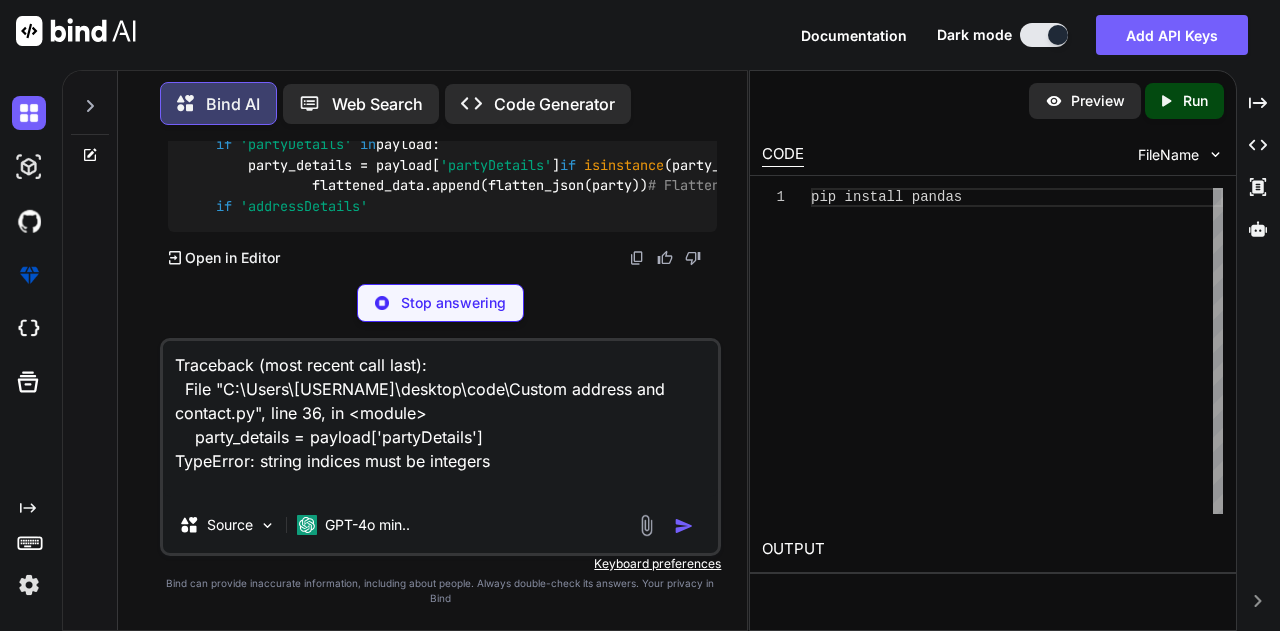 scroll, scrollTop: 2613, scrollLeft: 0, axis: vertical 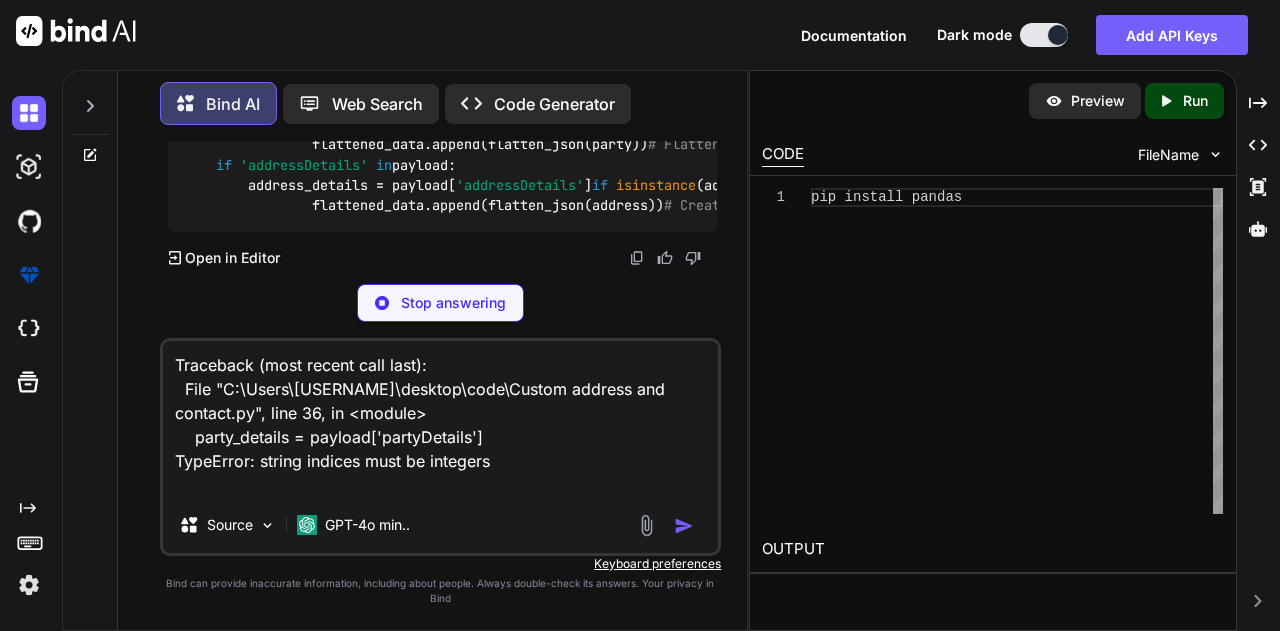 click on "Traceback (most recent call last):
File "C:\Users\[USERNAME]\desktop\code\Custom address and contact.py", line 36, in <module>
party_details = payload['partyDetails']
TypeError: string indices must be integers" at bounding box center [441, 419] 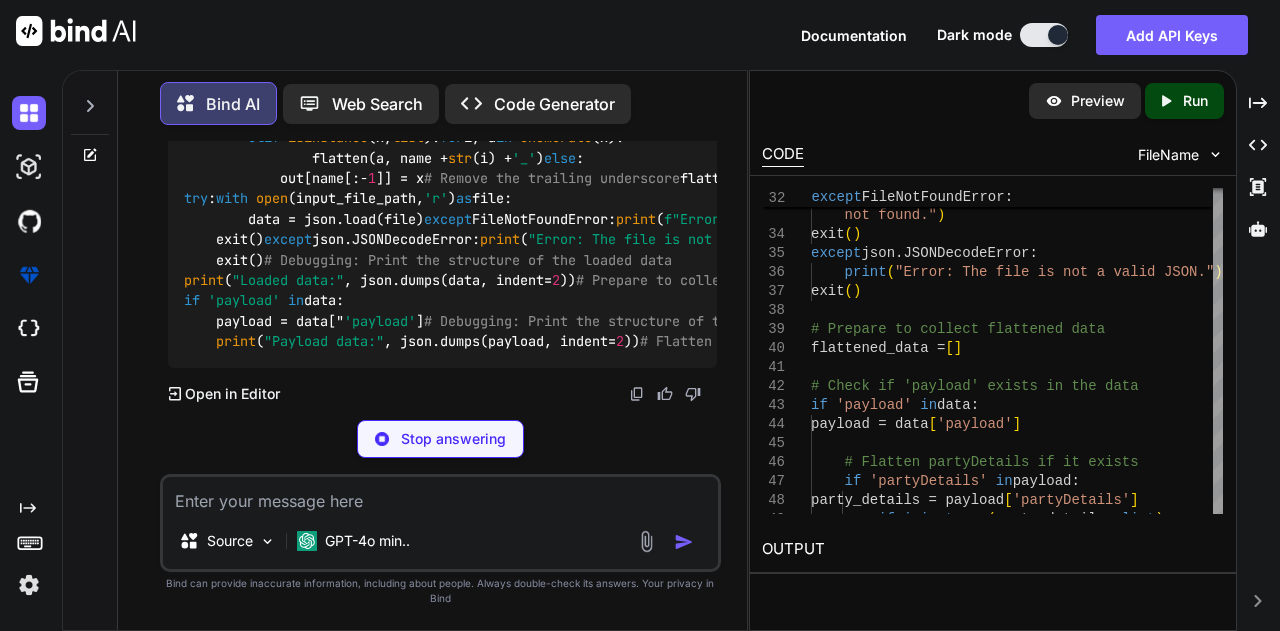 scroll, scrollTop: 4798, scrollLeft: 0, axis: vertical 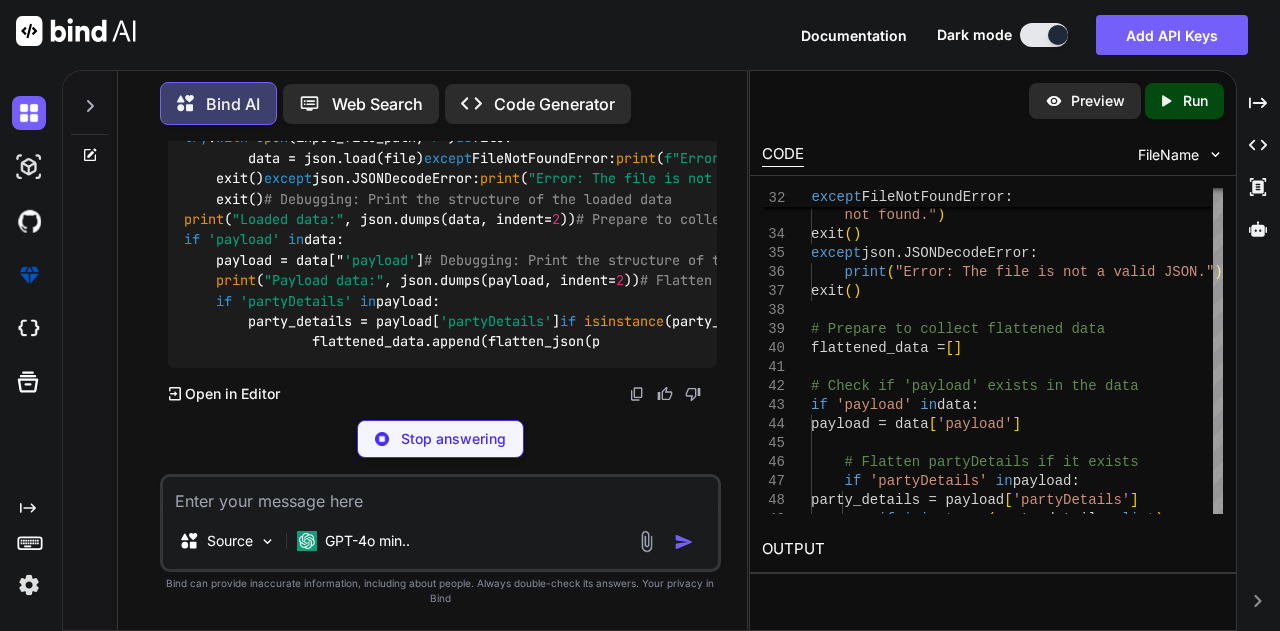 click at bounding box center (441, 495) 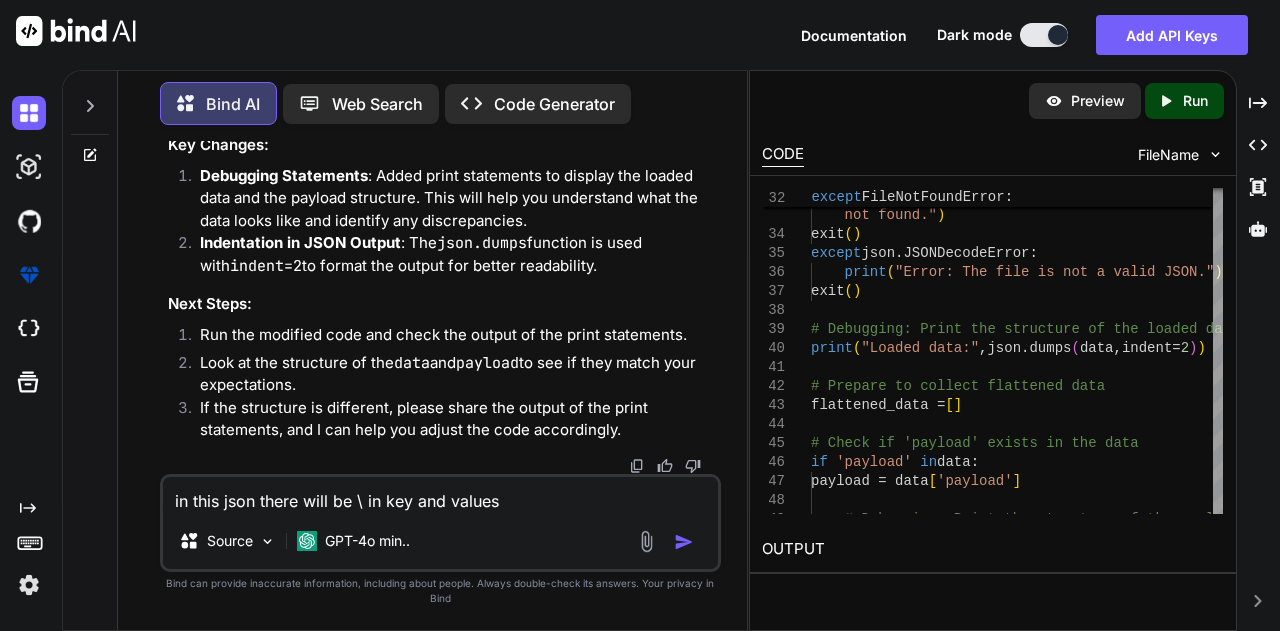 click on "in this json there will be \ in key and values" at bounding box center (441, 495) 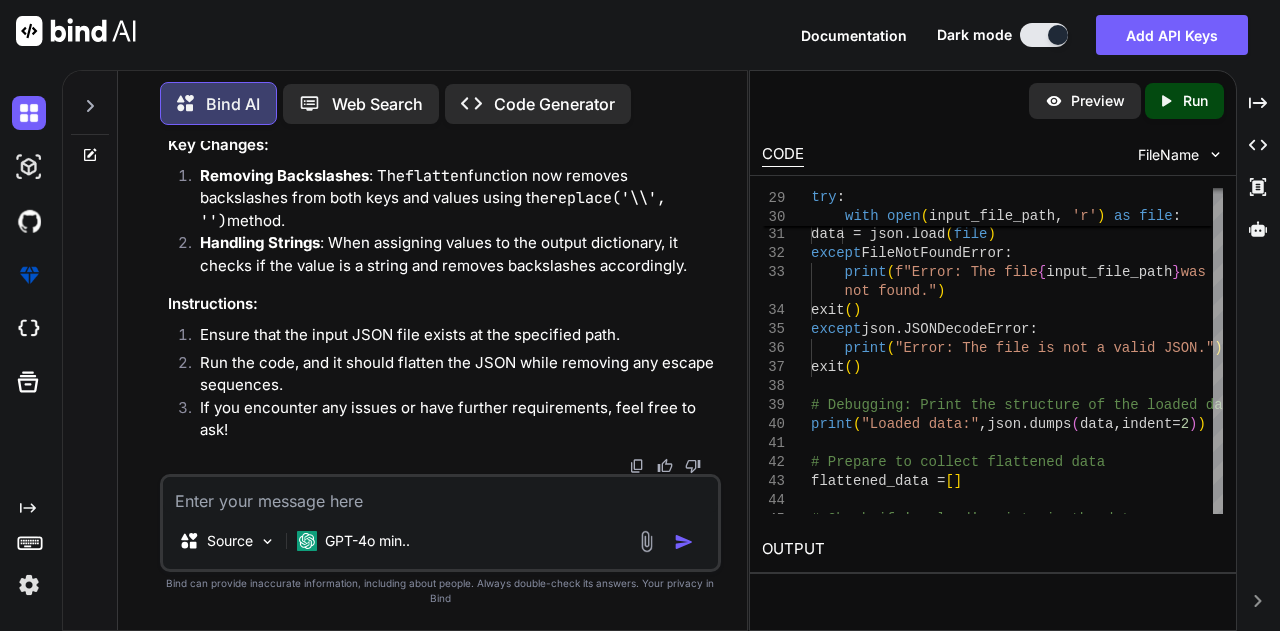 scroll, scrollTop: 6545, scrollLeft: 0, axis: vertical 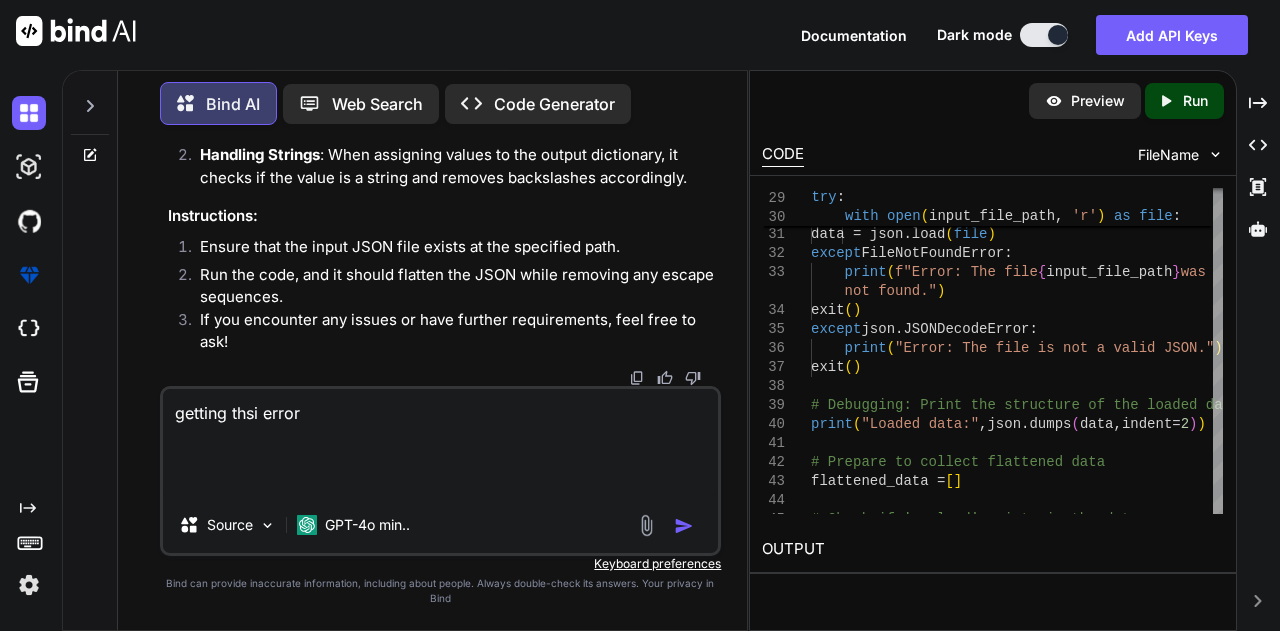 paste on "Traceback (most recent call last):
File "C:\Users\[USERID]\desktop\code\Custom address and contact.py", line 54, in <module>
party_details = payload['partyDetails']
TypeError: string indices must be integers" 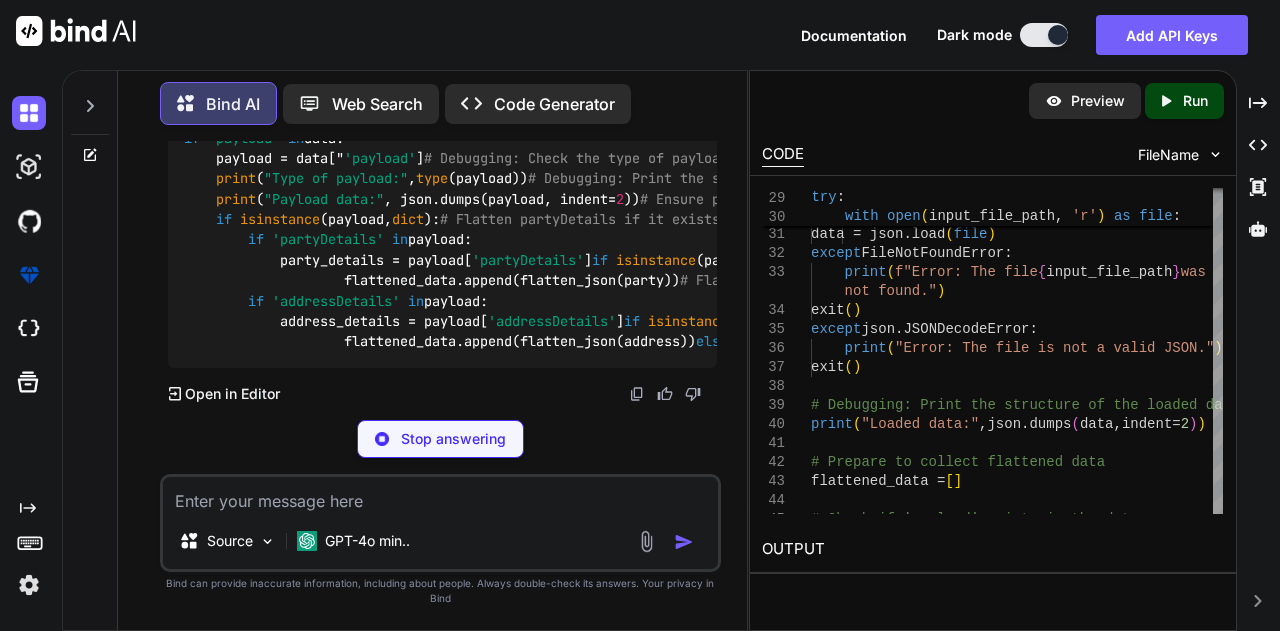scroll, scrollTop: 10302, scrollLeft: 0, axis: vertical 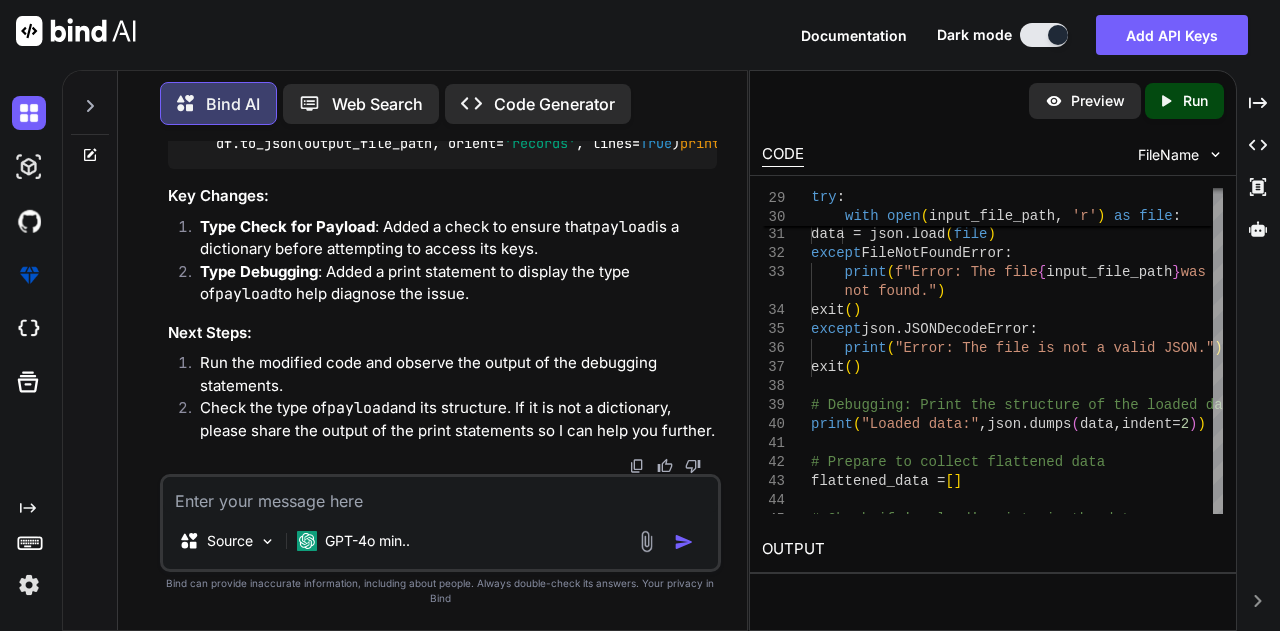 click at bounding box center (667, -491) 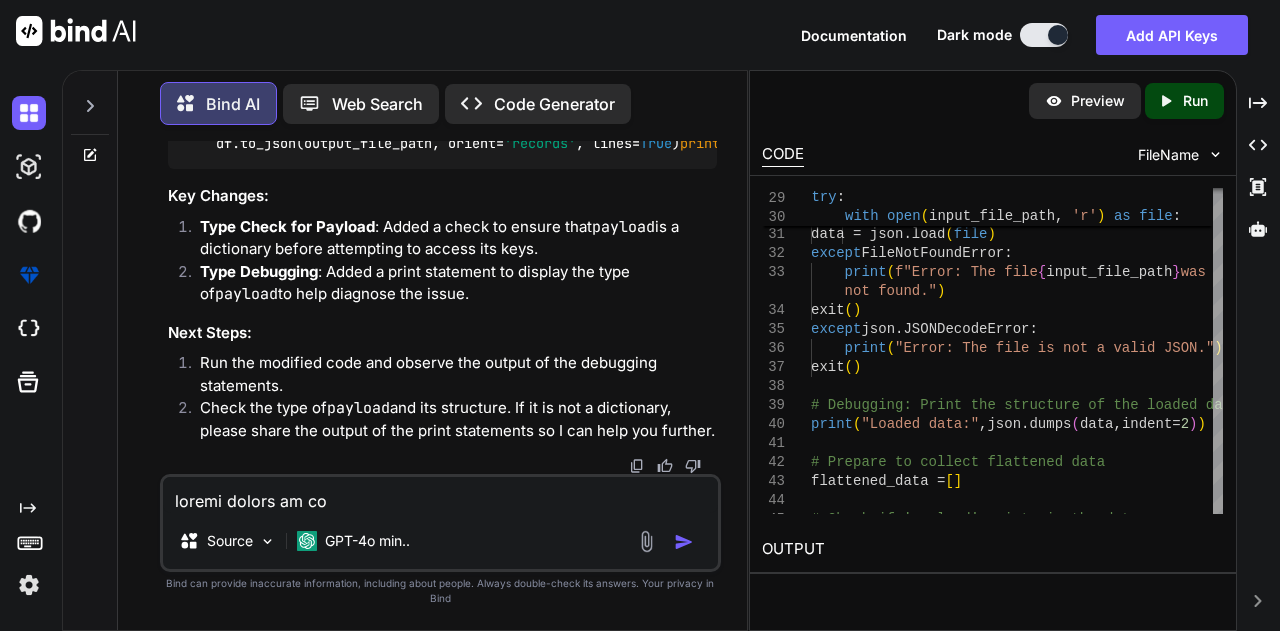 scroll, scrollTop: 1778, scrollLeft: 0, axis: vertical 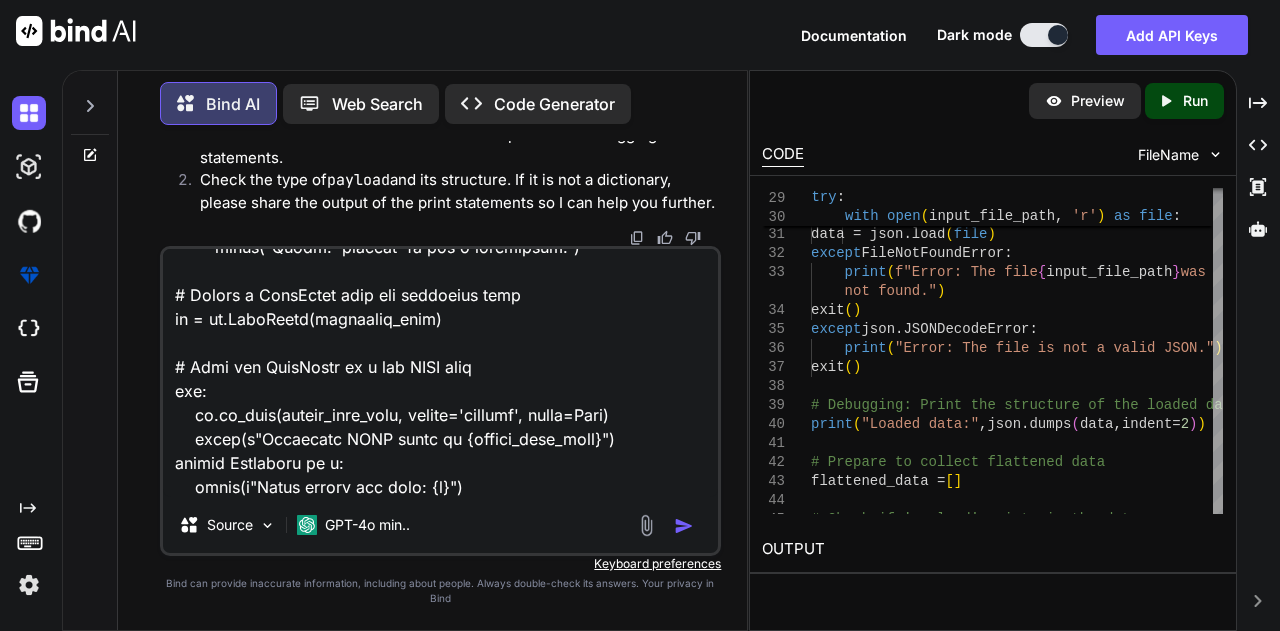 click on "Source   GPT-4o min.." at bounding box center [441, 401] 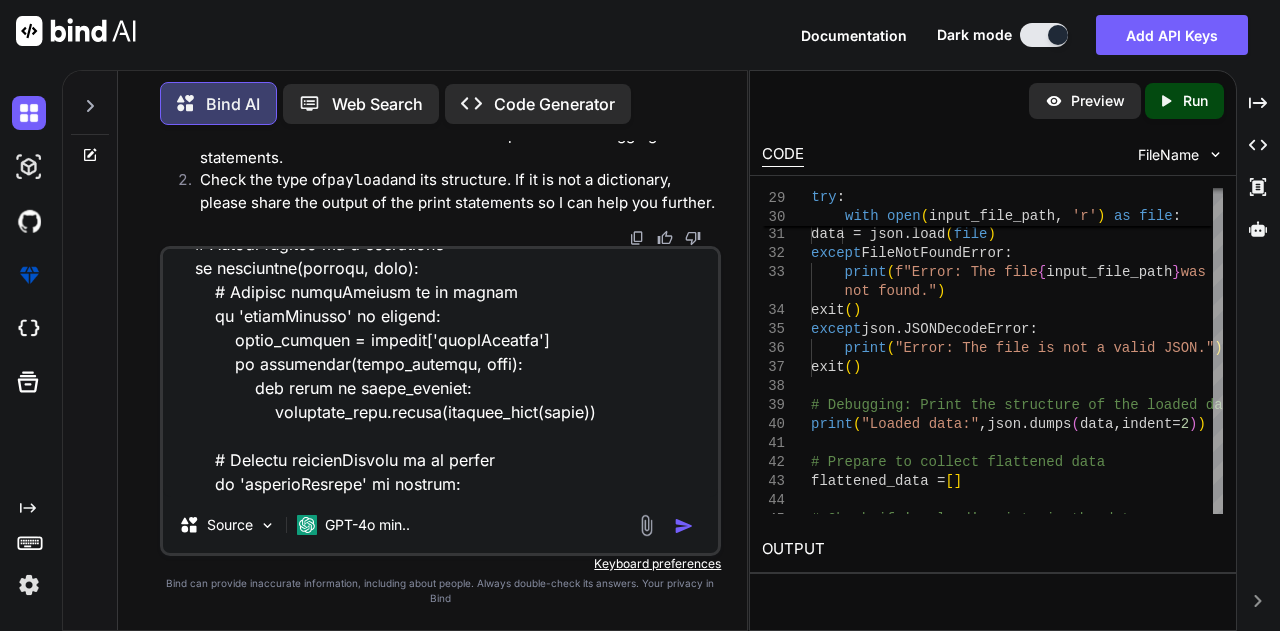 scroll, scrollTop: 1398, scrollLeft: 0, axis: vertical 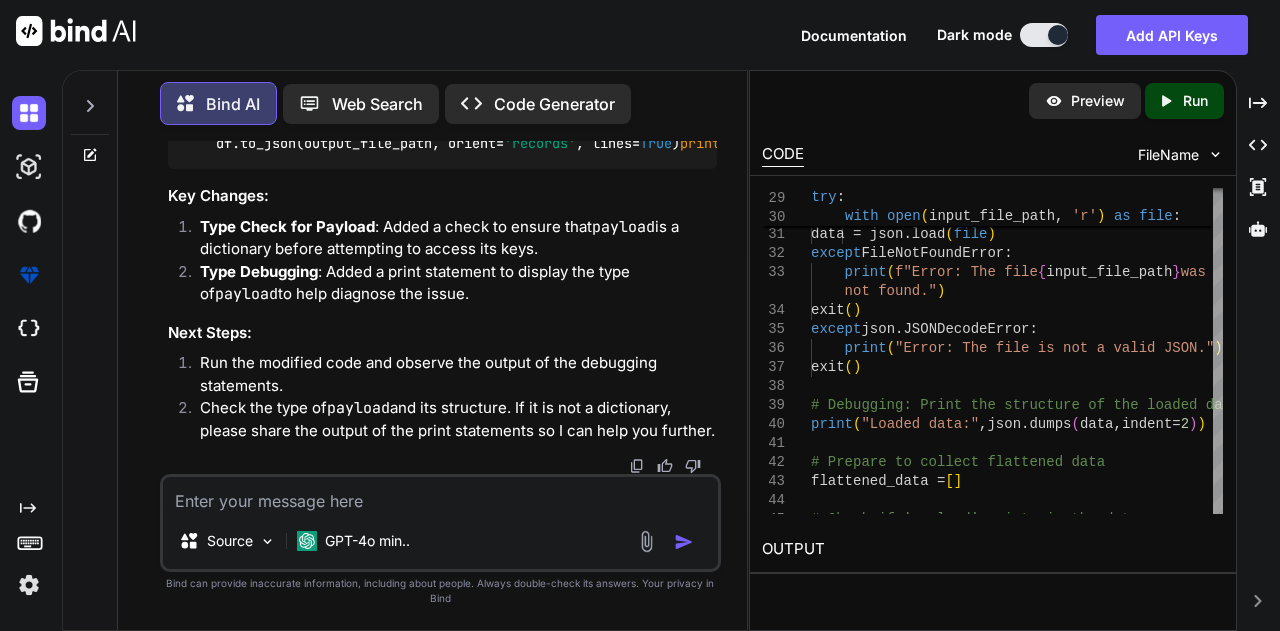 click at bounding box center (441, 495) 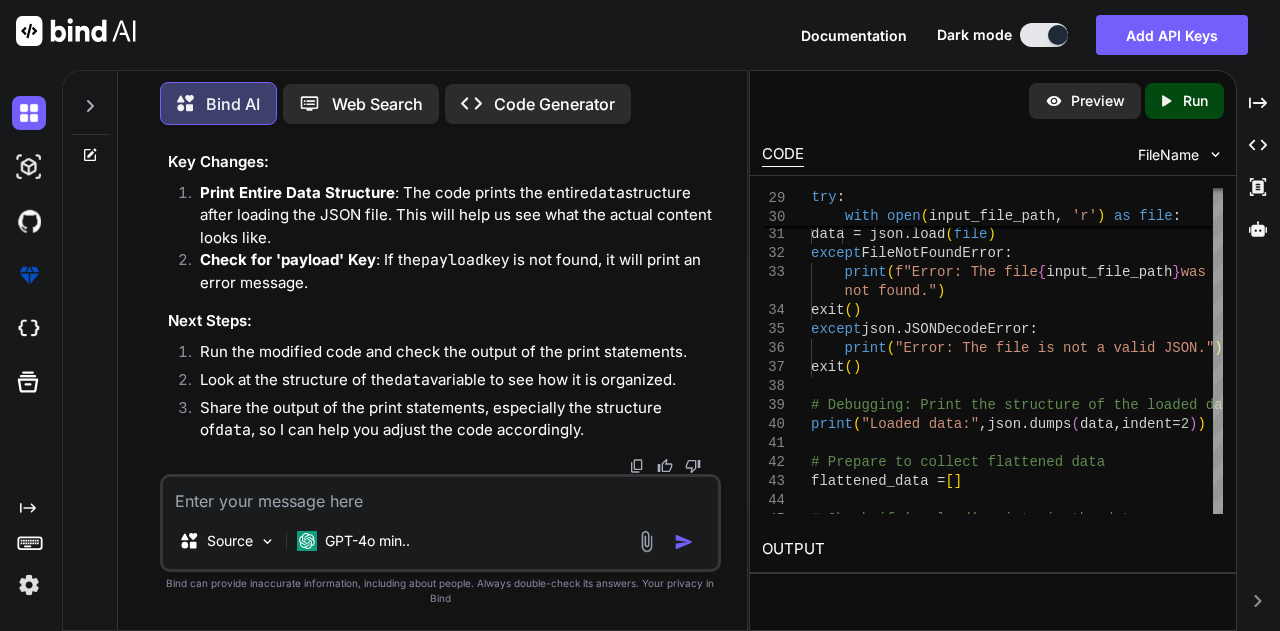 scroll, scrollTop: 11225, scrollLeft: 0, axis: vertical 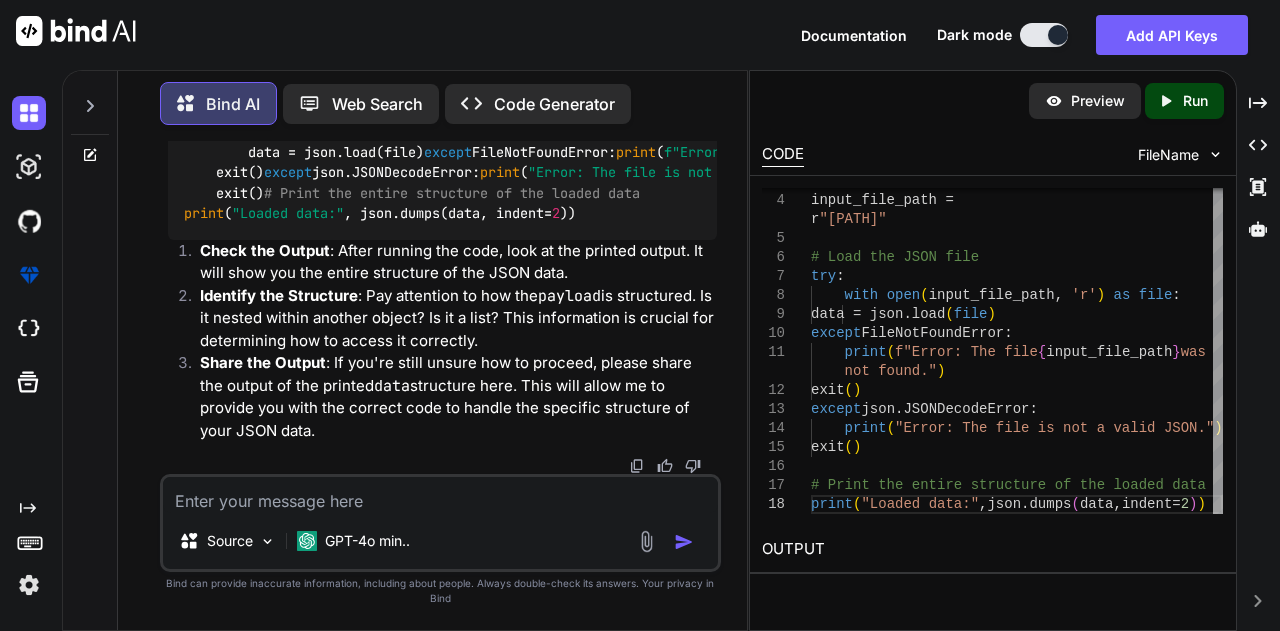 click on "import  json
# Define file path
input_file_path =  r"C:\Users\2824108\Desktop\ContactAddress.json"
# Load the JSON file
try :
with   open (input_file_path,  'r' )  as  file:
data = json.load(file)
except  FileNotFoundError:
print ( f"Error: The file  {input_file_path}  was not found." )
exit()
except  json.JSONDecodeError:
print ( "Error: The file is not a valid JSON." )
exit()
# Print the entire structure of the loaded data
print ( "Loaded data:" , json.dumps(data, indent= 2 ))" at bounding box center [443, 142] 